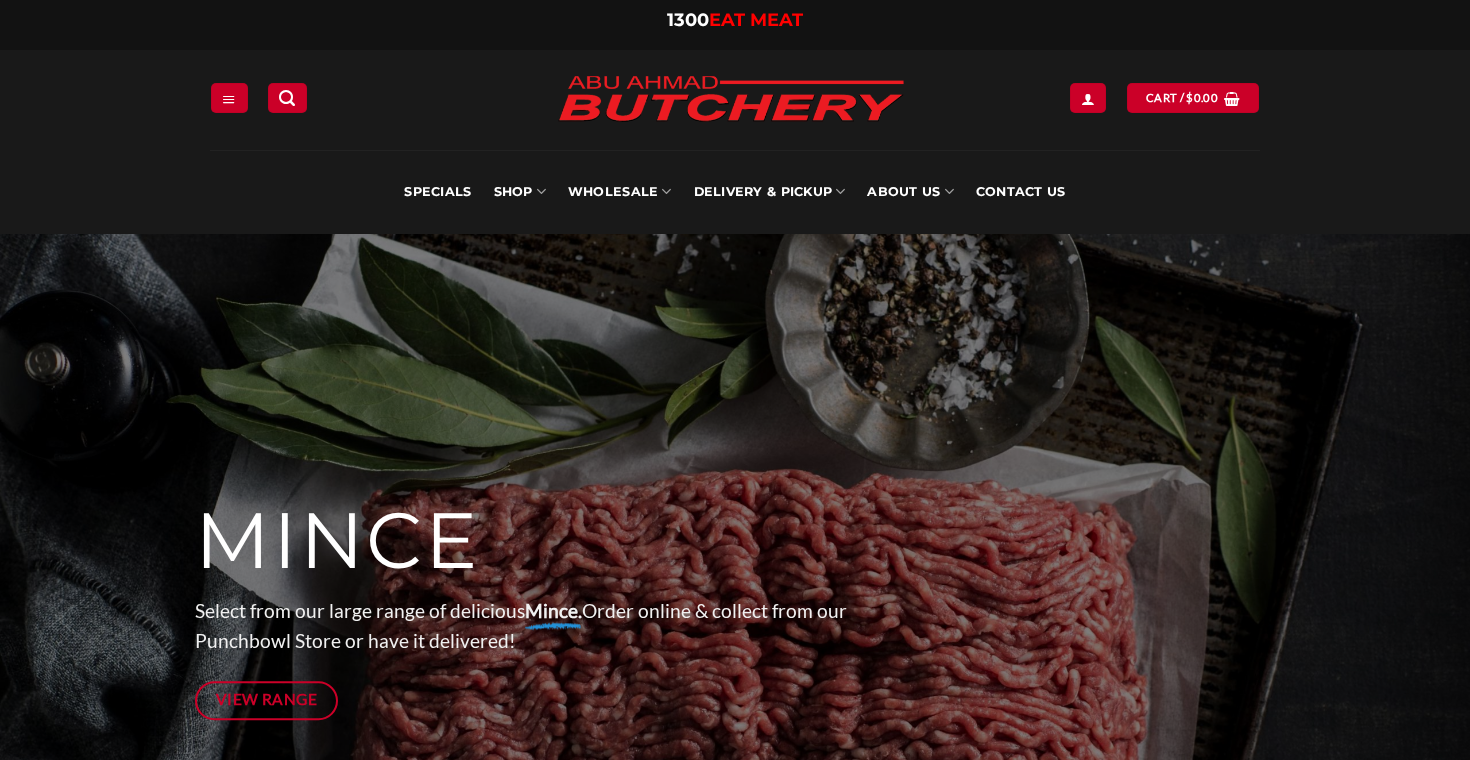 scroll, scrollTop: 0, scrollLeft: 0, axis: both 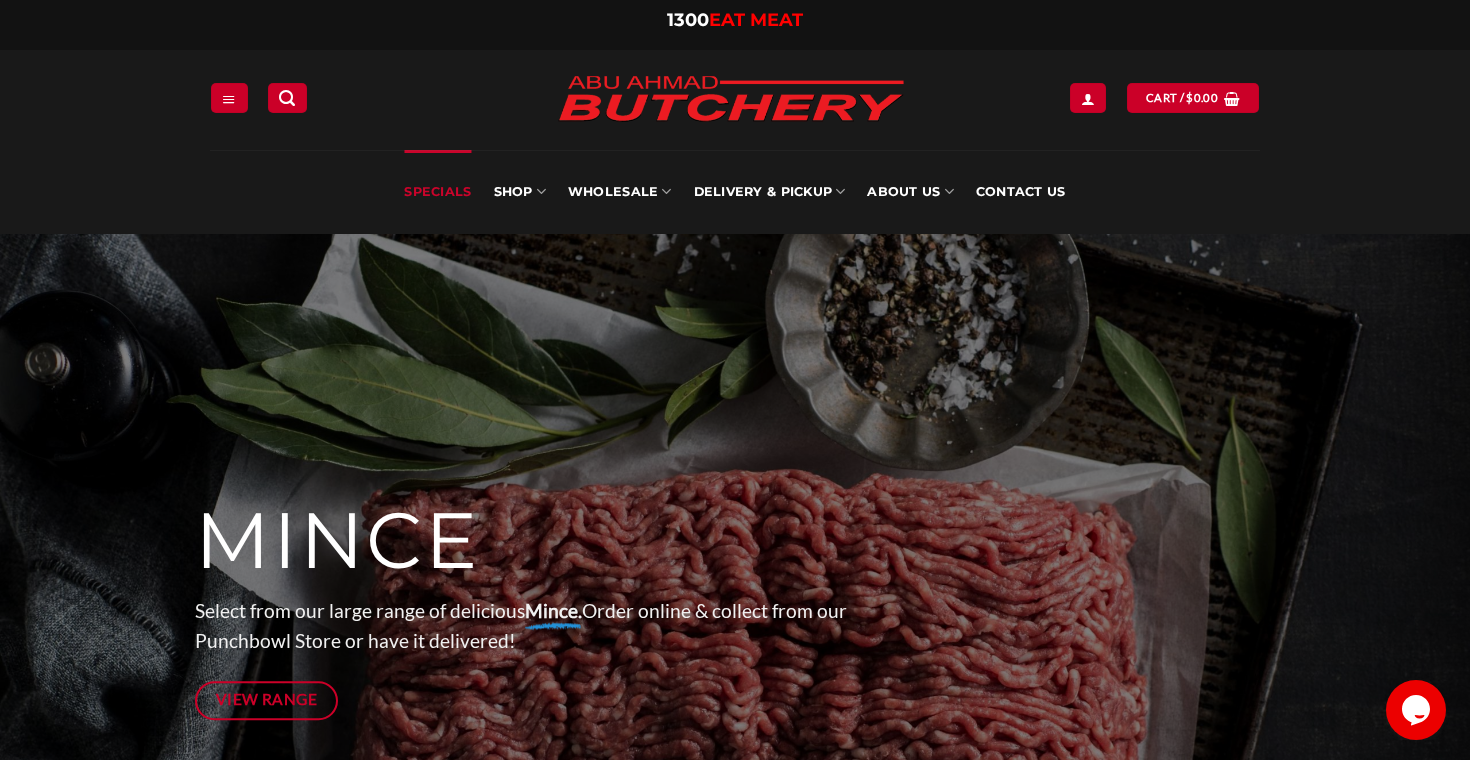 click on "Specials" at bounding box center (437, 192) 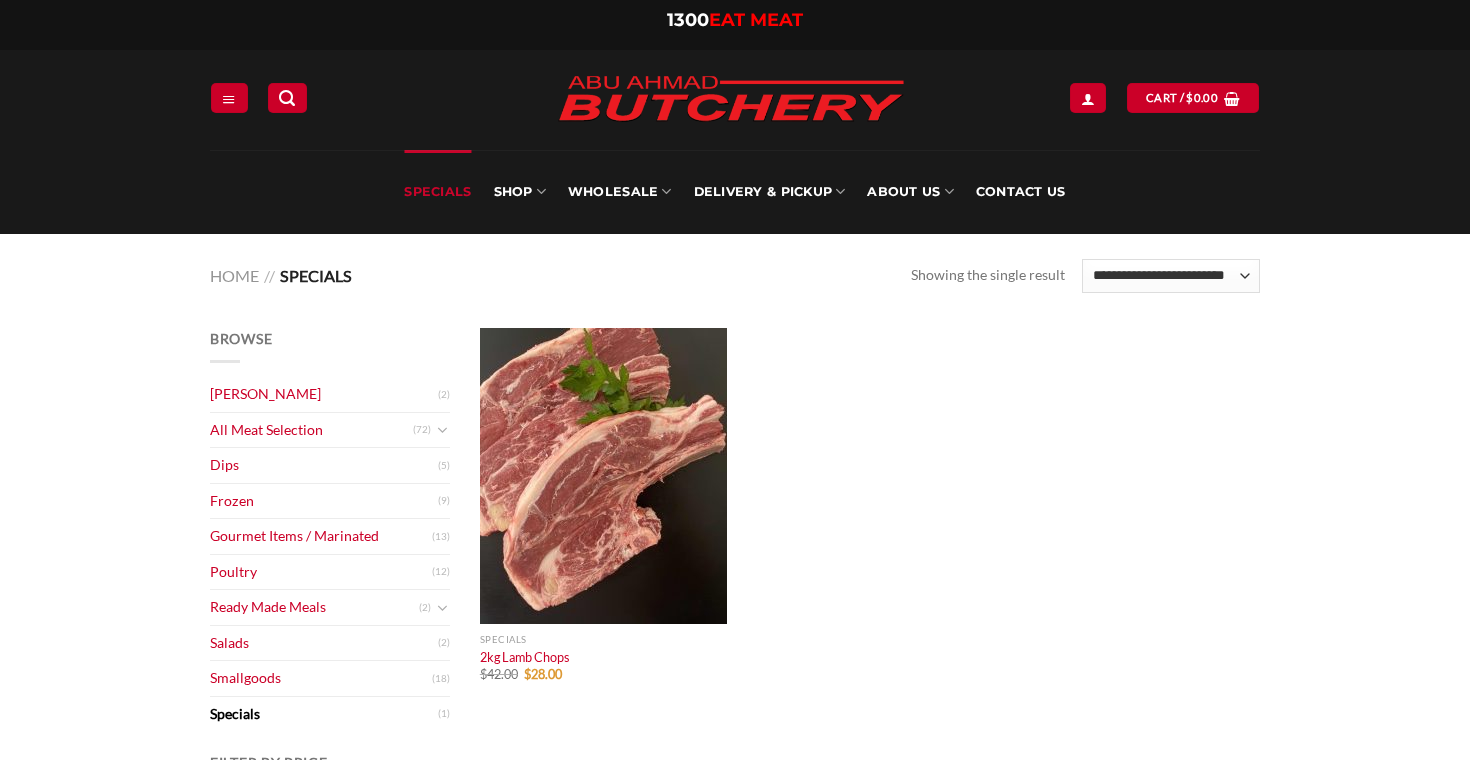 scroll, scrollTop: 0, scrollLeft: 0, axis: both 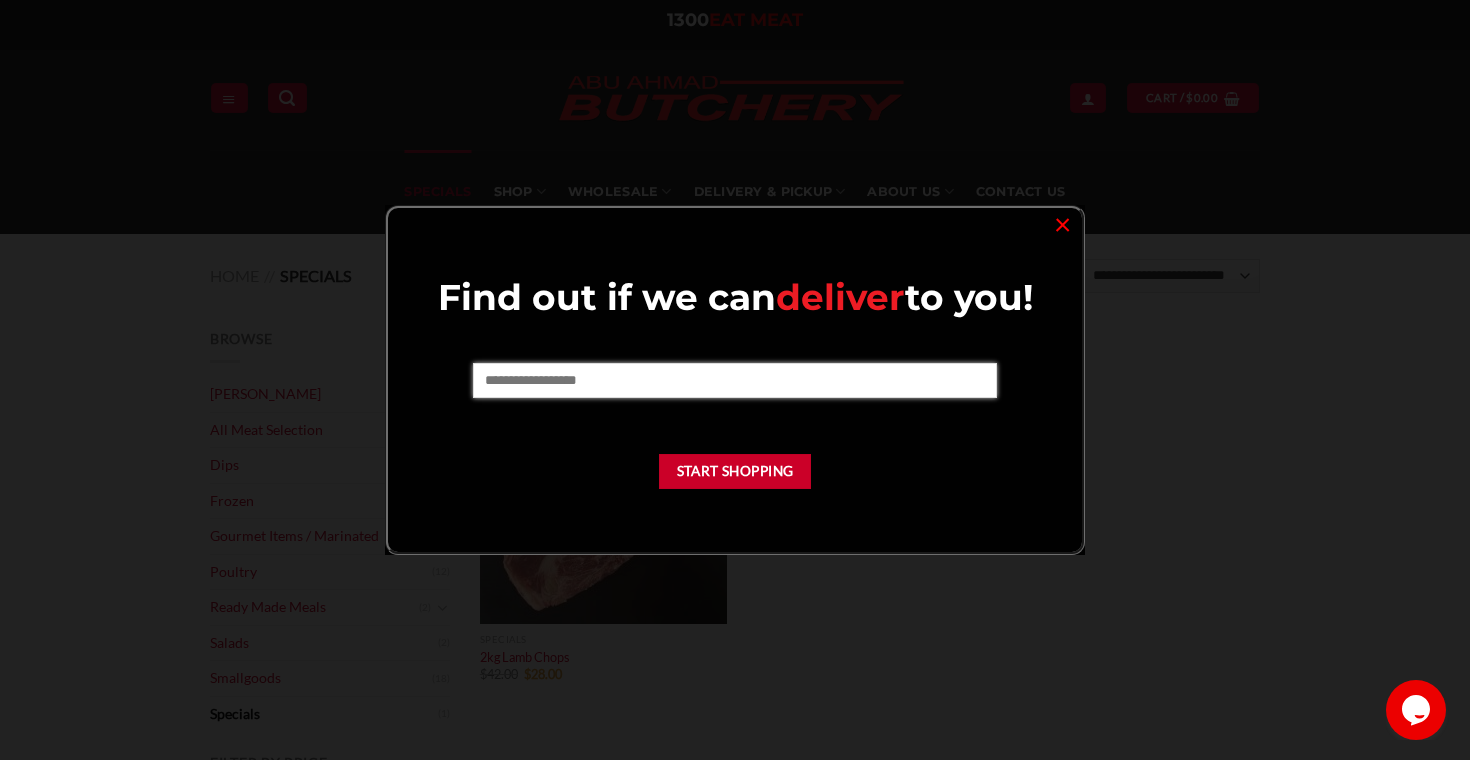 click at bounding box center (734, 380) 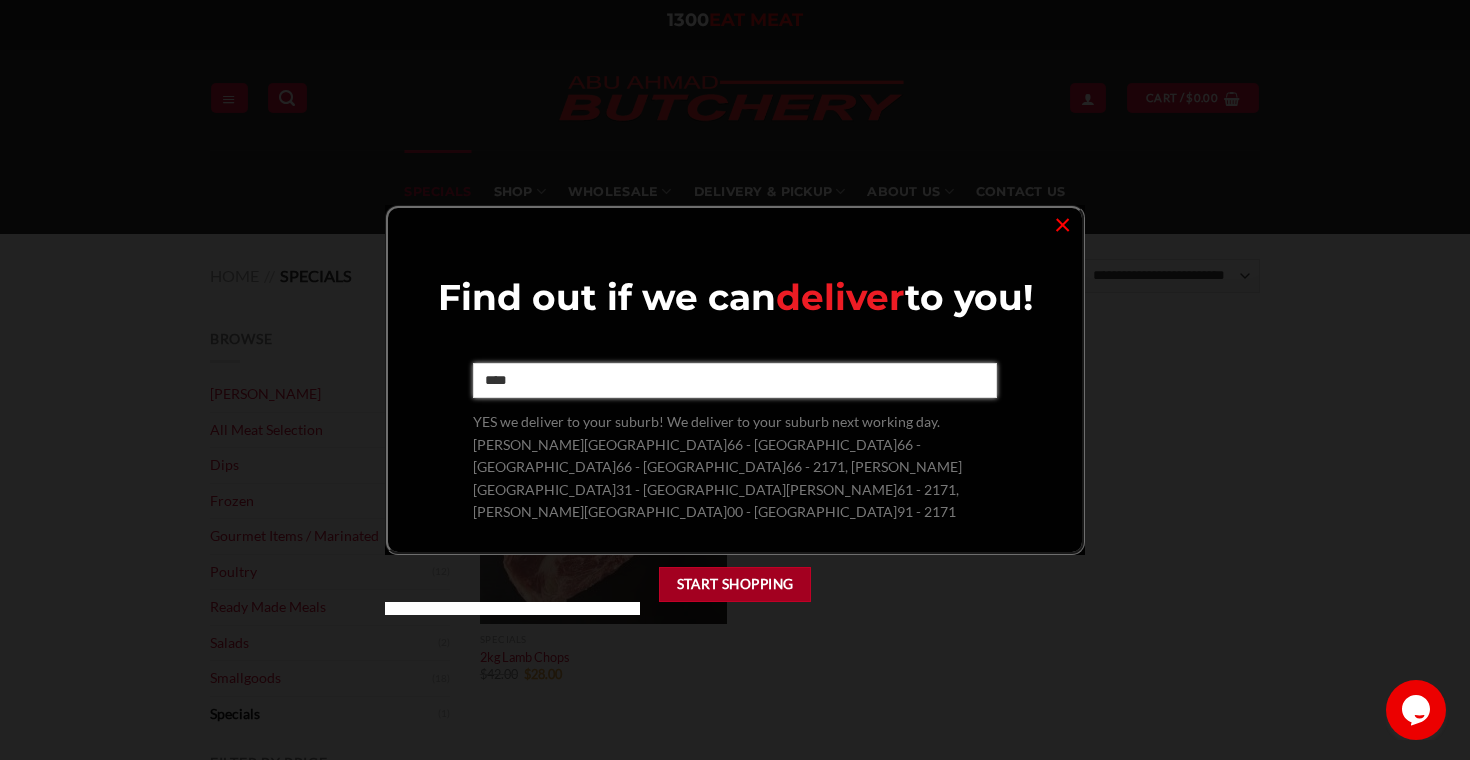 type on "****" 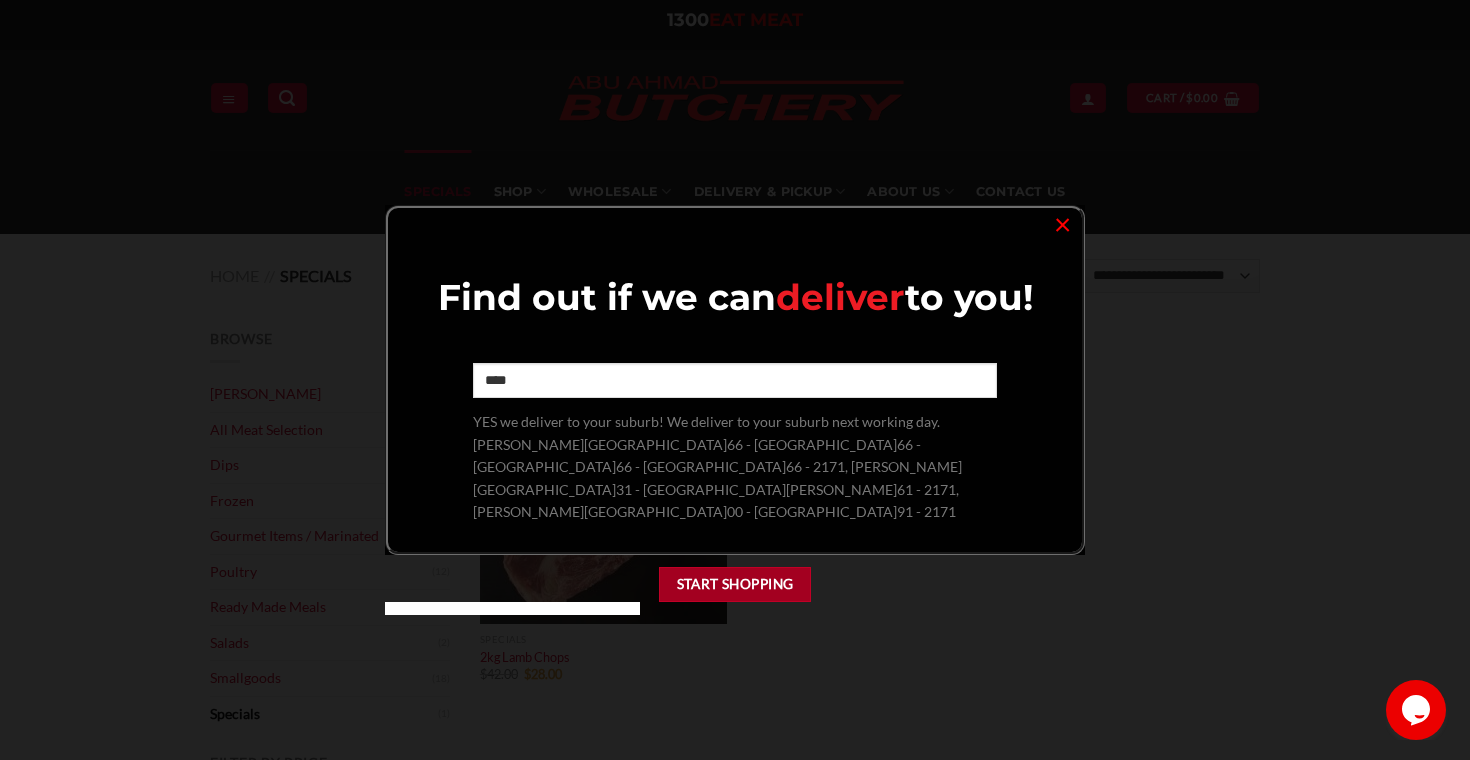 click on "Start Shopping" at bounding box center (735, 584) 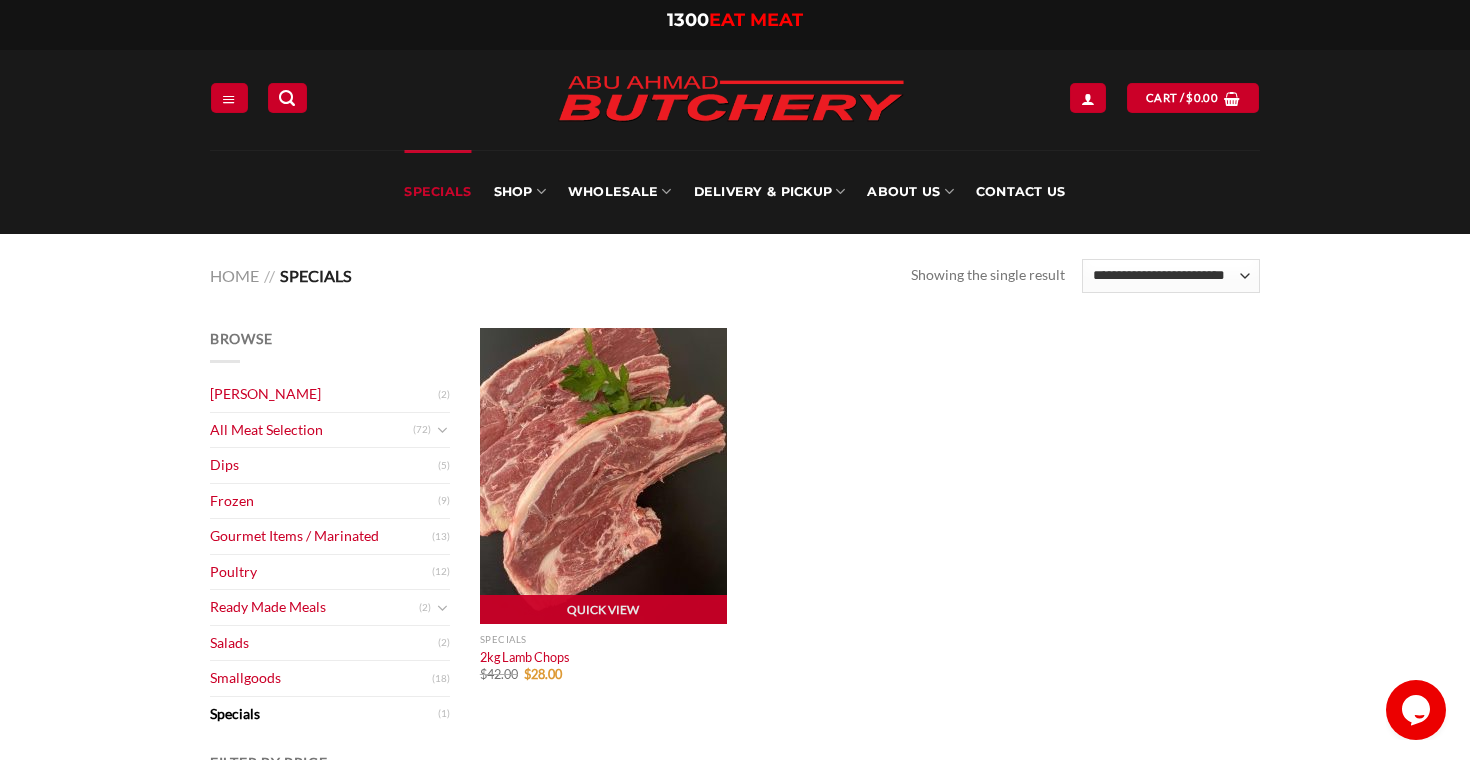 scroll, scrollTop: 112, scrollLeft: 0, axis: vertical 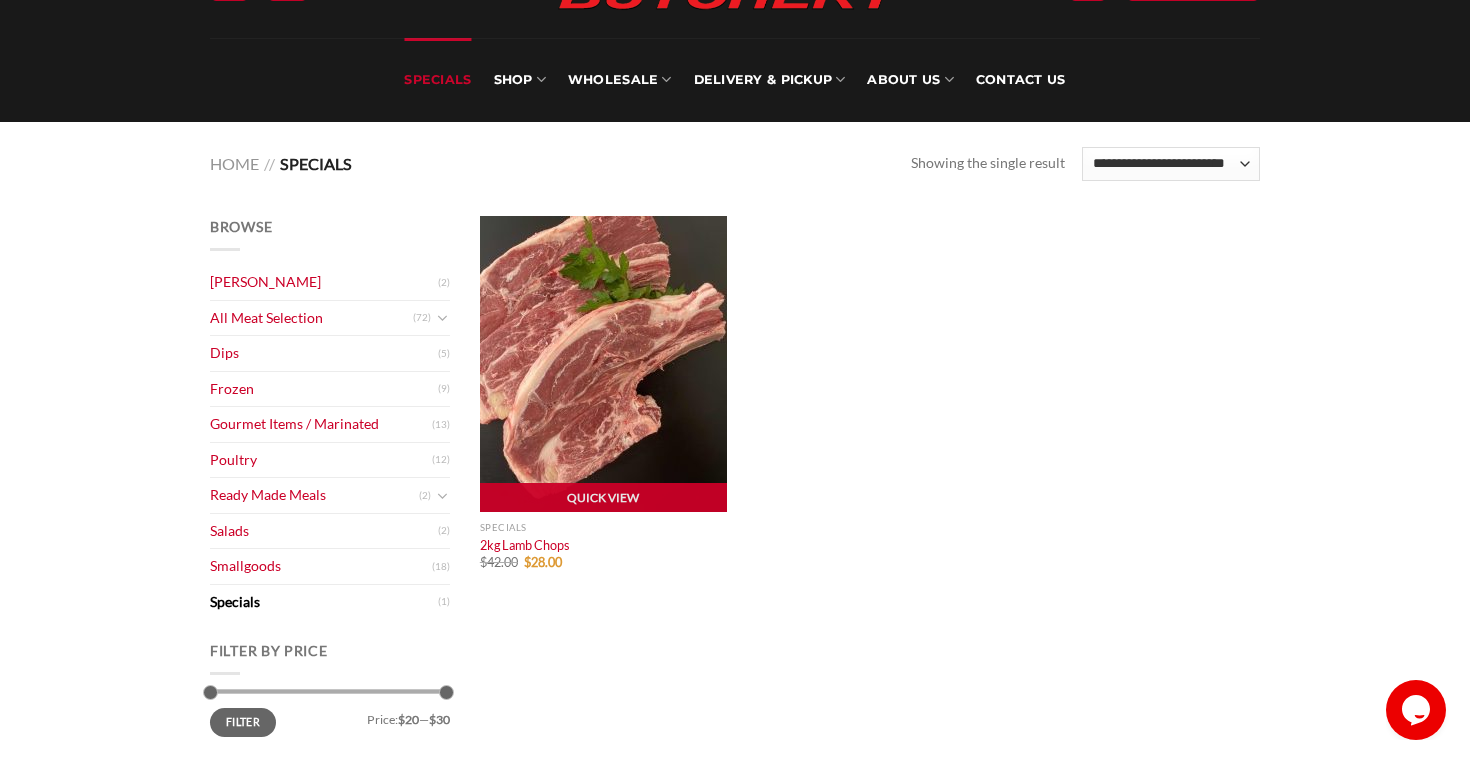 click at bounding box center (603, 364) 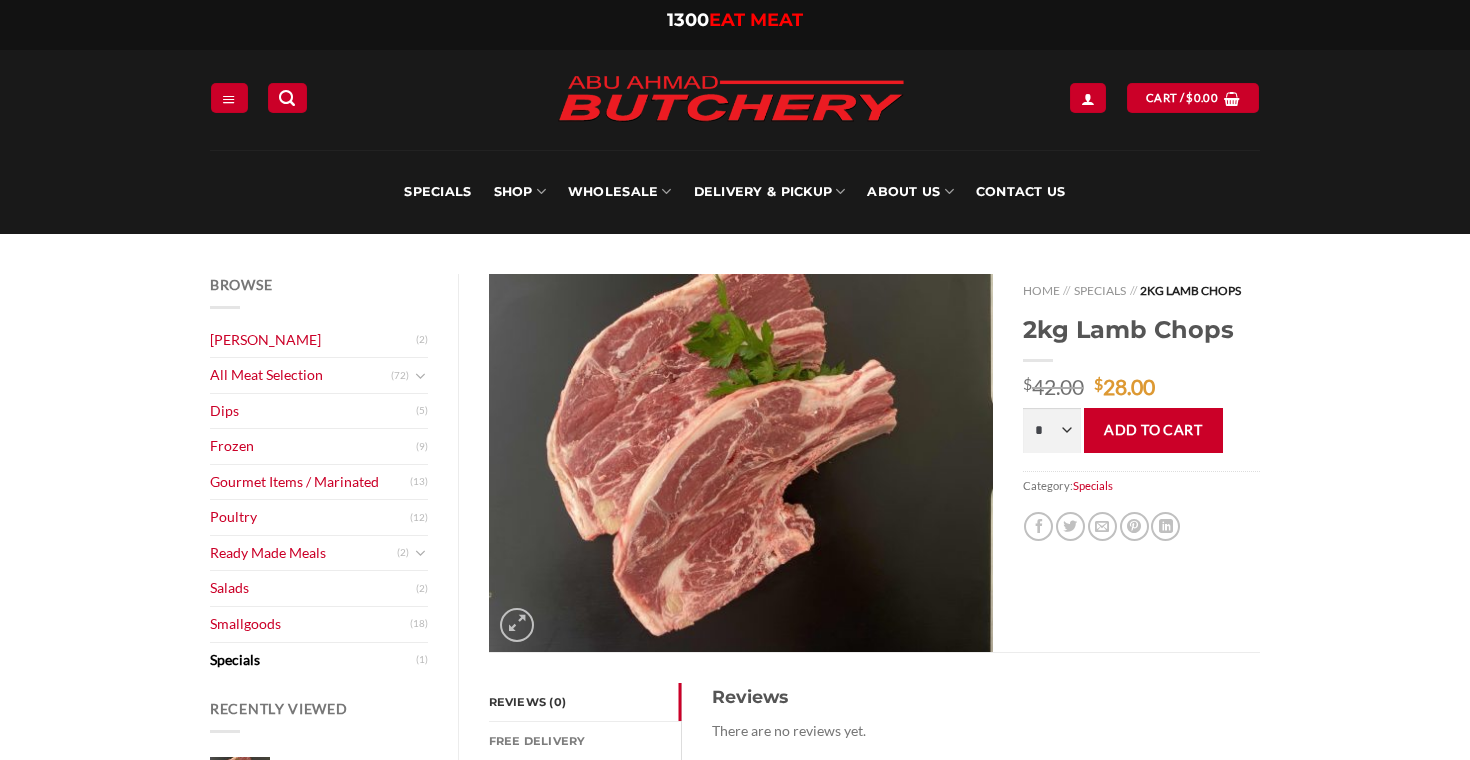 scroll, scrollTop: 0, scrollLeft: 0, axis: both 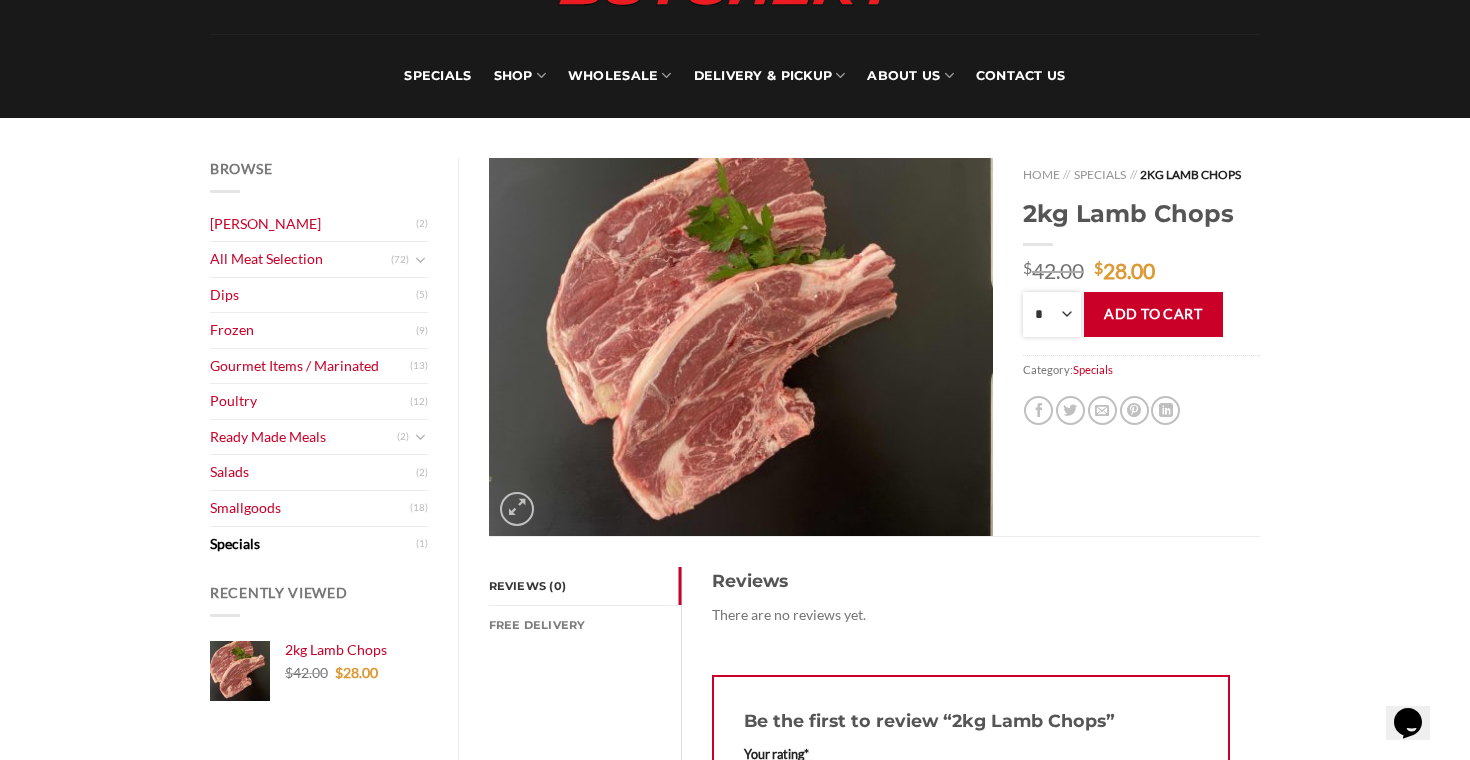 click on "* * * * * * * * * **" at bounding box center [1052, 314] 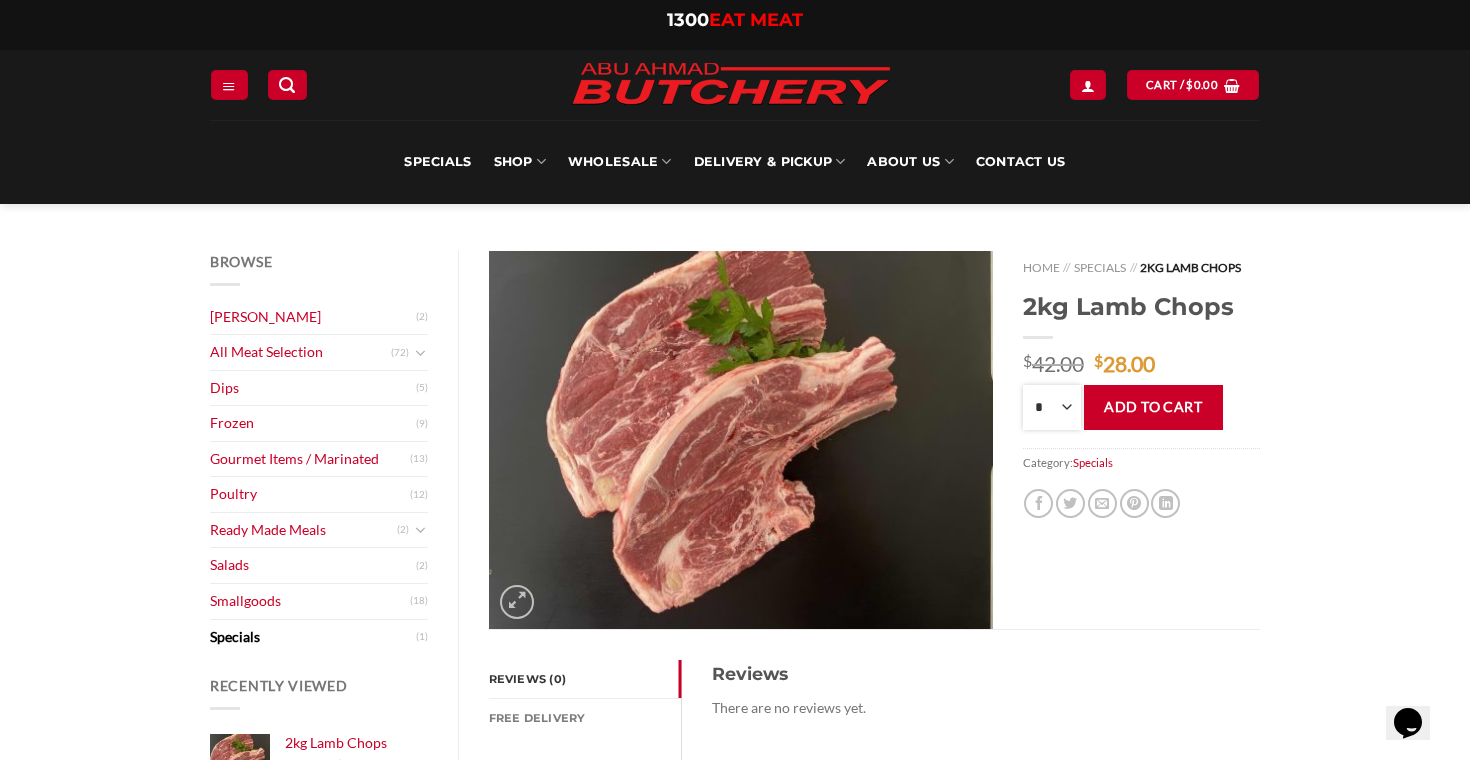 scroll, scrollTop: 22, scrollLeft: 0, axis: vertical 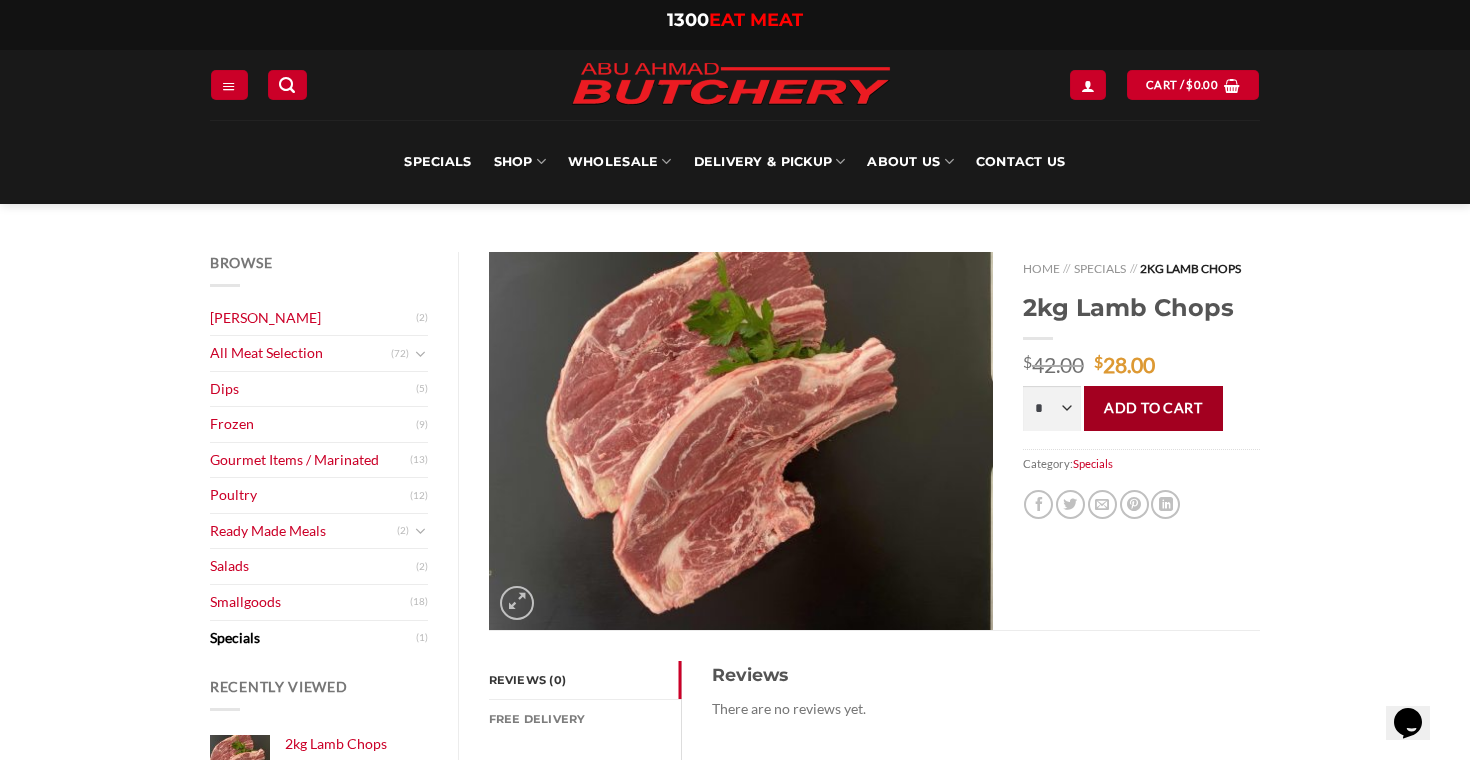 click on "Add to cart" at bounding box center (1153, 408) 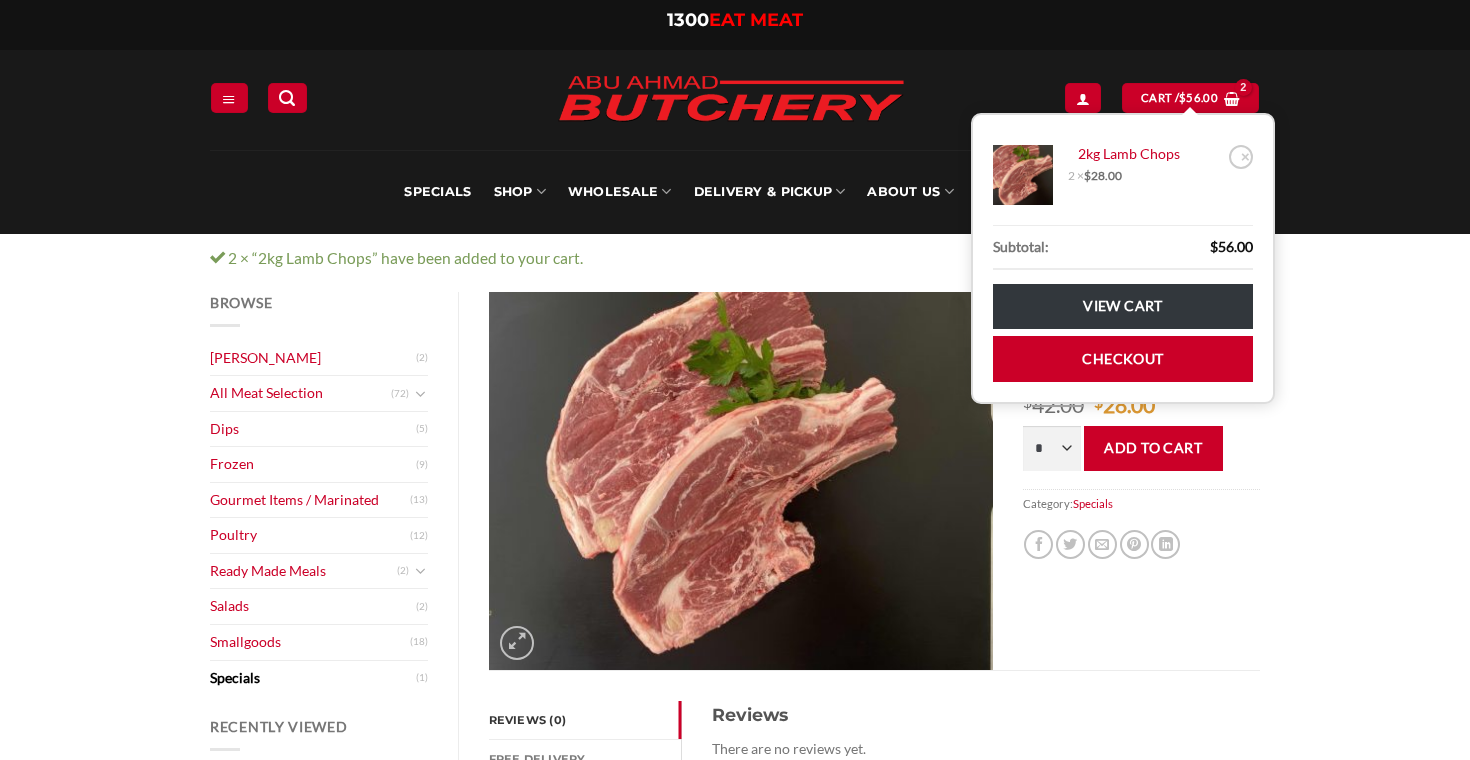 scroll, scrollTop: 0, scrollLeft: 0, axis: both 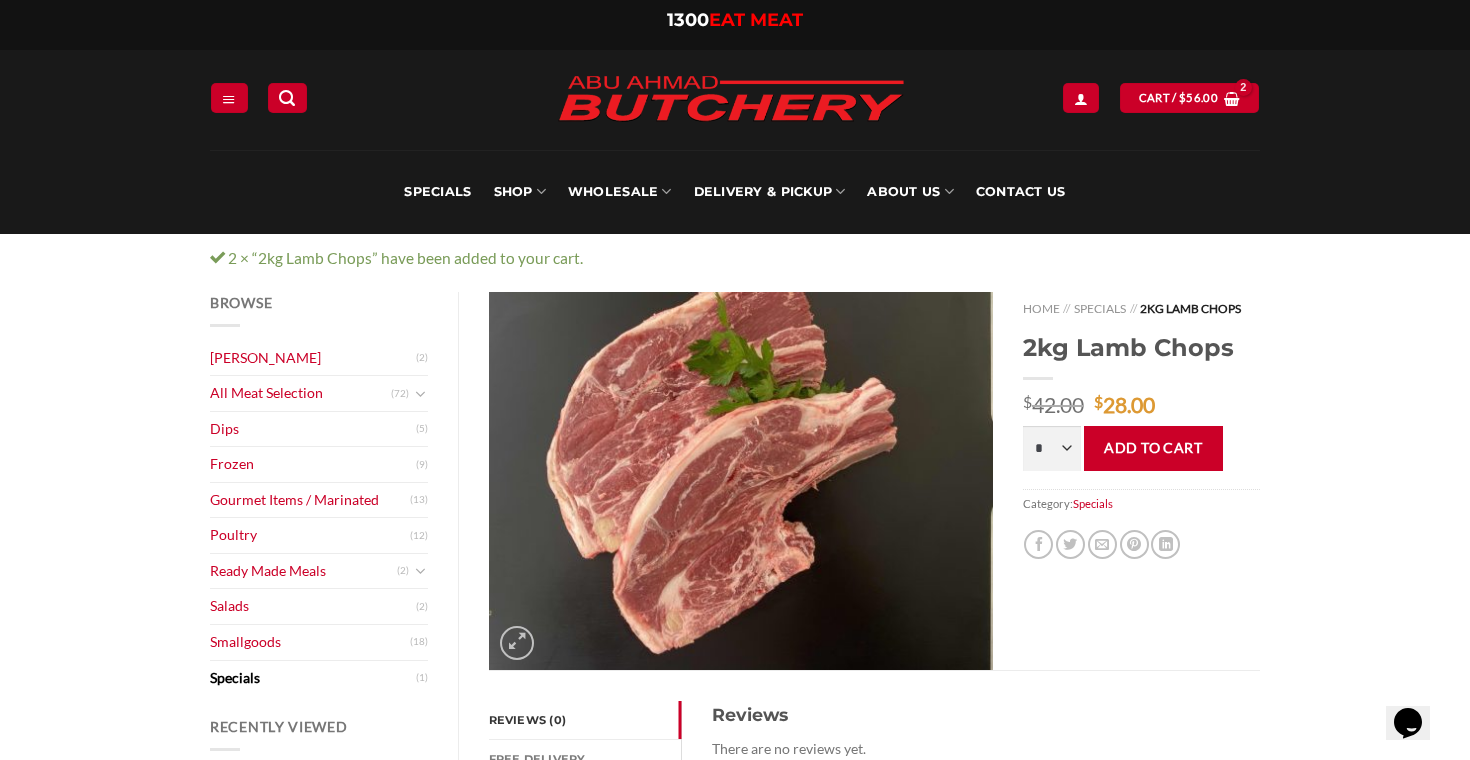 click on "Browse Abu Ahmad Butchery   (2)
All Meat Selection   (72)
Beef   (16)
Burgers   (4)
Lamb   (28)
Mince / Kafta   (8)
Ribs   (1)
Sausages   (6)
Shawarma   (3)
Skewer Selections   (10)
Dips   (5)
Frozen   (9)
Gourmet Items / Marinated   (13)
Poultry   (12)
Ready Made Meals   (2)
Ready Made Aussie Pies   (0)
Ready Made Italian   (0)
Ready Made Middle Eastern   (0)
Ready Made Pizza   (0)
Ready Made Salads   (2)
Salads   (2)
Smallgoods   (18)
Specials   (1)
Recently Viewed
2kg Lamb Chops
$ 42.00   $ 28.00
Home  //  Specials  //  2kg Lamb Chops
2kg Lamb Chops
$ 42.00   $ 28.00
* * * * * * * * * **
Add to cart
Category:  Specials
Reviews (0)" at bounding box center [735, 1071] 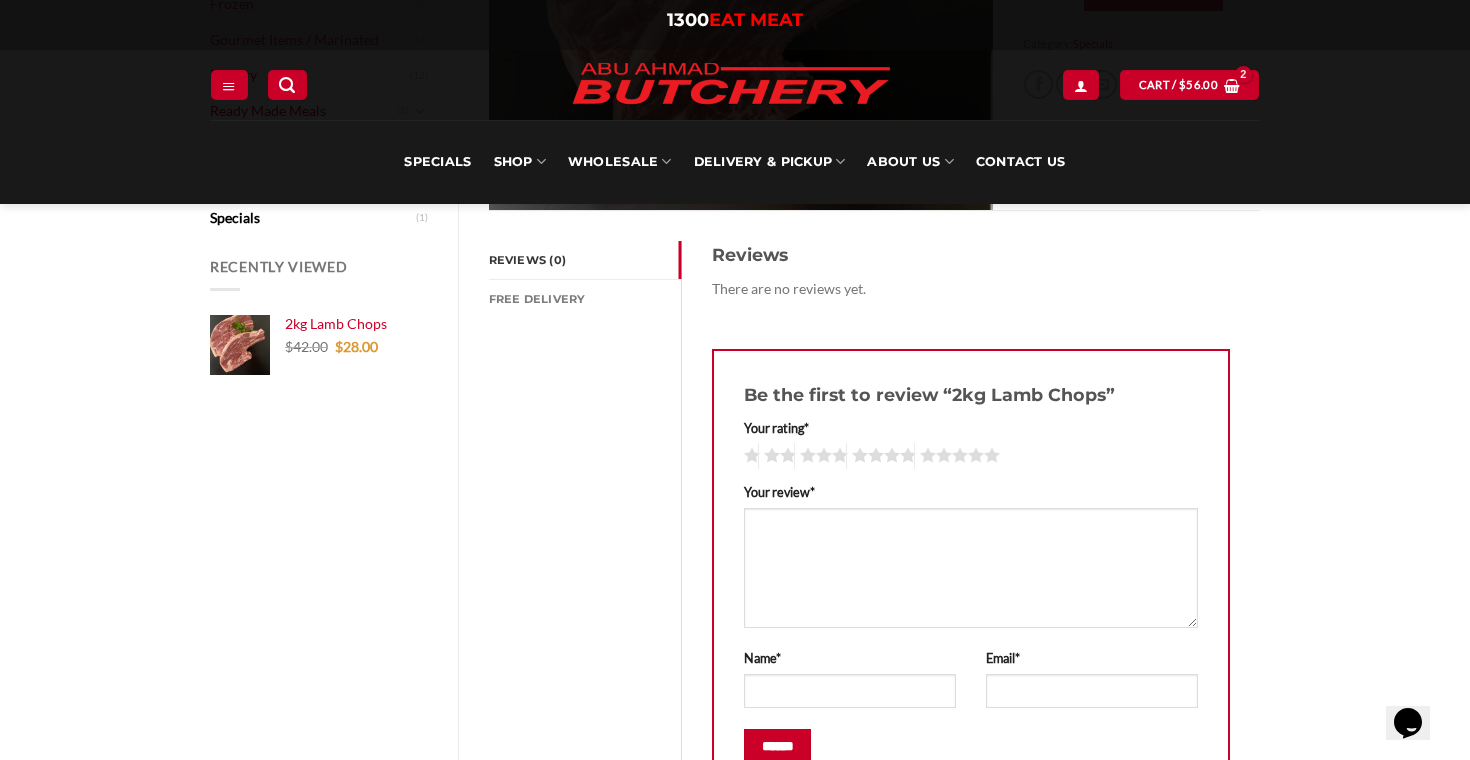 scroll, scrollTop: 0, scrollLeft: 0, axis: both 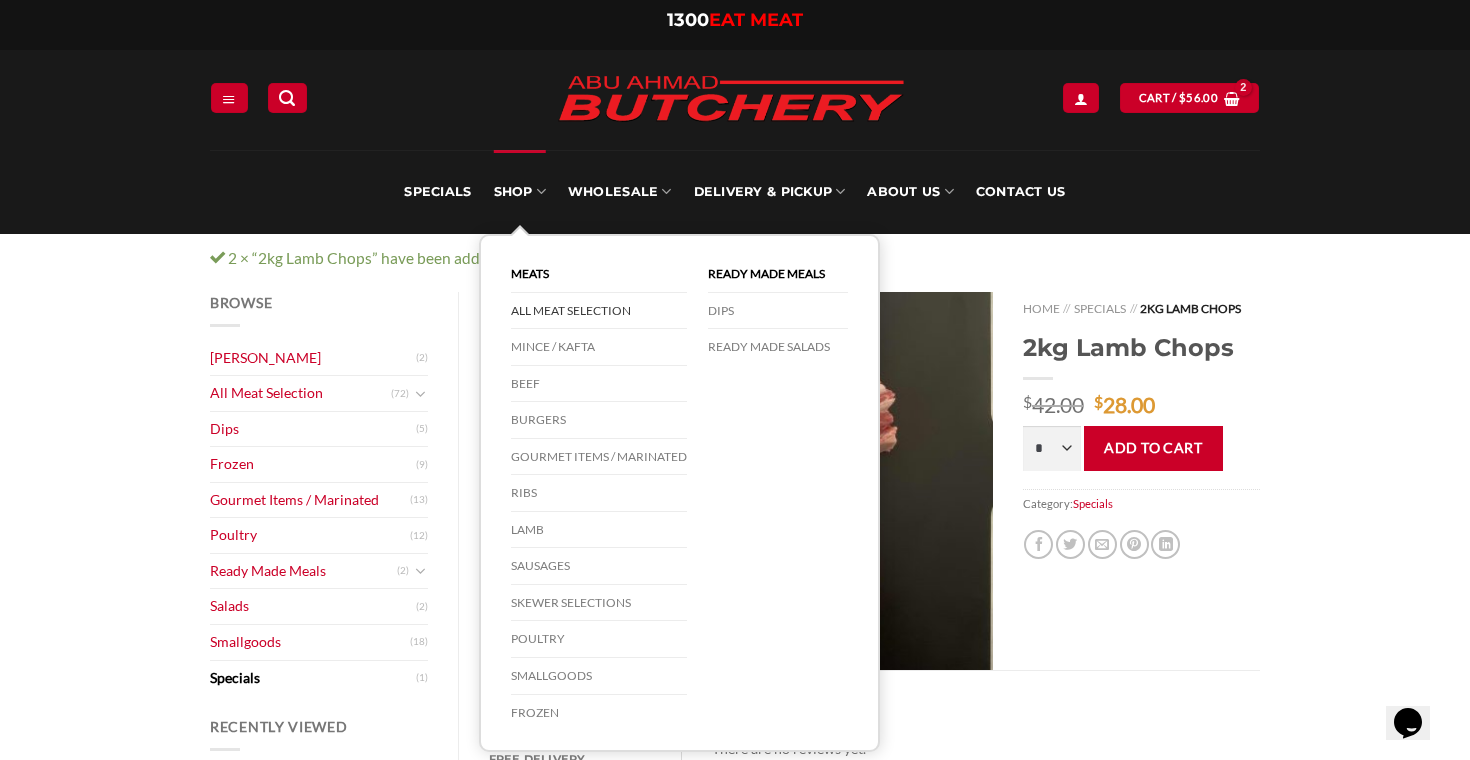 click on "All Meat Selection" at bounding box center [599, 311] 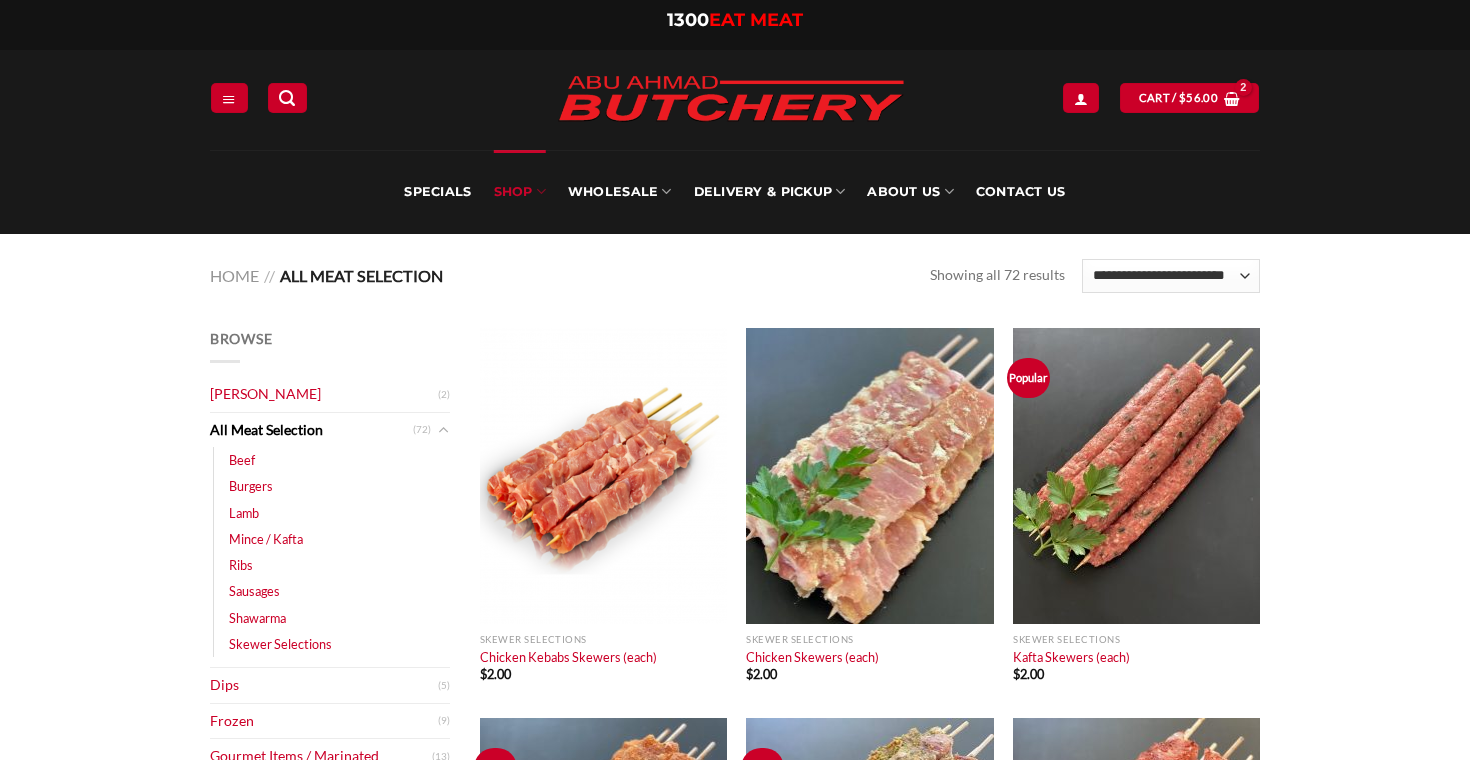 scroll, scrollTop: 0, scrollLeft: 0, axis: both 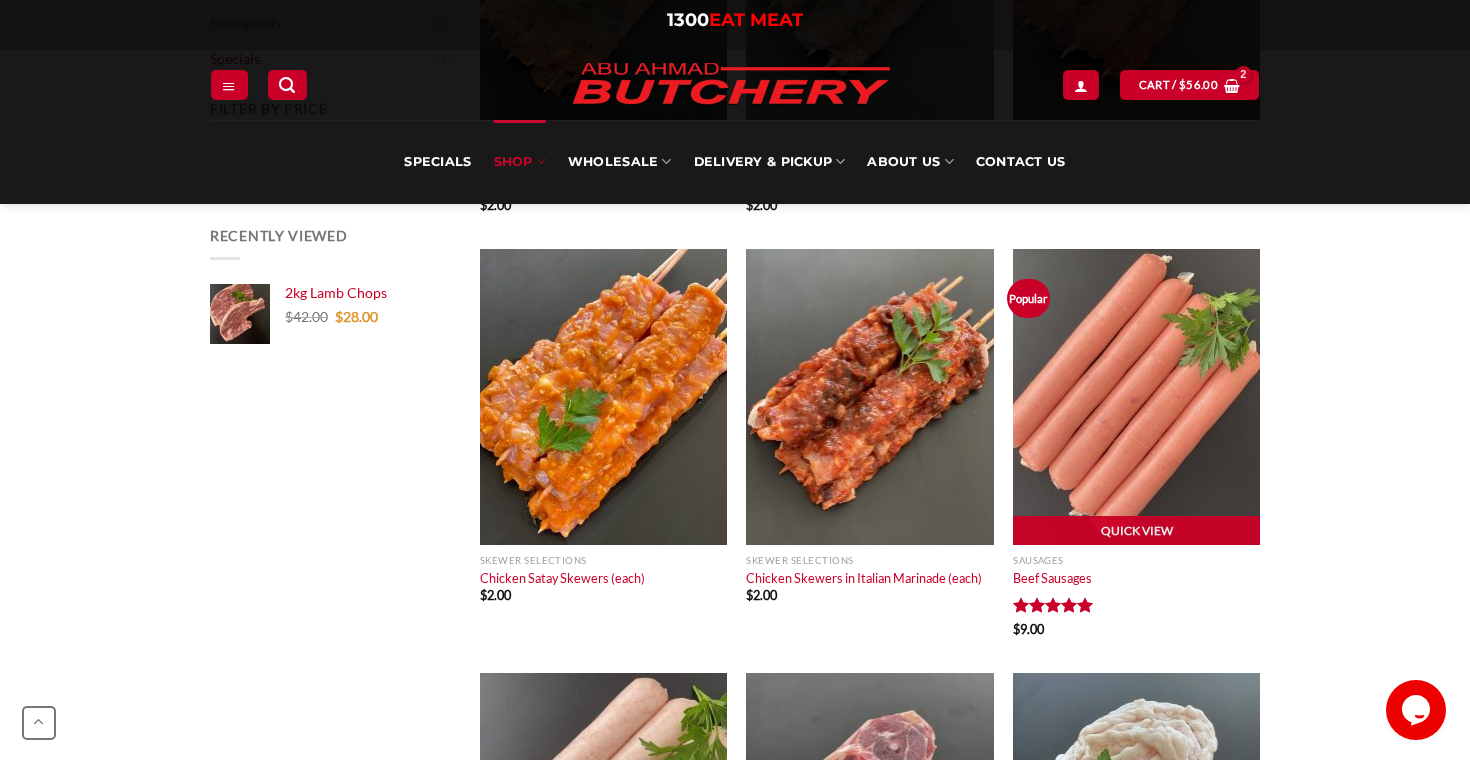 click at bounding box center (1136, 397) 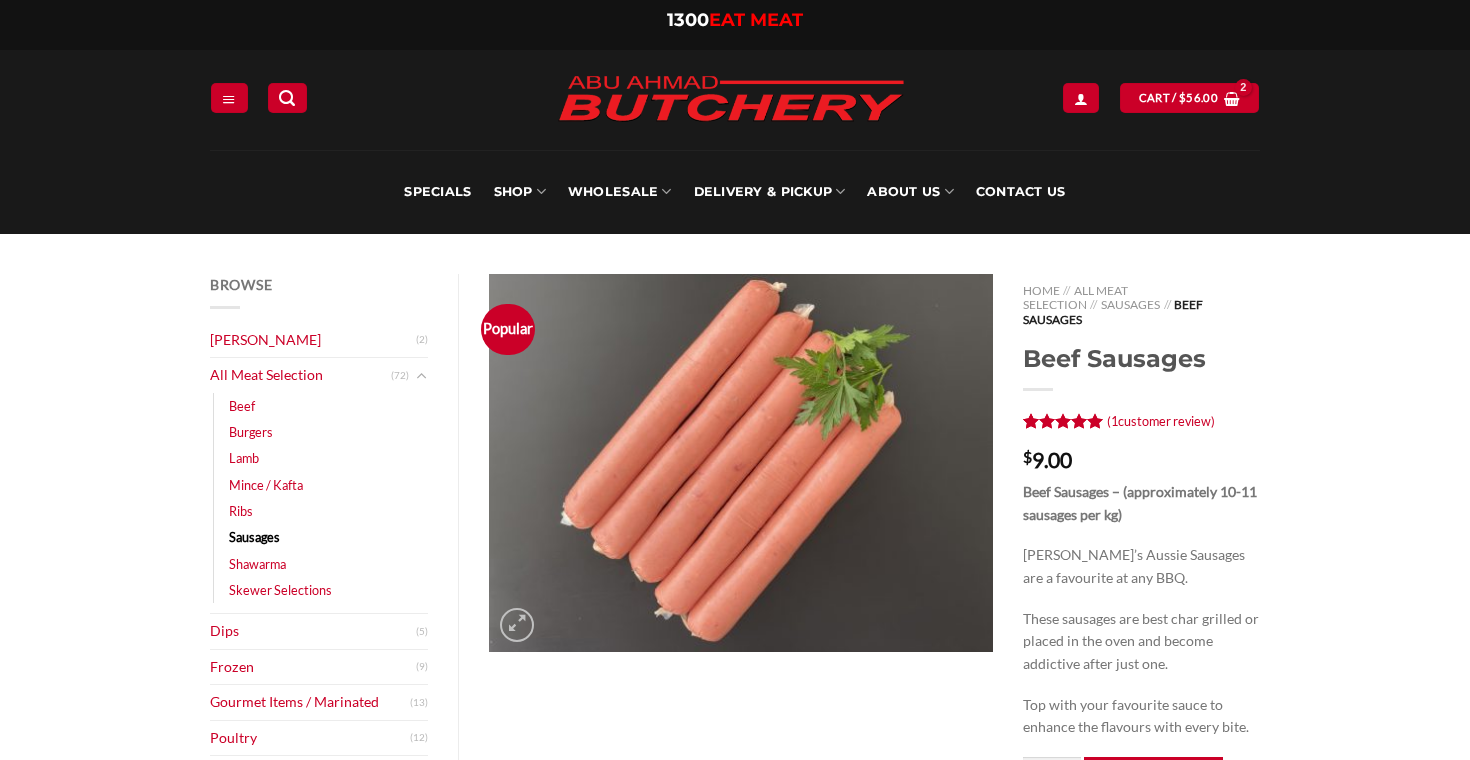 scroll, scrollTop: 0, scrollLeft: 0, axis: both 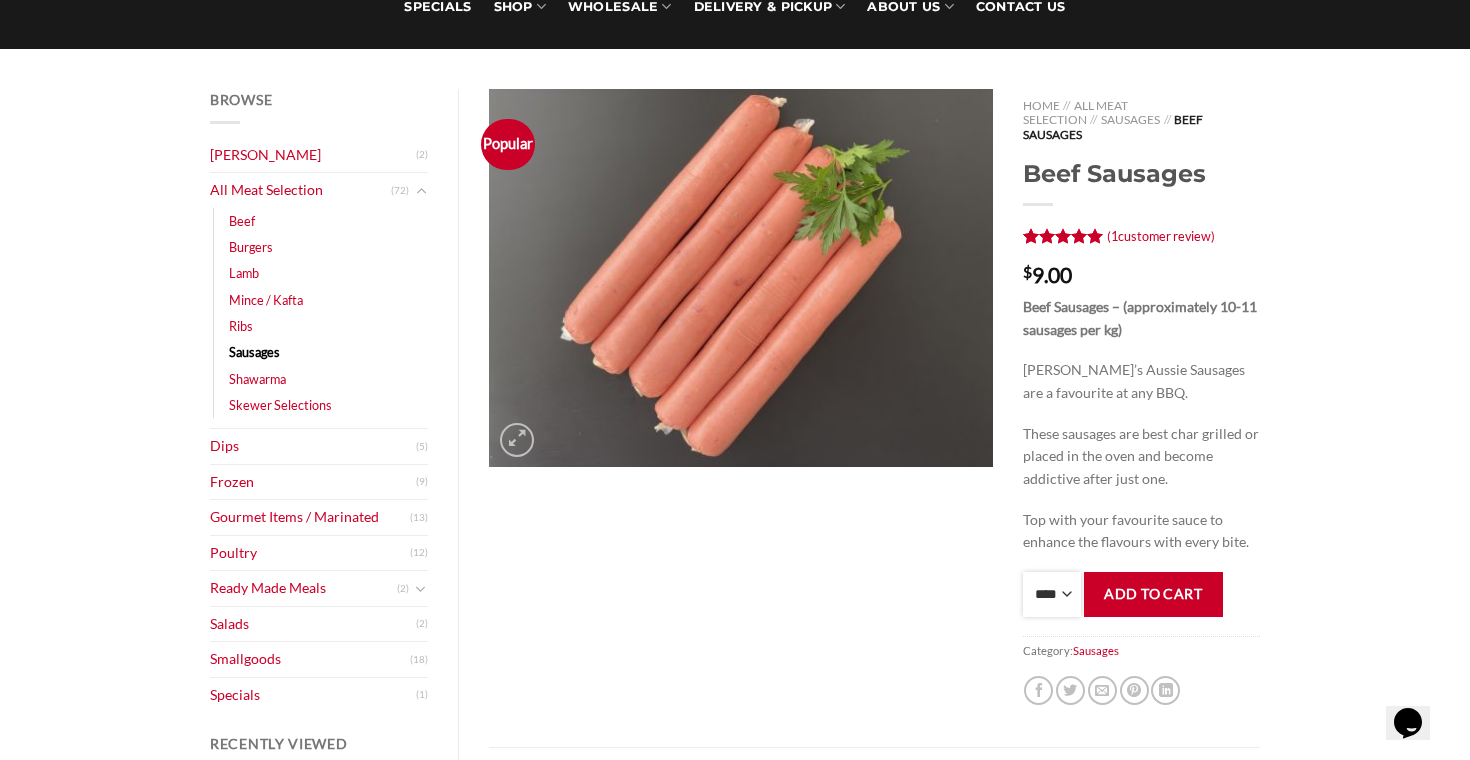 click on "**** * *** * *** * *** * *** * *** * *** * *** * *** * *** ** **** ** **** ** **** ** **** ** **** ** **** ** **** ** **** ** **** ** **** ** **** ** **** ** **** ** **** ** **** ** **** ** **** ** **** ** **** ** **** ** **** ** **** ** **** ** **** ** **** ** **** ** **** ** **** ** **** ** **** ** **** ** **** ** **** ** **** ** **** ** **** ** **** ** **** ** **** ** **** ** **** ** **** ** **** ** **** ** **** ** **** ** **** ** **** ** **** ** **** ** **** ** **** ** **** ** **** ** **** ** **** ** **** ** **** ** **** ** **** ** **** ** **** ** **** ** **** ** **** ** **** ** **** ** **** ** **** ** **** ** **** ** **** ** **** ** **** ** **** ** **** ** **** ** **** ** **** ** **** ** **** ** **** ** **** ** **** ** **** ** **** ** **** ** **** ** **** ** **** *** ***** *** ***** *** ***** *** ***** *** ***** *** ***** *** ***** *** ***** *** ***** *** ***** *** ***** *** ***** *** ***** *** ***** *** ***** *** ***** *** ***** *** ***** *** ***** *** ***** *** ***** *** ***** *** ***** *** ***** ***" at bounding box center (1052, 594) 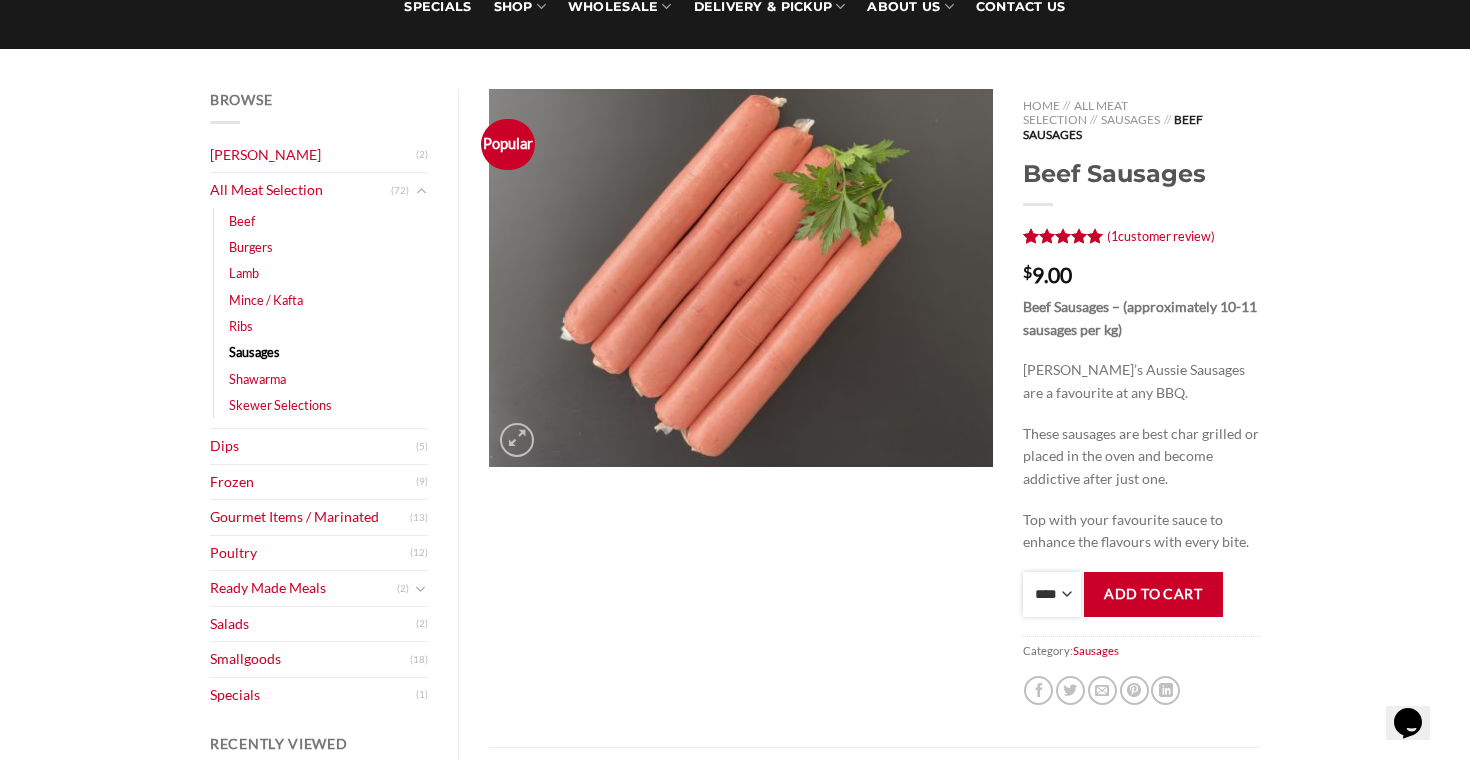 select on "*" 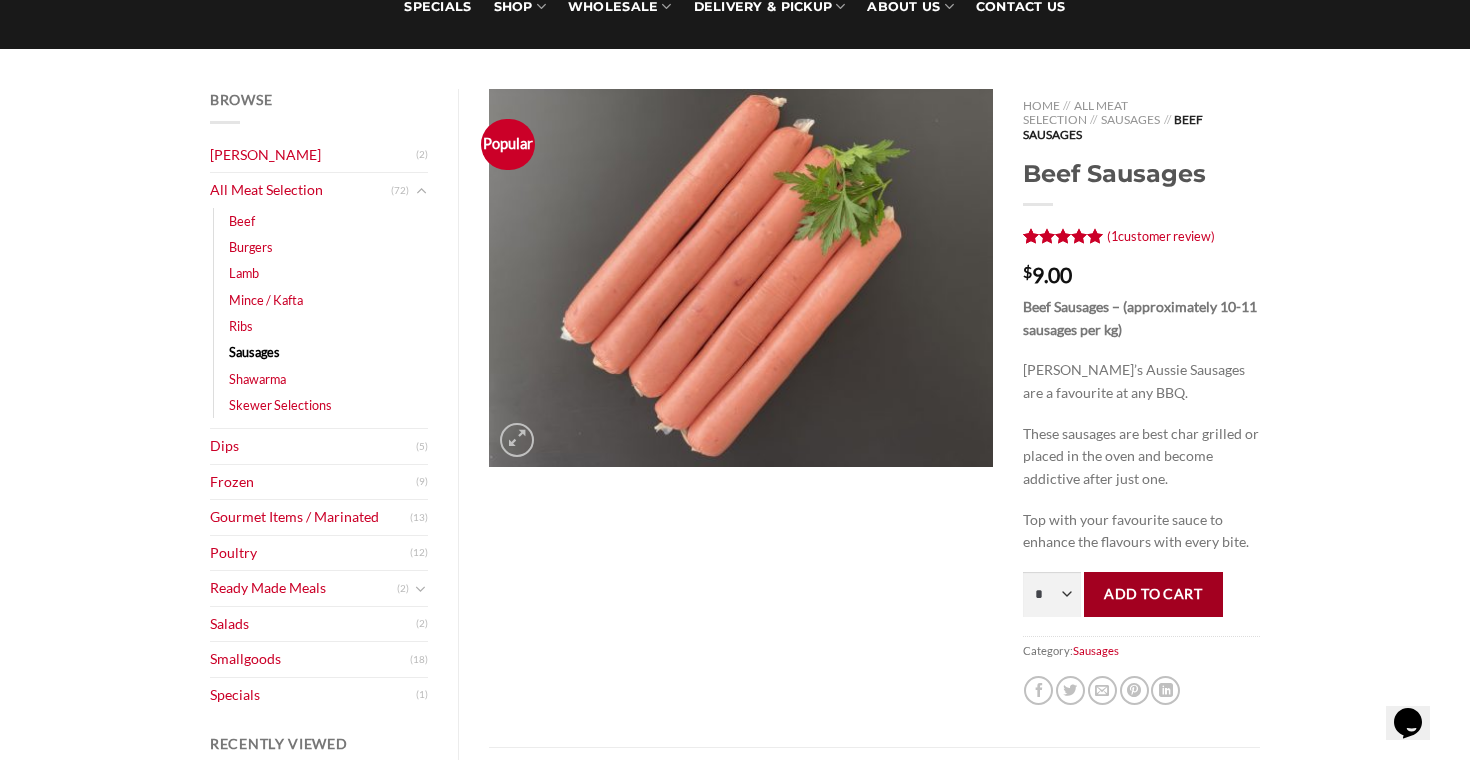 click on "Add to cart" at bounding box center [1153, 594] 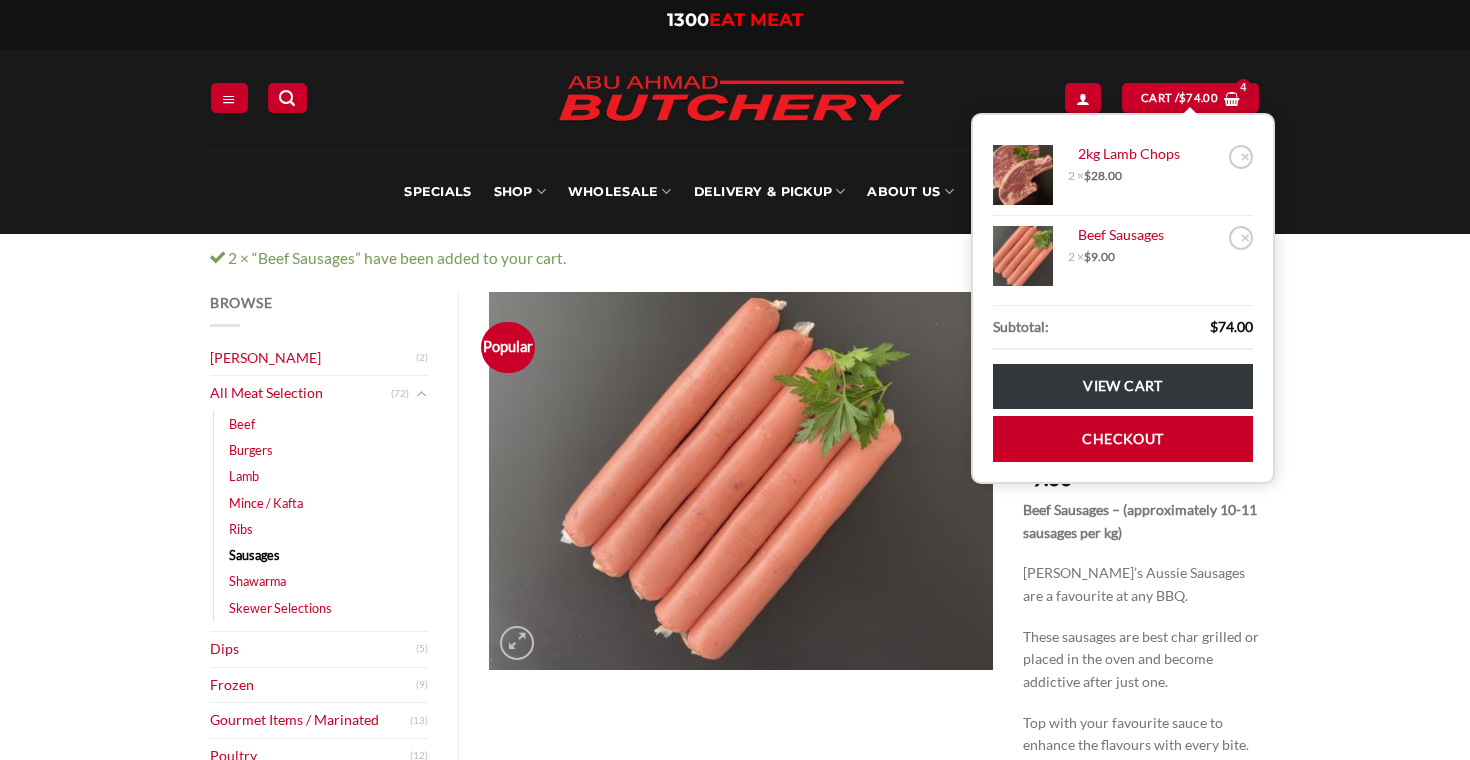 scroll, scrollTop: 0, scrollLeft: 0, axis: both 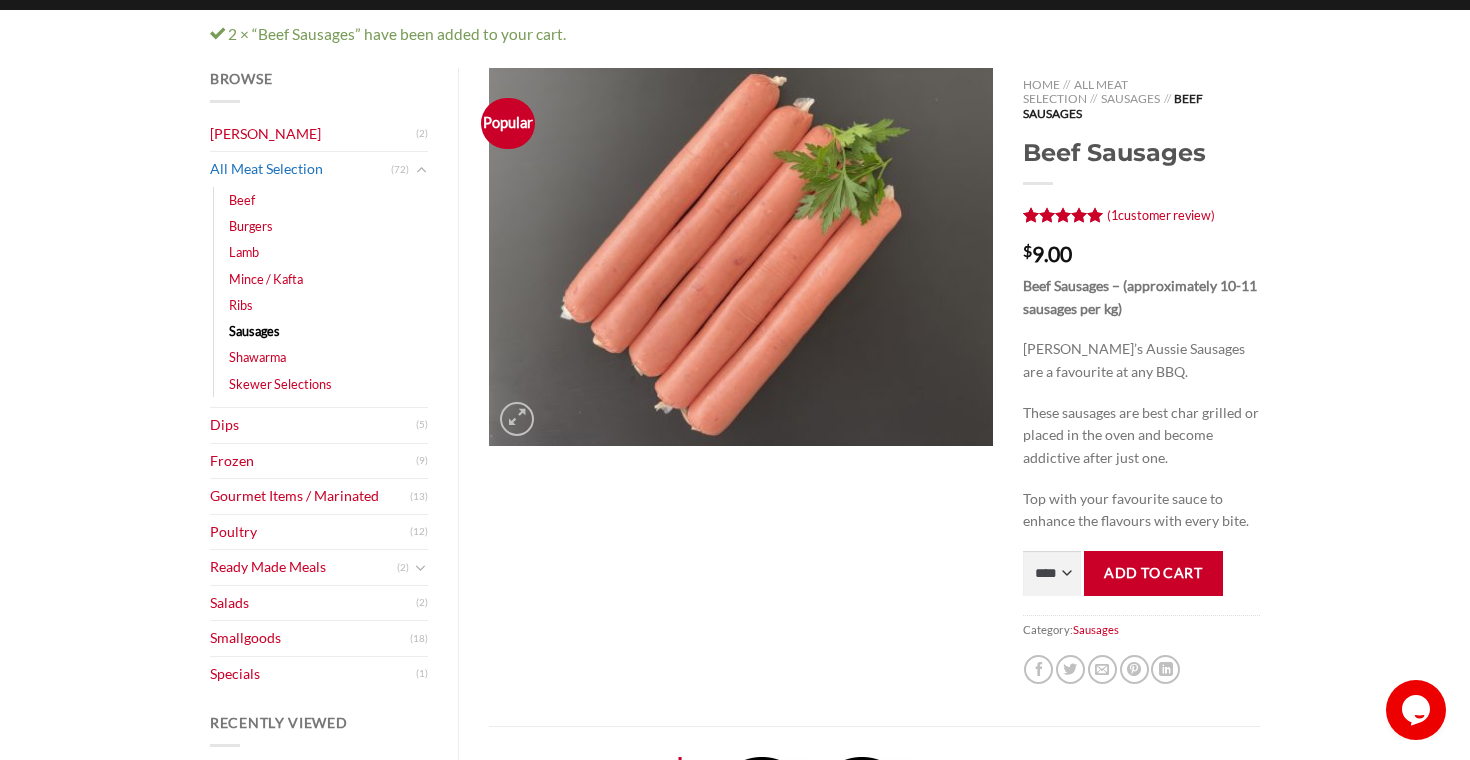 click on "All Meat Selection" at bounding box center [300, 169] 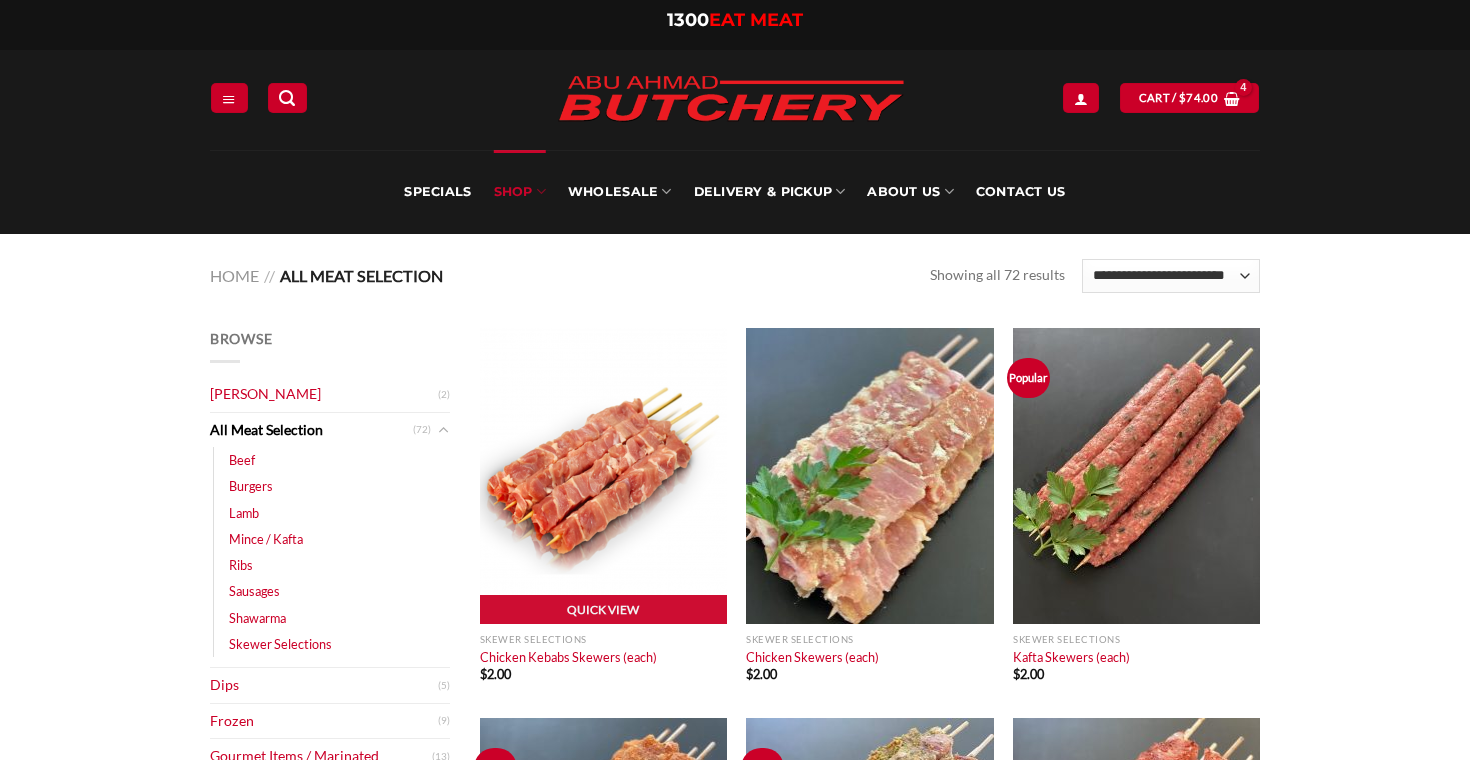 scroll, scrollTop: 0, scrollLeft: 0, axis: both 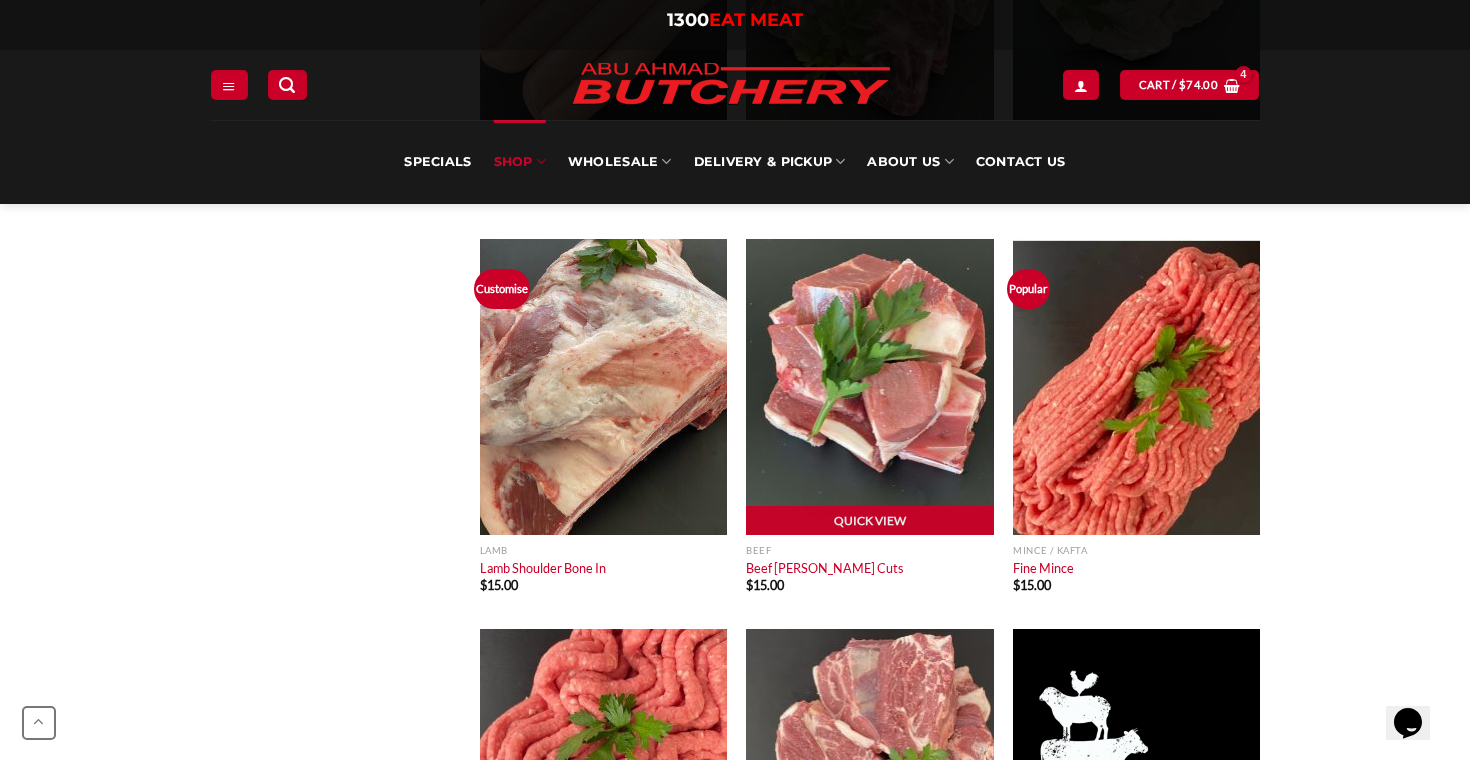 click at bounding box center [869, 387] 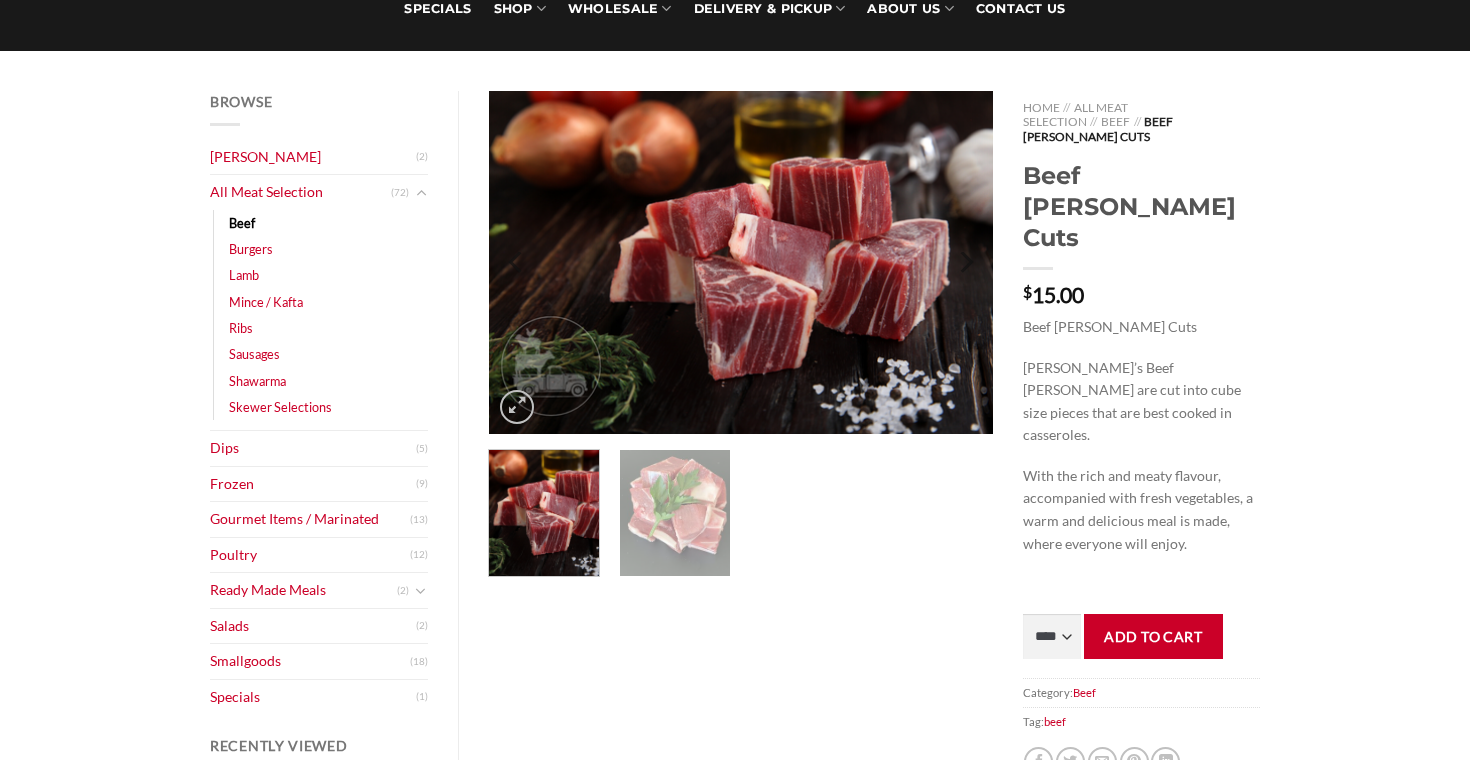 scroll, scrollTop: 203, scrollLeft: 0, axis: vertical 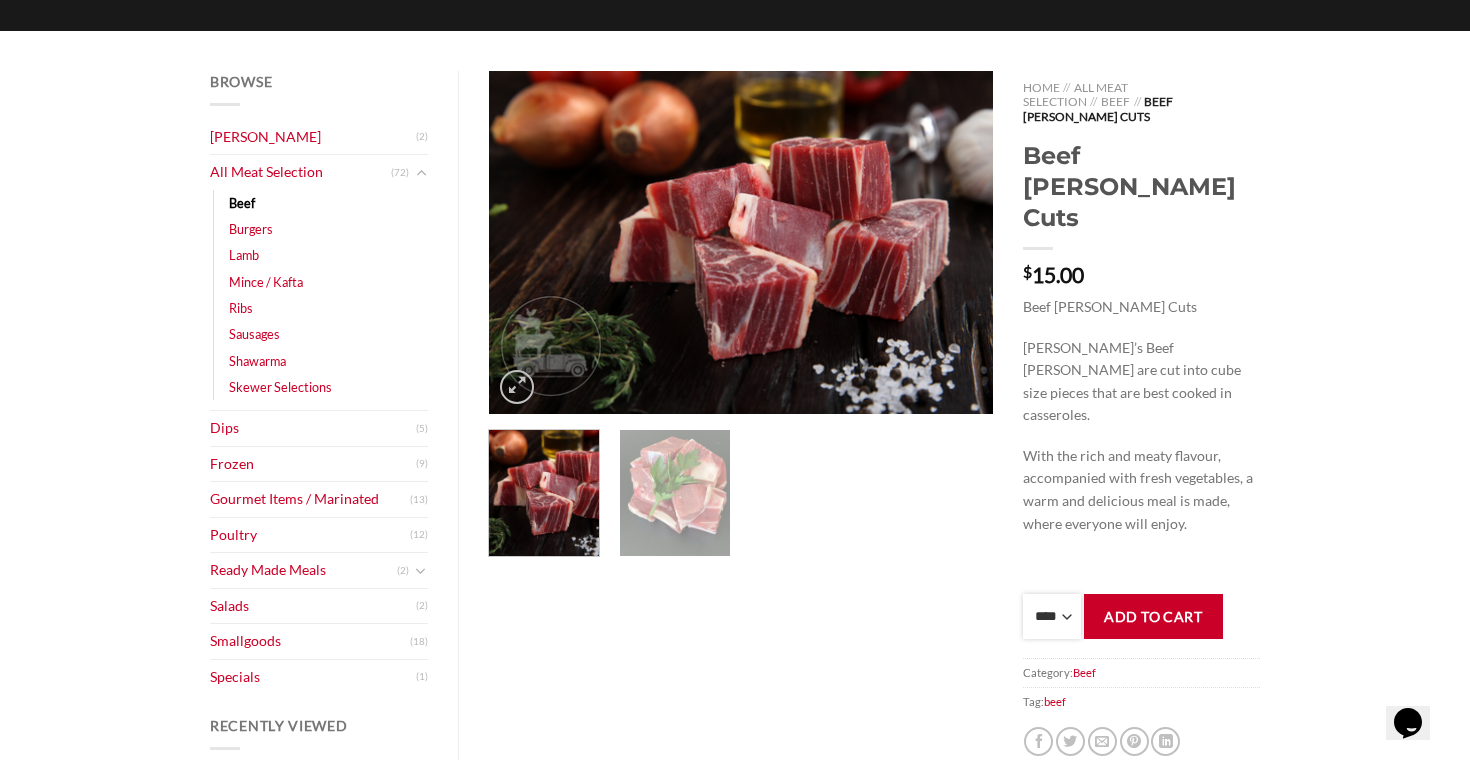 click on "**** * *** * *** * *** * *** * *** * *** * *** * *** * *** ** **** ** **** ** **** ** **** ** **** ** **** ** **** ** **** ** **** ** **** ** **** ** **** ** **** ** **** ** **** ** **** ** **** ** **** ** **** ** **** ** **** ** **** ** **** ** **** ** **** ** **** ** **** ** **** ** **** ** **** ** **** ** **** ** **** ** **** ** **** ** **** ** **** ** **** ** **** ** **** ** **** ** **** ** **** ** **** ** **** ** **** ** **** ** **** ** **** ** **** ** **** ** **** ** **** ** **** ** **** ** **** ** **** ** **** ** **** ** **** ** **** ** **** ** **** ** **** ** **** ** **** ** **** ** **** ** **** ** **** ** **** ** **** ** **** ** **** ** **** ** **** ** **** ** **** ** **** ** **** ** **** ** **** ** **** ** **** ** **** ** **** ** **** ** **** ** **** ** **** *** ***** *** ***** *** ***** *** ***** *** ***** *** ***** *** ***** *** ***** *** ***** *** ***** *** ***** *** ***** *** ***** *** ***** *** ***** *** ***** *** ***** *** ***** *** ***** *** ***** *** ***** *** ***** *** ***** *** ***** ***" at bounding box center [1052, 616] 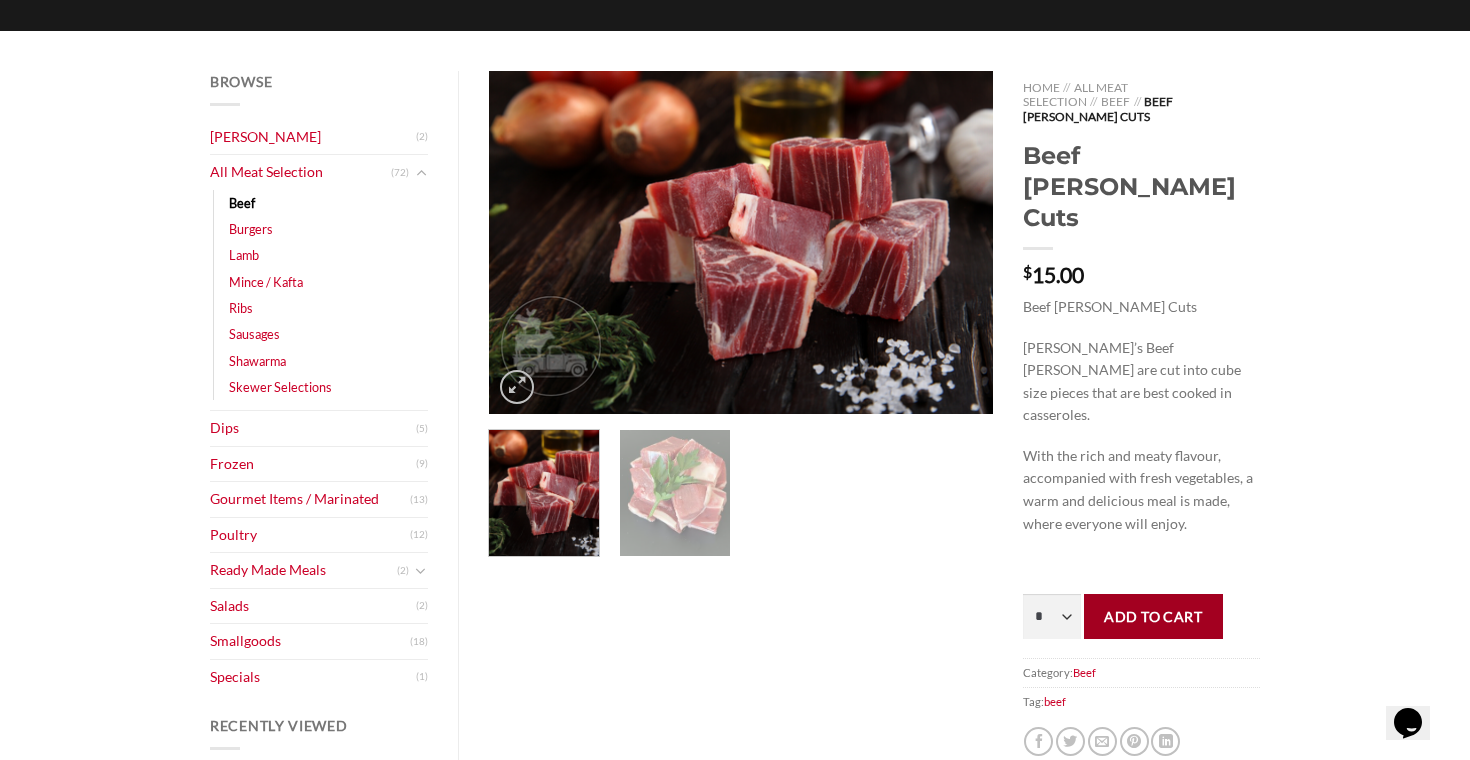 click on "Add to cart" at bounding box center (1153, 616) 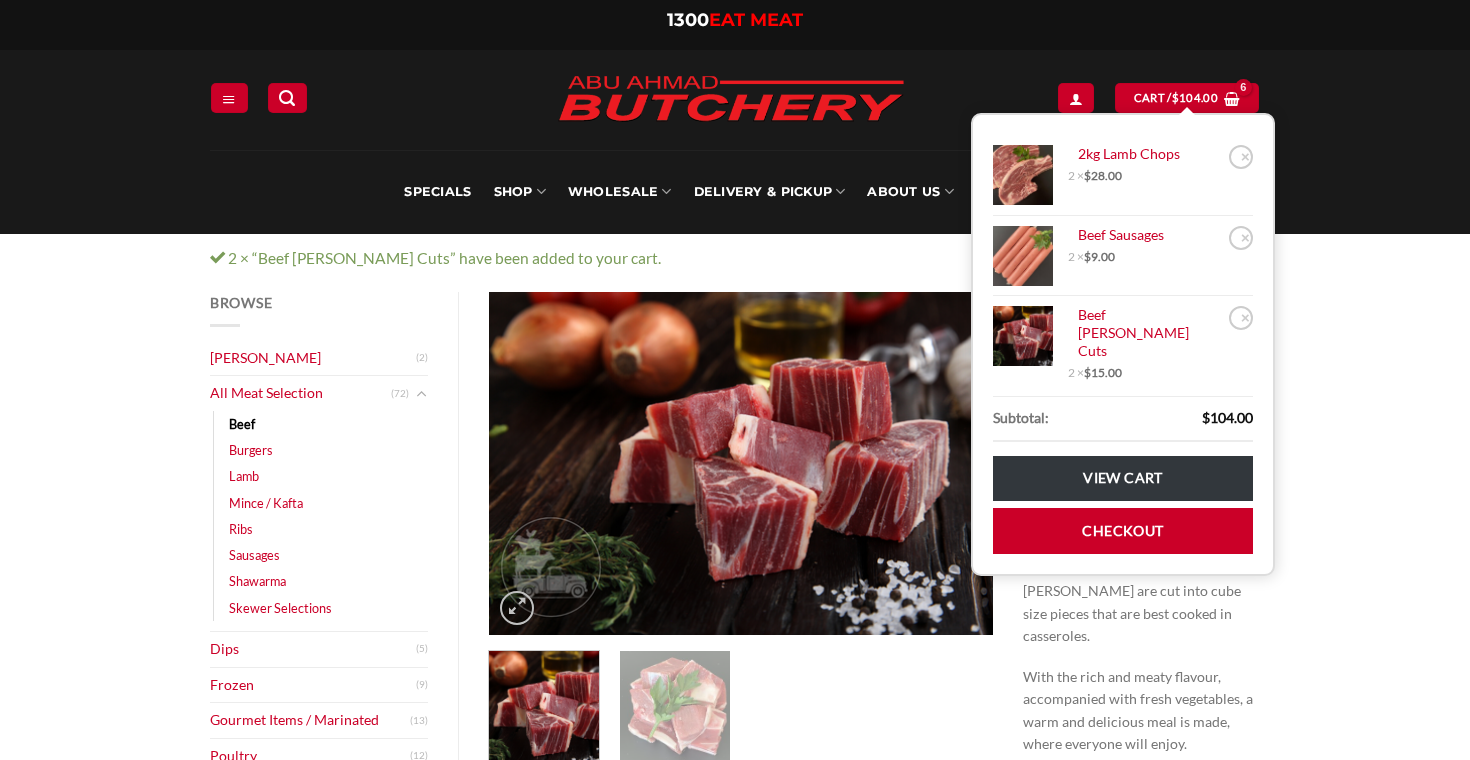 scroll, scrollTop: 0, scrollLeft: 0, axis: both 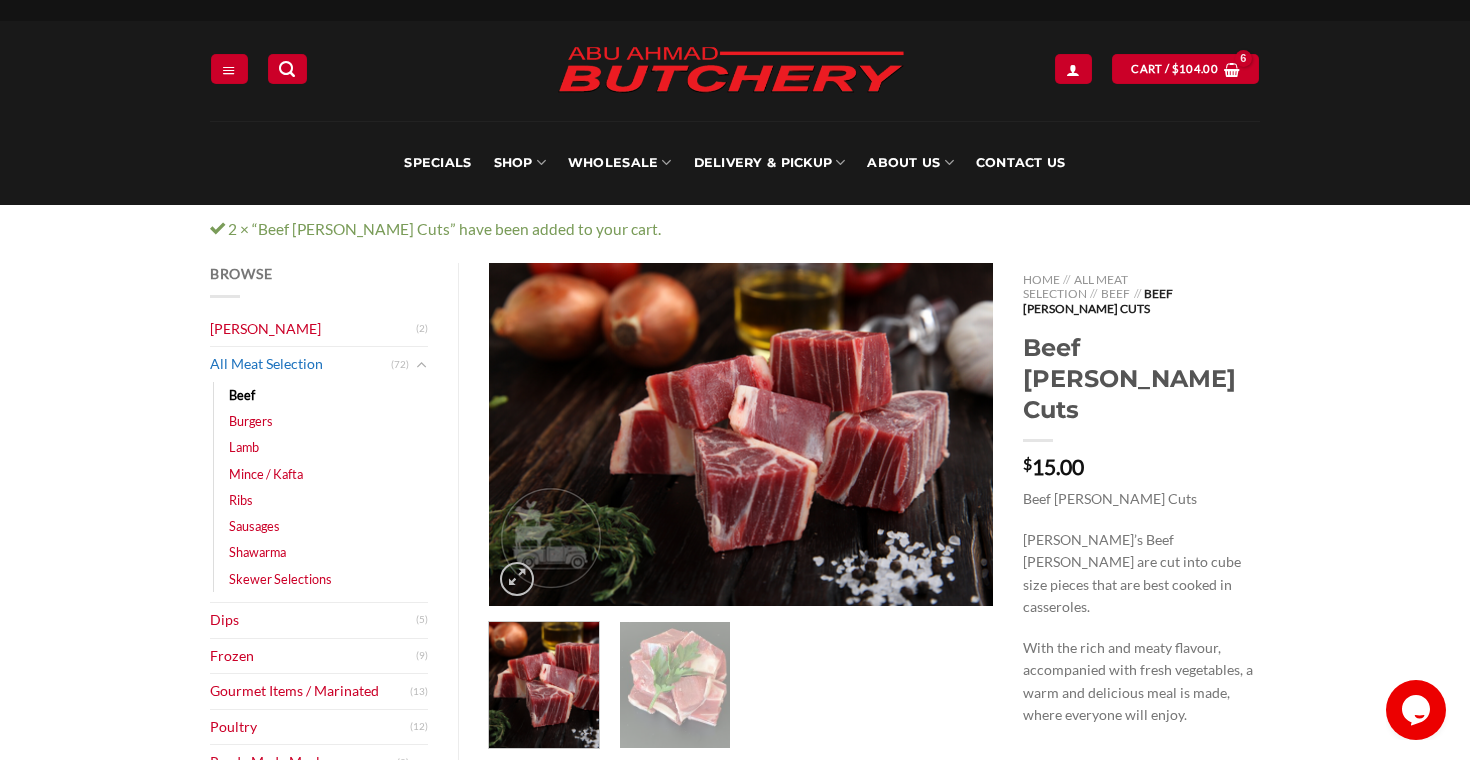 click on "All Meat Selection" at bounding box center [300, 364] 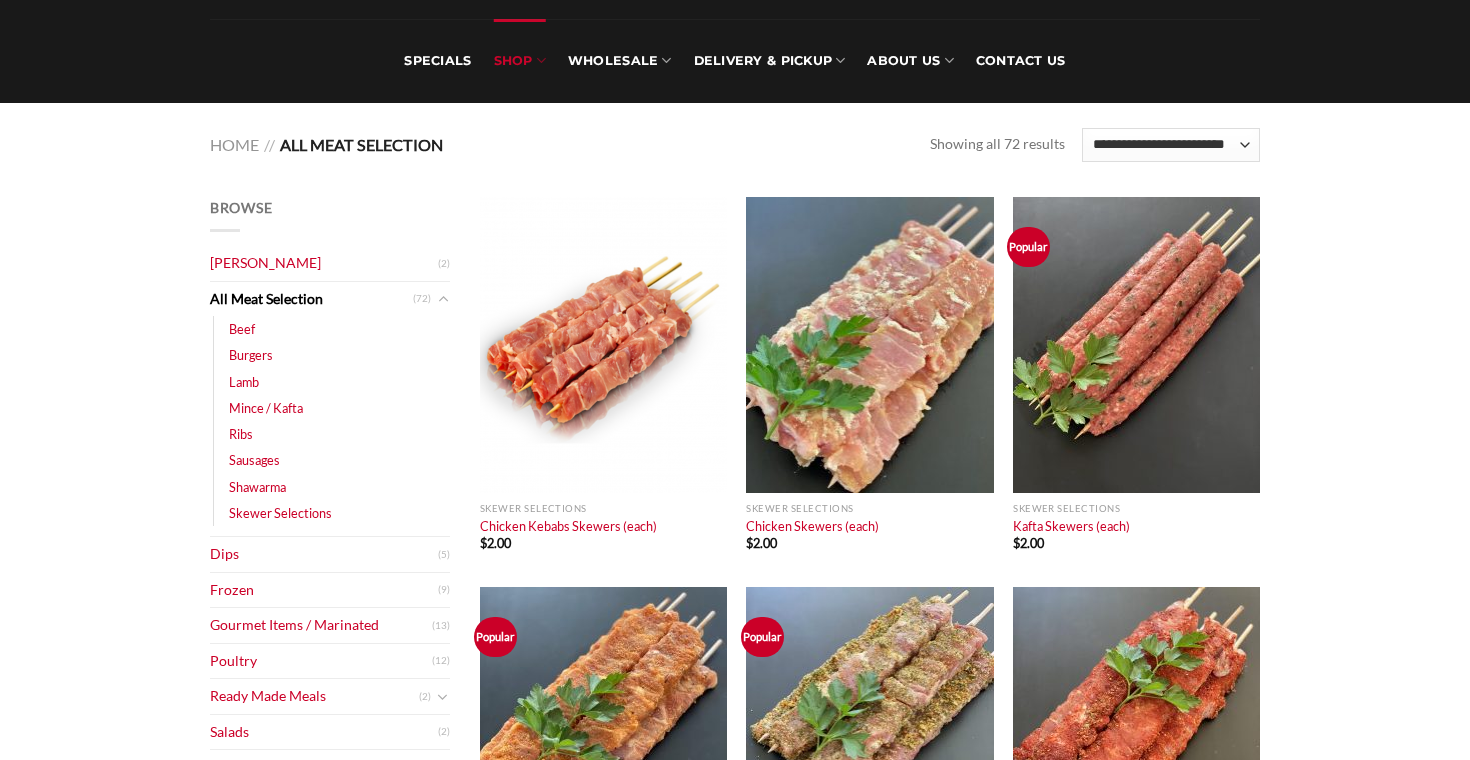 scroll, scrollTop: 387, scrollLeft: 0, axis: vertical 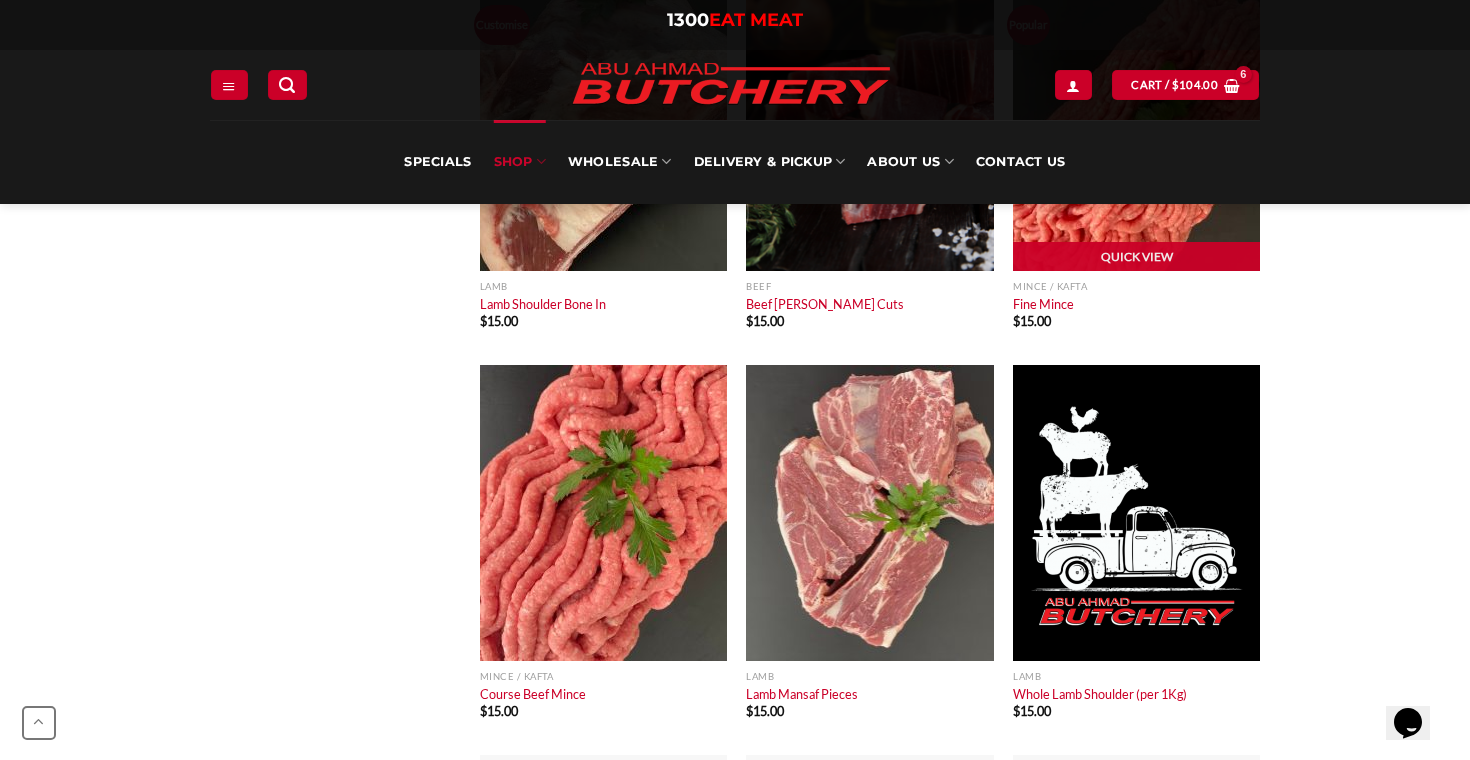 click at bounding box center [1136, 123] 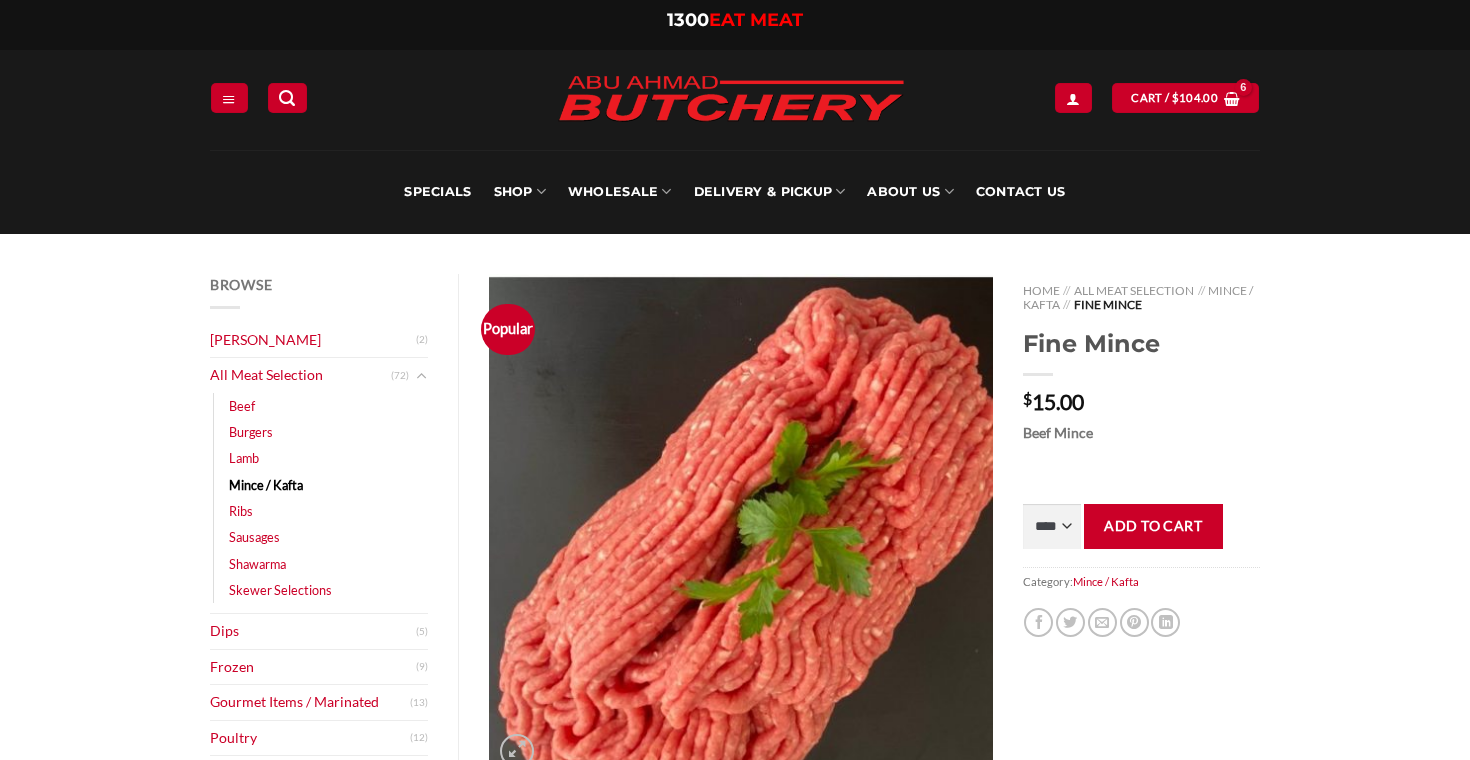 scroll, scrollTop: 0, scrollLeft: 0, axis: both 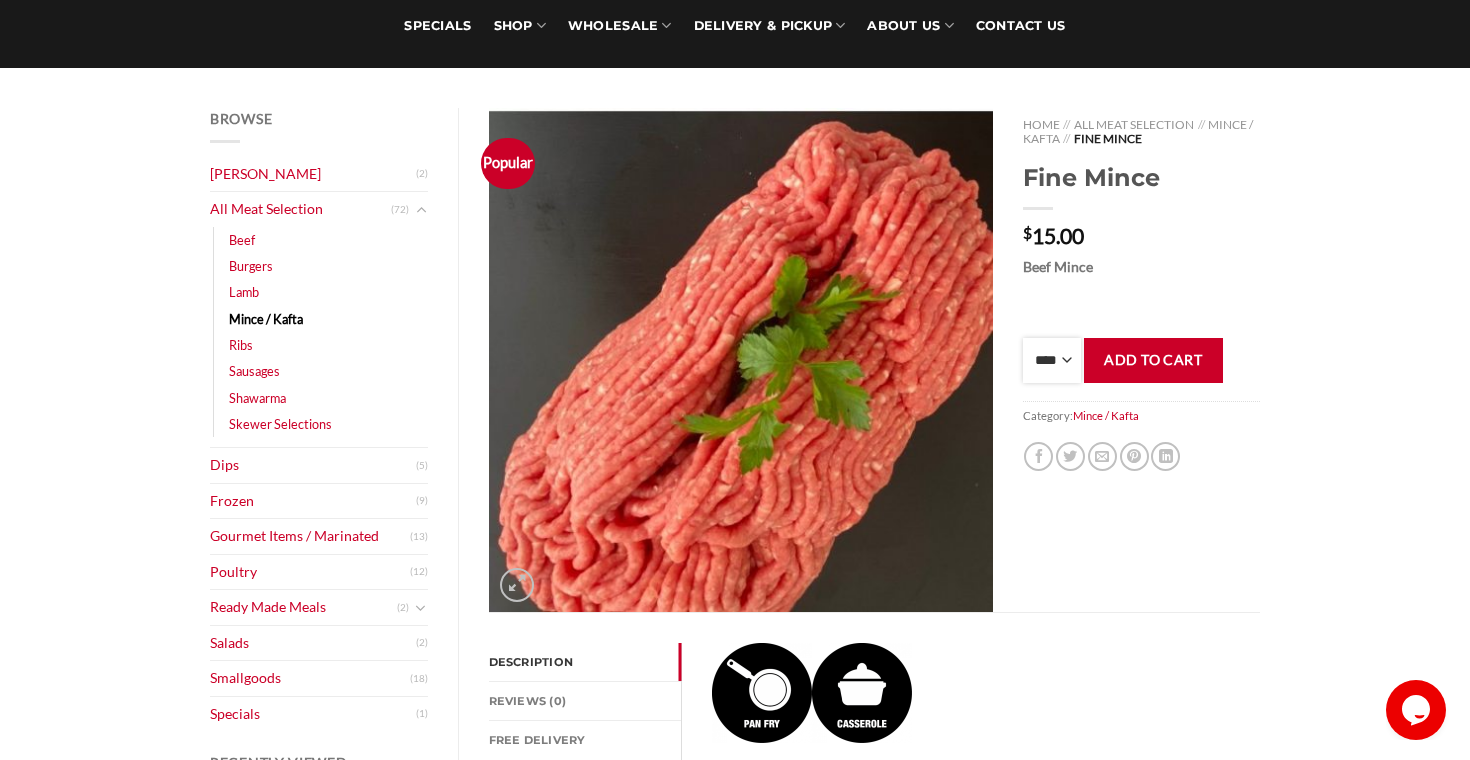 click on "**** * *** * *** * *** * *** * *** * *** * *** * *** * *** ** **** ** **** ** **** ** **** ** **** ** **** ** **** ** **** ** **** ** **** ** **** ** **** ** **** ** **** ** **** ** **** ** **** ** **** ** **** ** **** ** **** ** **** ** **** ** **** ** **** ** **** ** **** ** **** ** **** ** **** ** **** ** **** ** **** ** **** ** **** ** **** ** **** ** **** ** **** ** **** ** **** ** **** ** **** ** **** ** **** ** **** ** **** ** **** ** **** ** **** ** **** ** **** ** **** ** **** ** **** ** **** ** **** ** **** ** **** ** **** ** **** ** **** ** **** ** **** ** **** ** **** ** **** ** **** ** **** ** **** ** **** ** **** ** **** ** **** ** **** ** **** ** **** ** **** ** **** ** **** ** **** ** **** ** **** ** **** ** **** ** **** ** **** ** **** ** **** ** **** *** ***** *** ***** *** ***** *** ***** *** ***** *** ***** *** ***** *** ***** *** ***** *** ***** *** ***** *** ***** *** ***** *** ***** *** ***** *** ***** *** ***** *** ***** *** ***** *** ***** *** ***** *** ***** *** ***** *** ***** ***" at bounding box center (1052, 360) 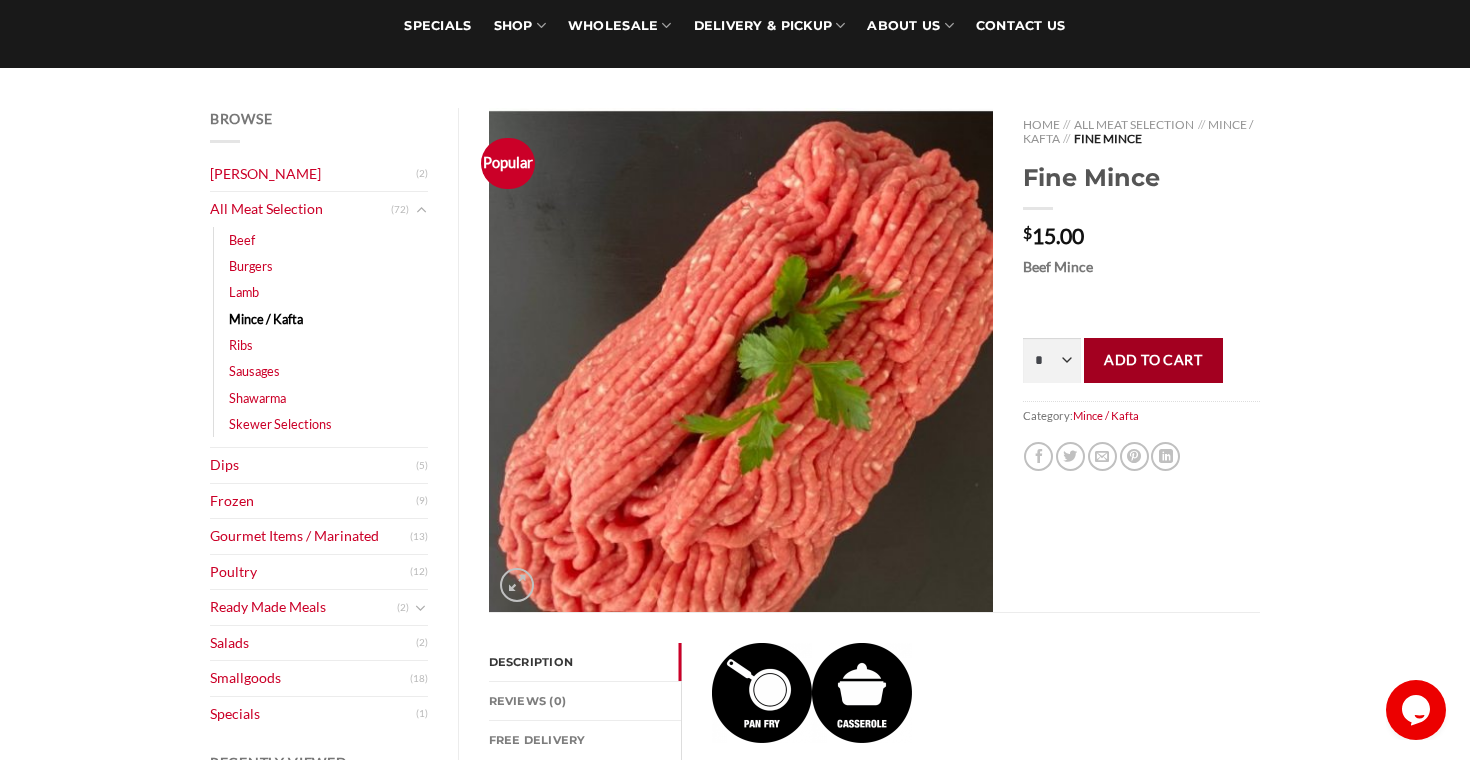 click on "Add to cart" at bounding box center [1153, 360] 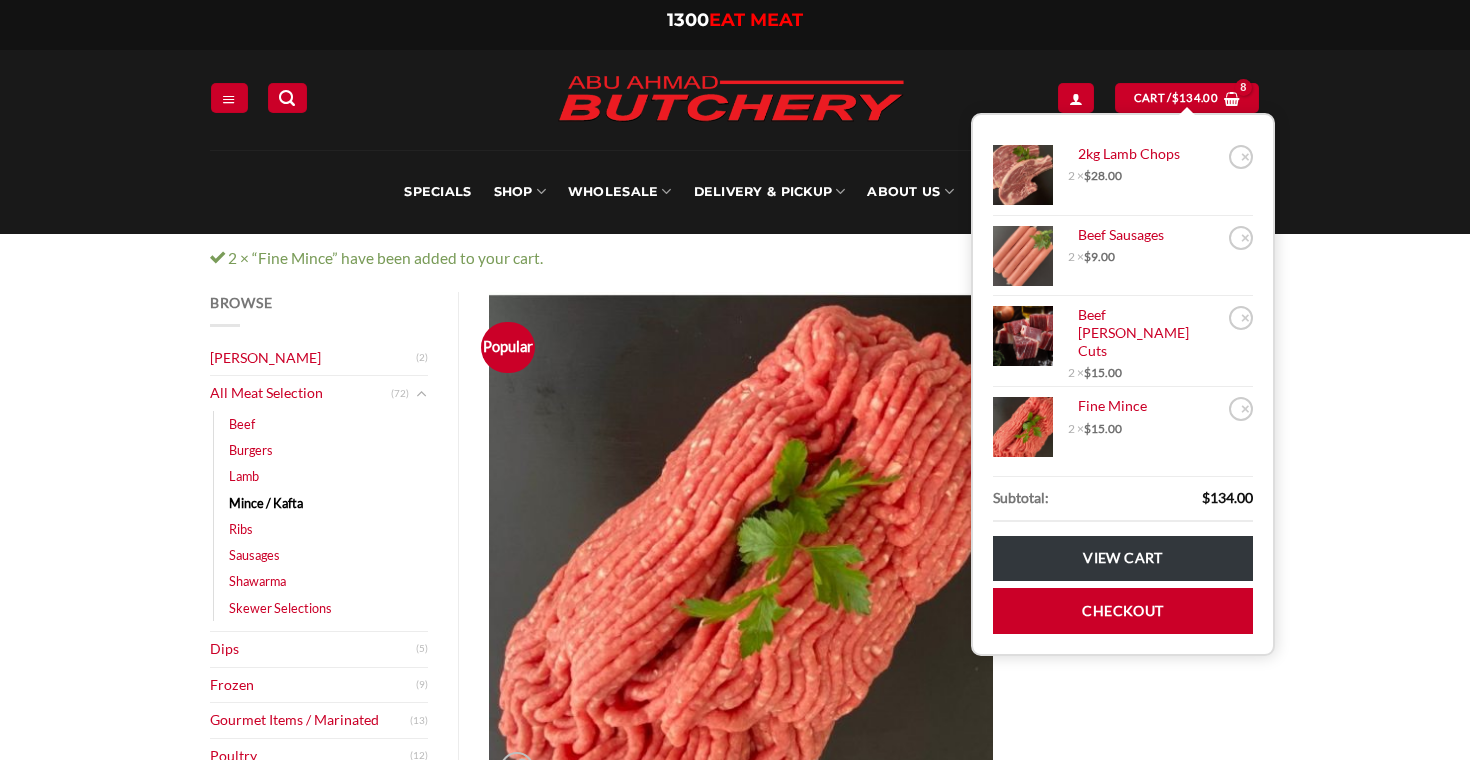 scroll, scrollTop: 0, scrollLeft: 0, axis: both 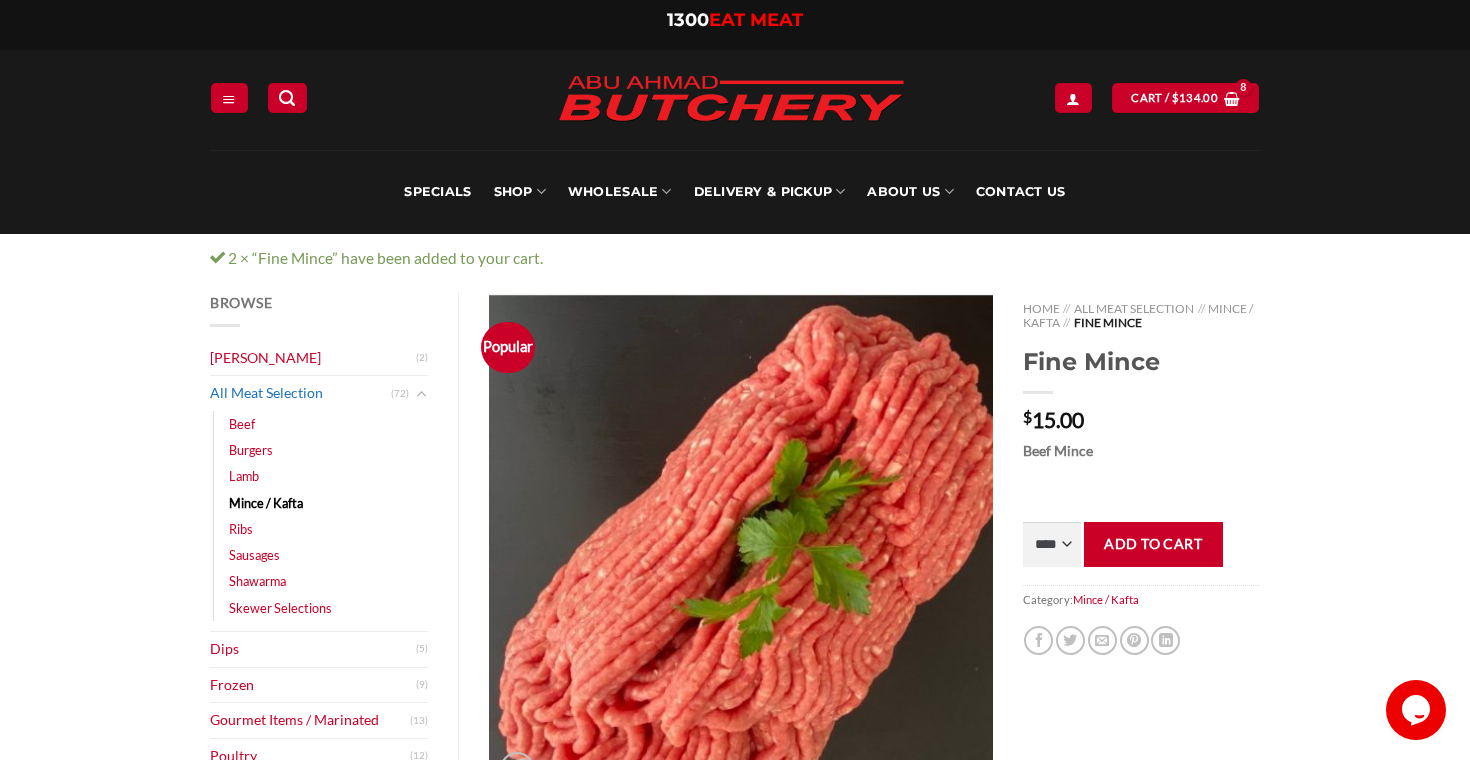click on "All Meat Selection" at bounding box center [300, 393] 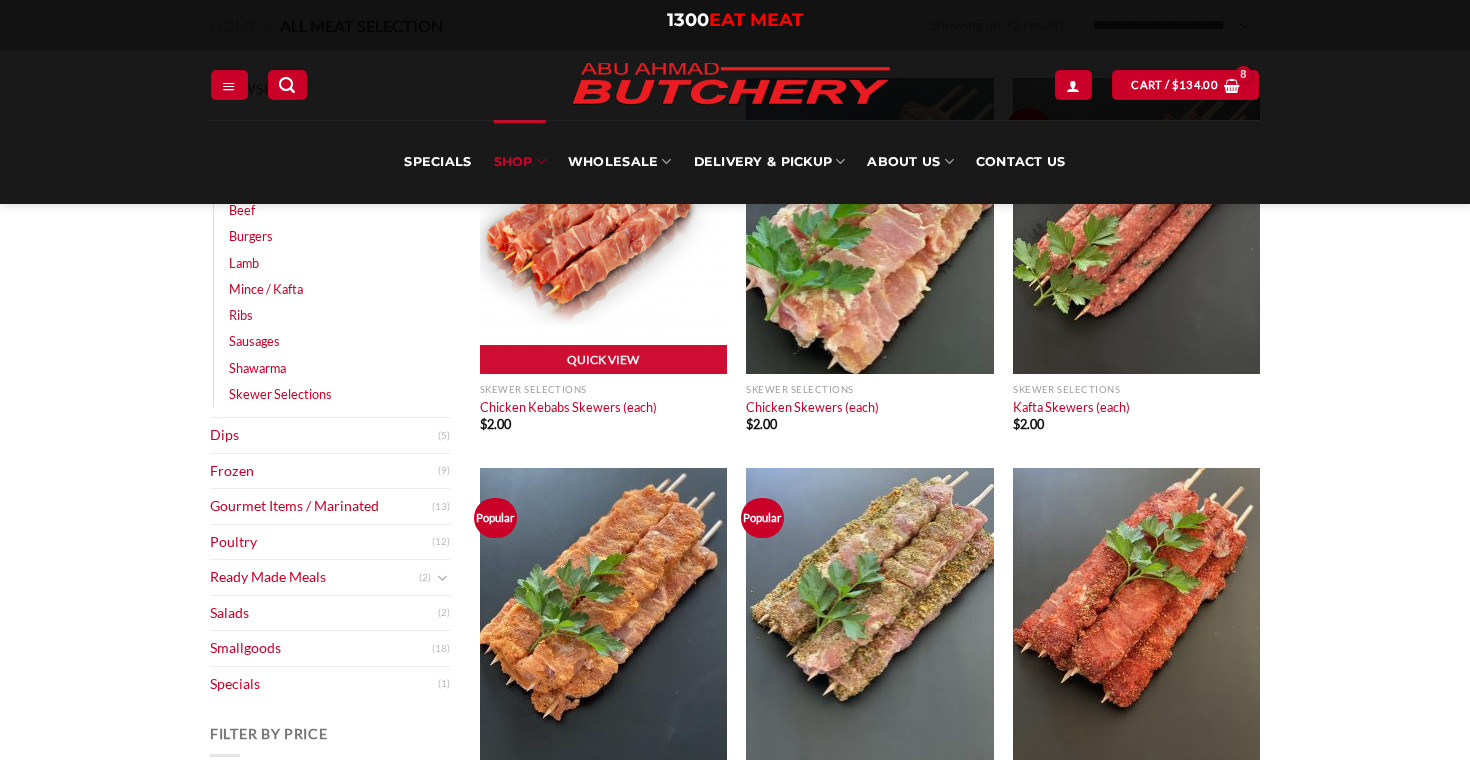 scroll, scrollTop: 1021, scrollLeft: 0, axis: vertical 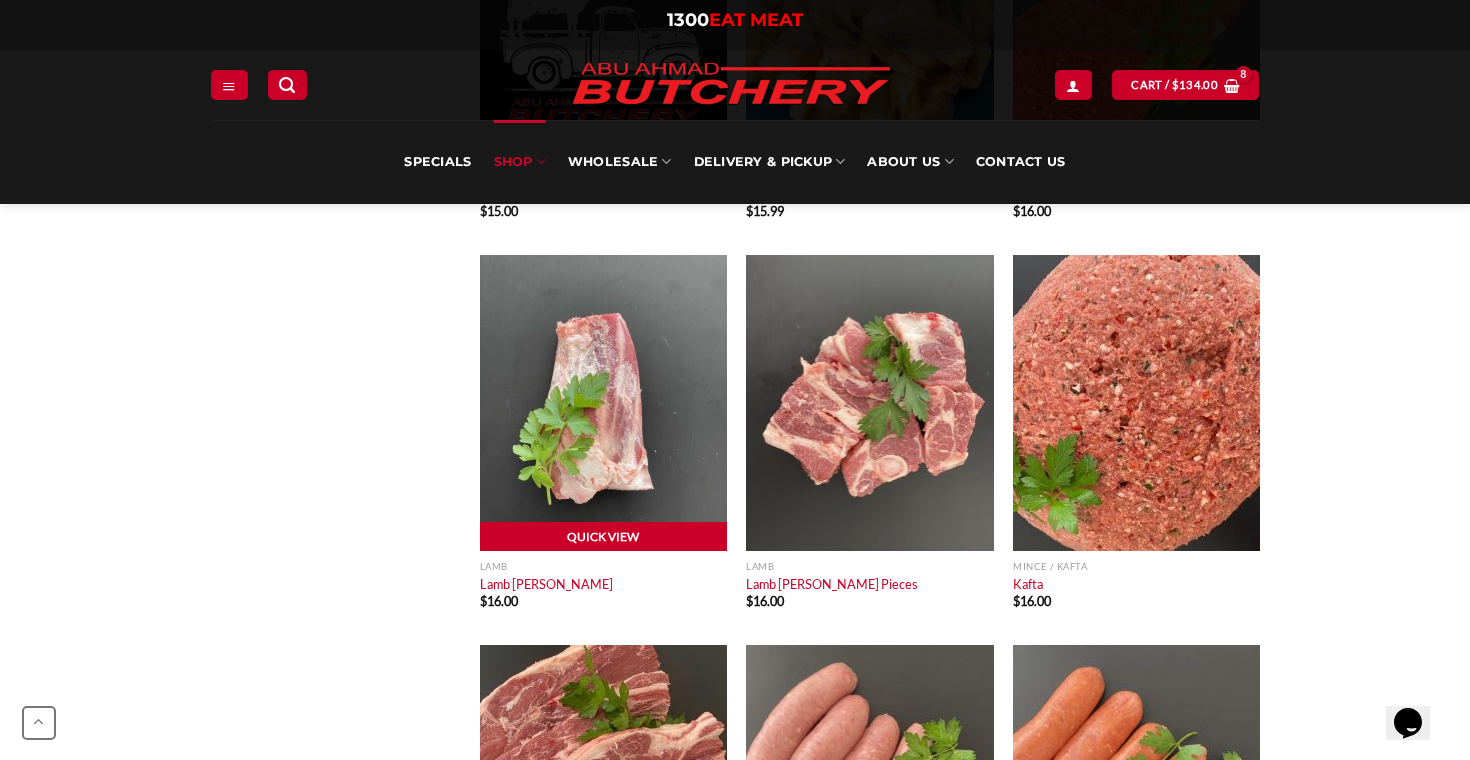 click on "Quick View" at bounding box center [603, 537] 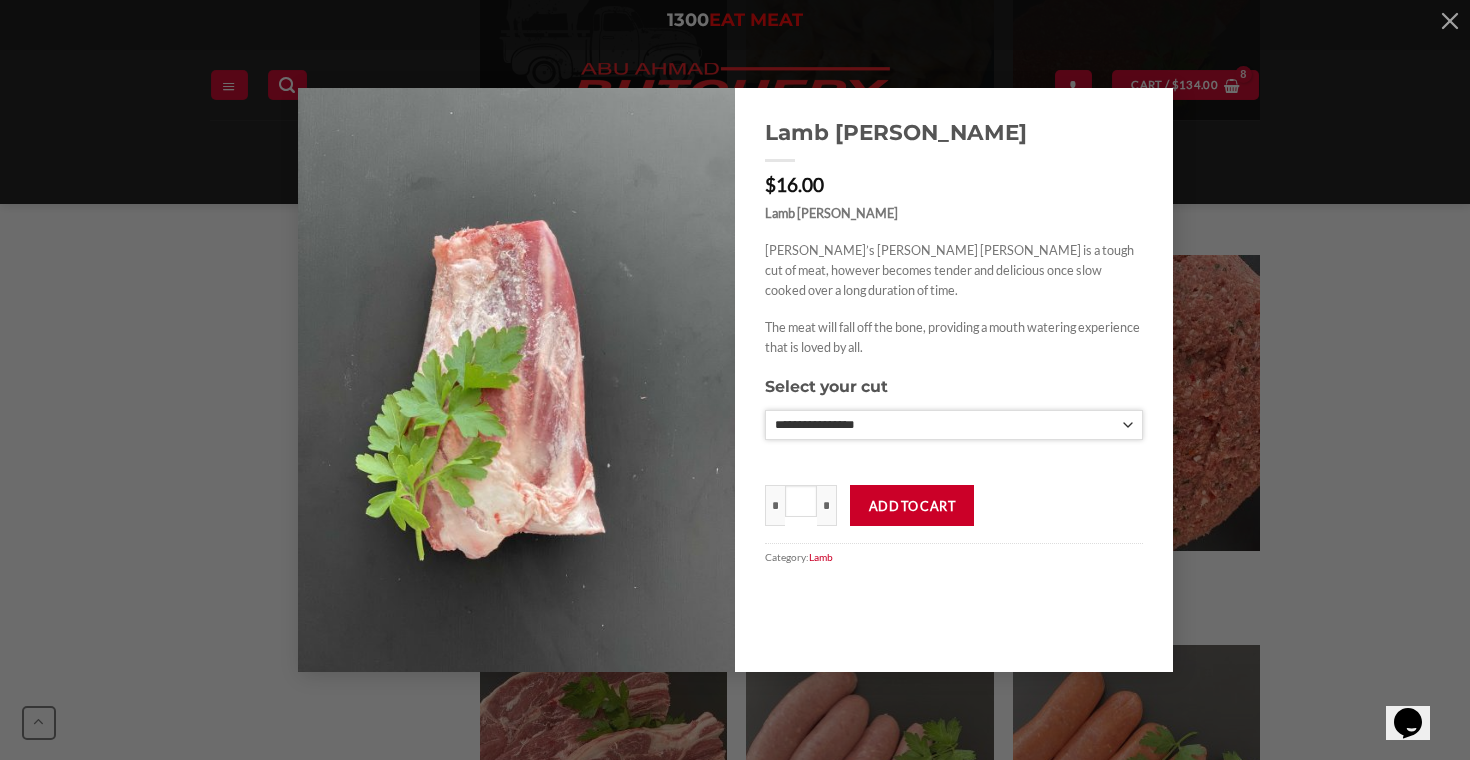 click on "**********" at bounding box center (954, 425) 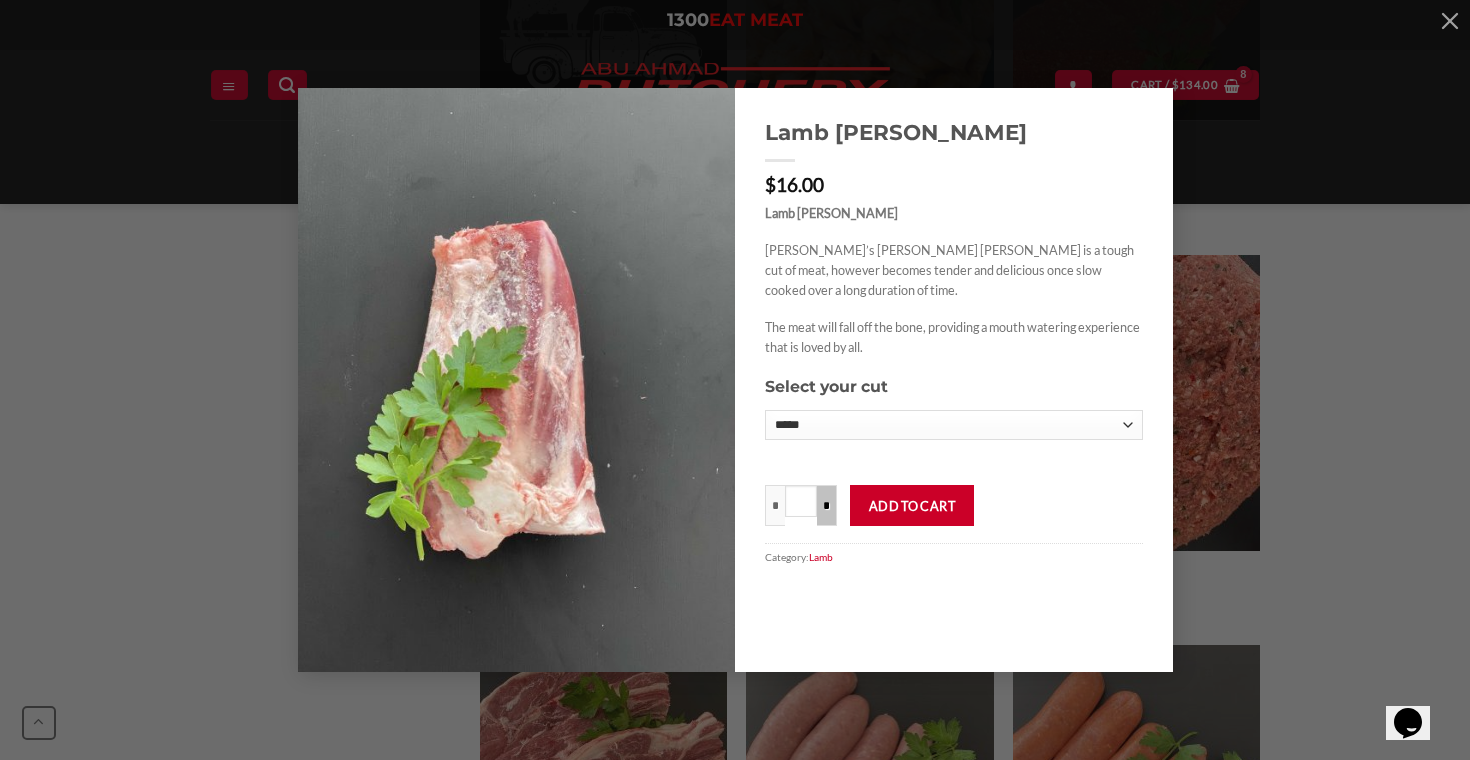 click on "*" at bounding box center (827, 505) 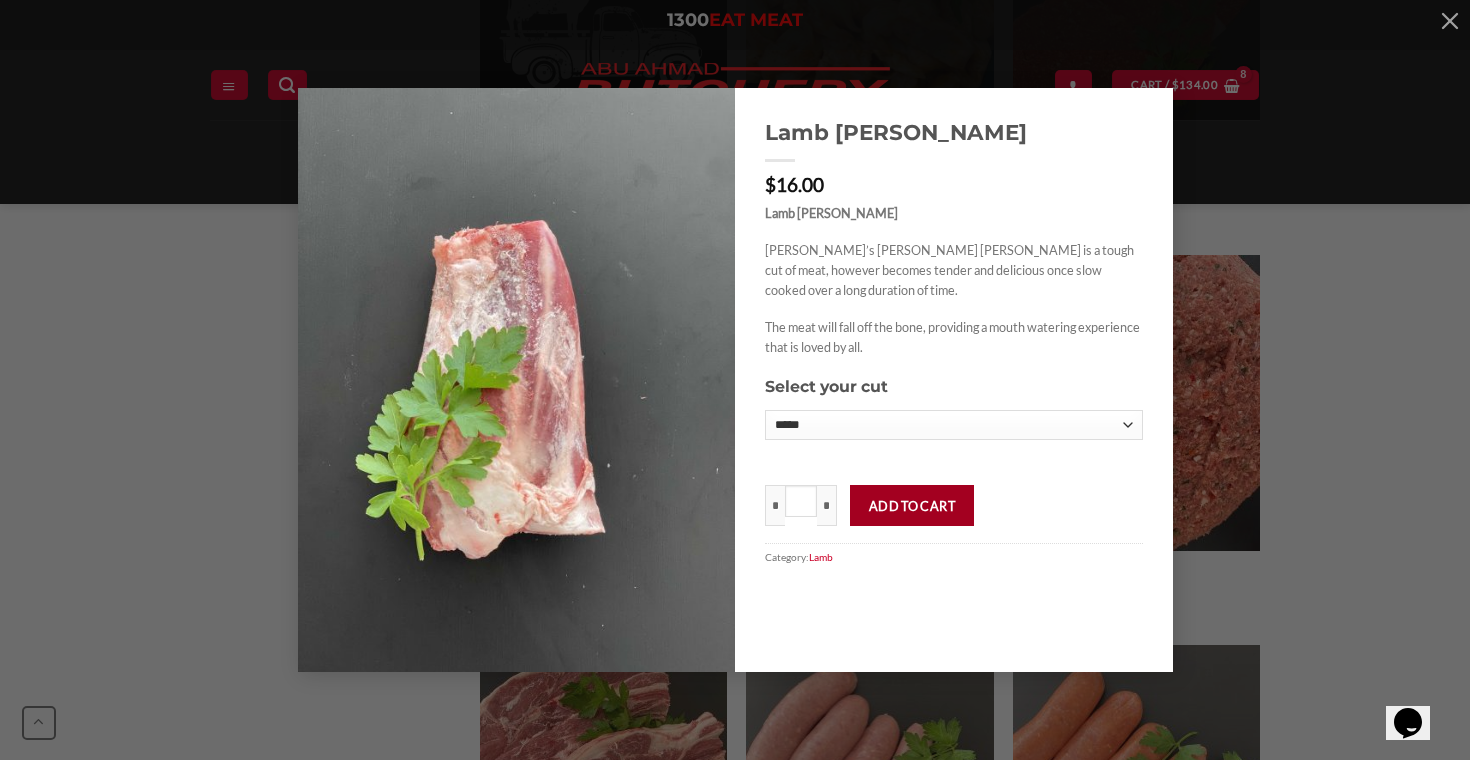 click on "Add to cart" at bounding box center [912, 505] 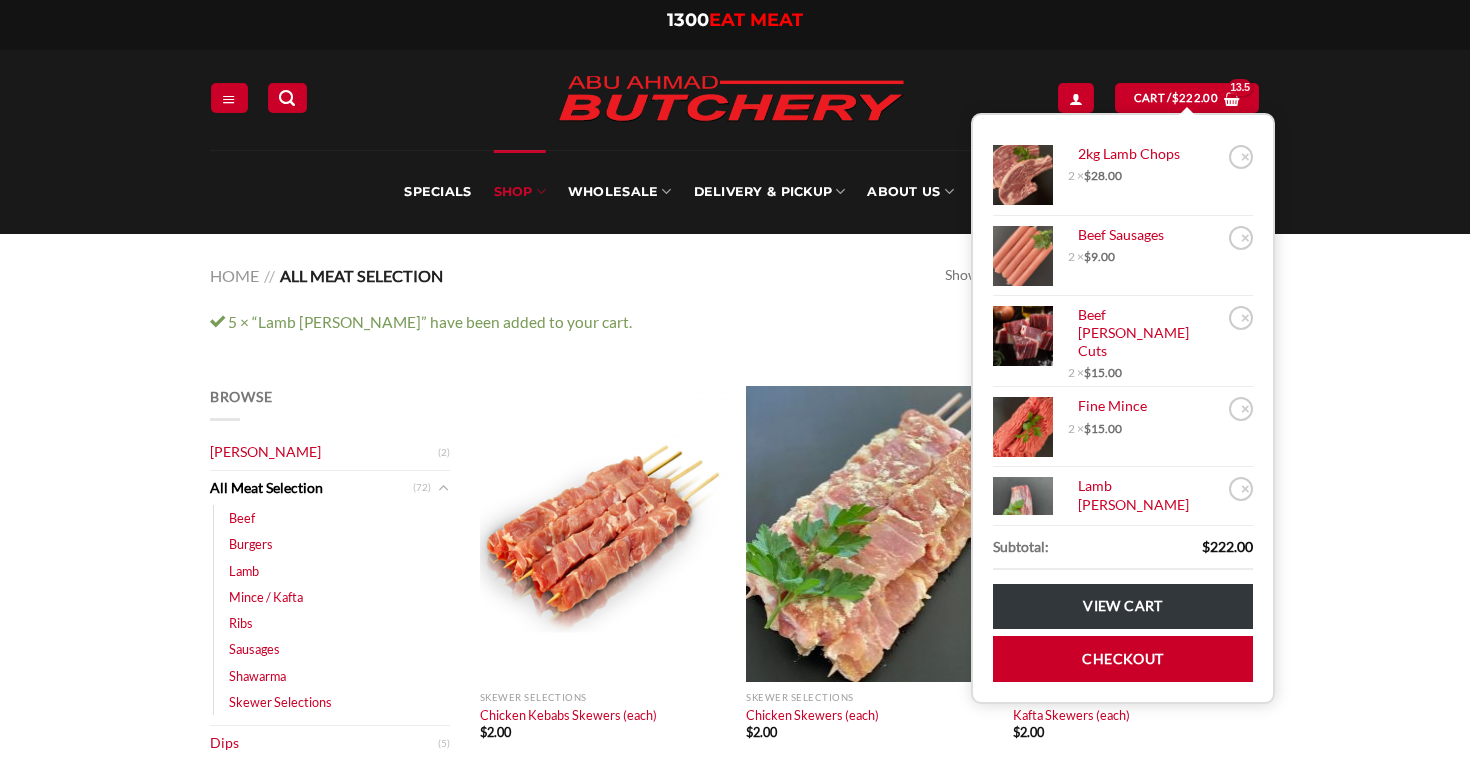 scroll, scrollTop: 0, scrollLeft: 0, axis: both 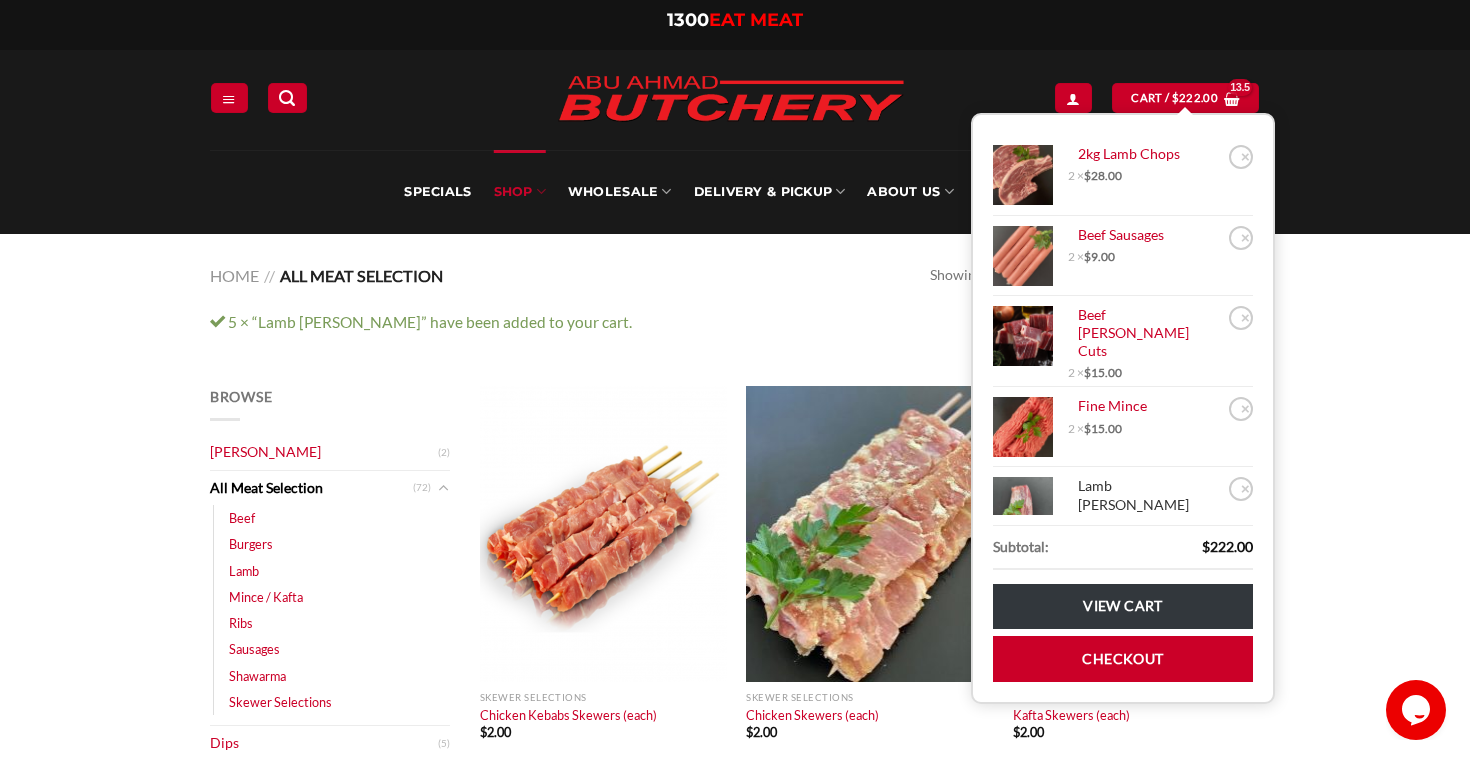 click on "Lamb [PERSON_NAME]" at bounding box center [1145, 495] 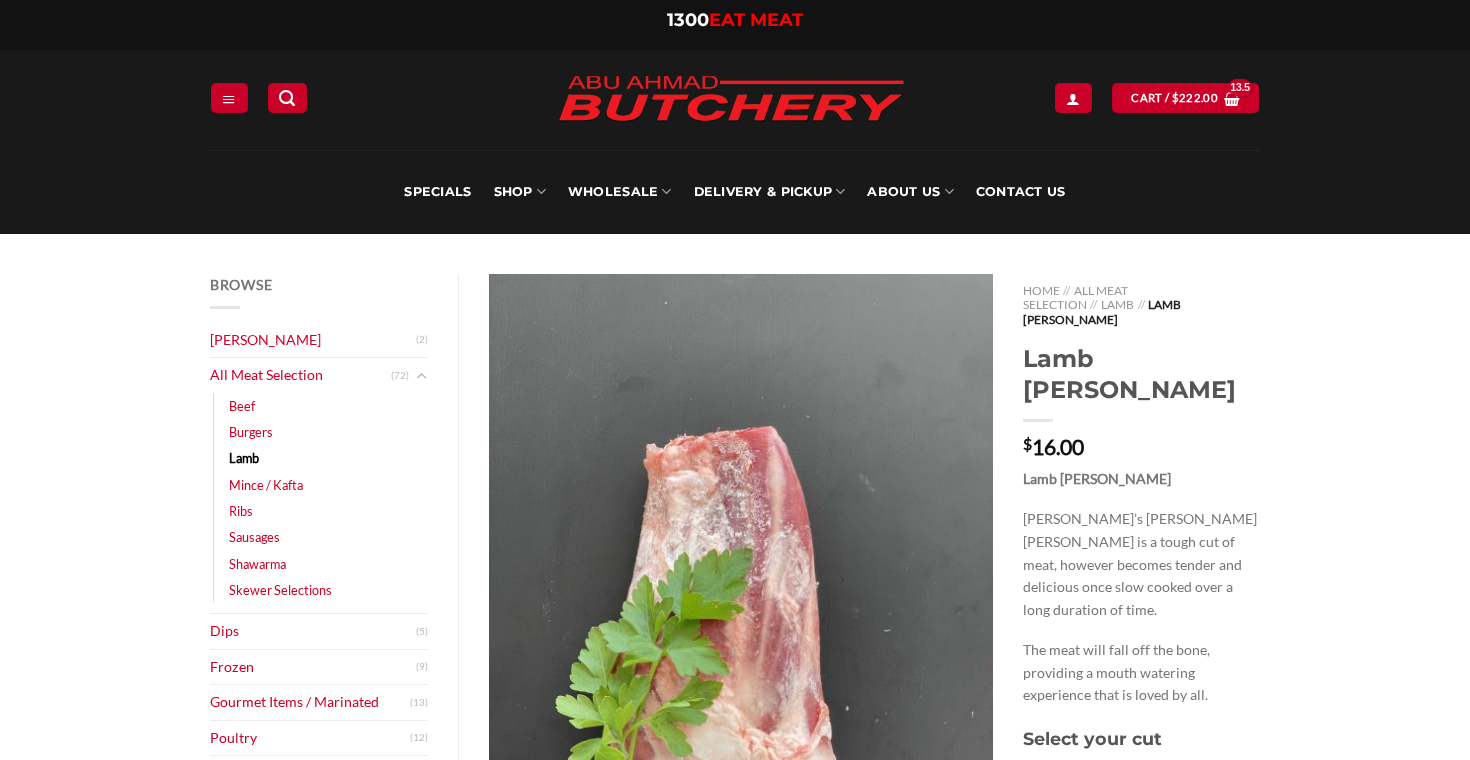 scroll, scrollTop: 57, scrollLeft: 0, axis: vertical 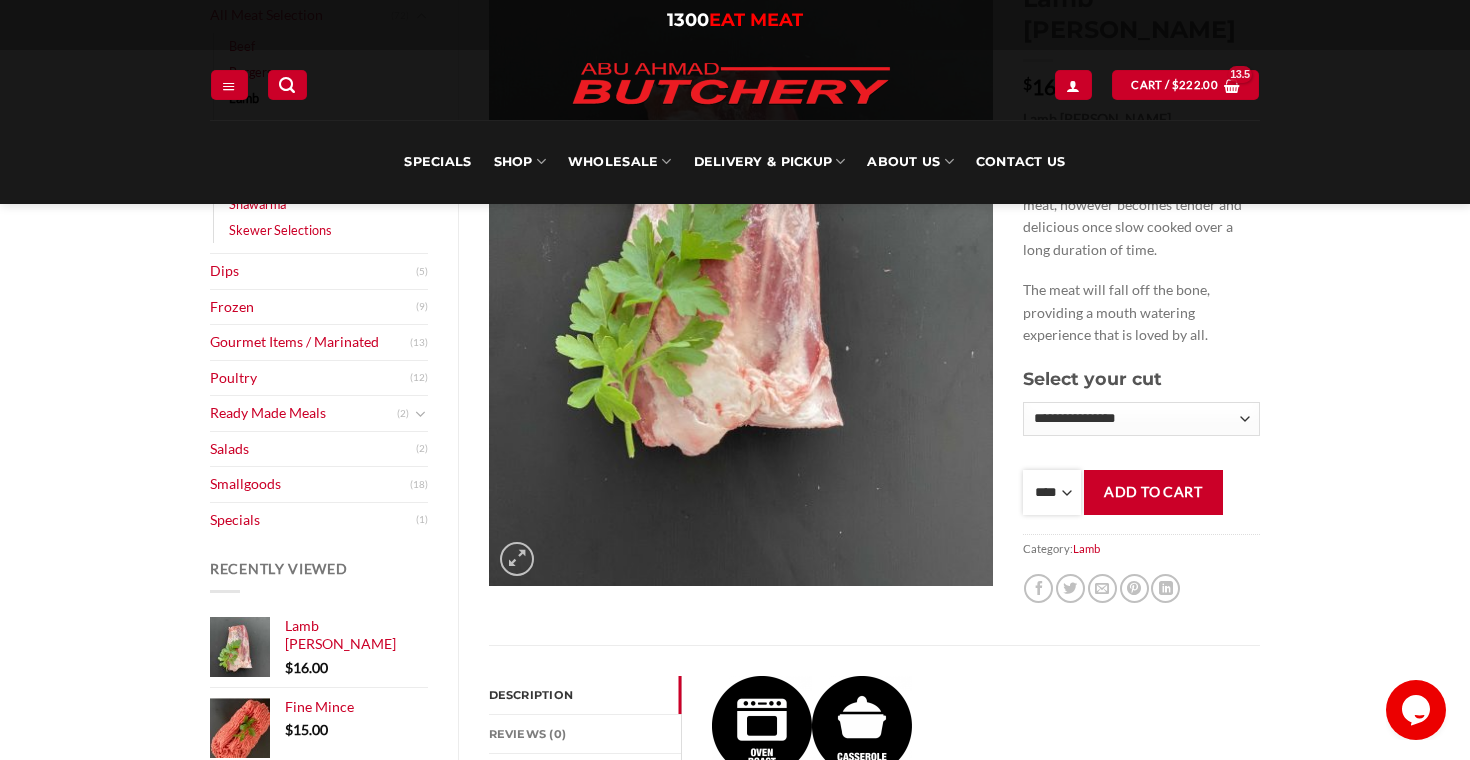 click on "**** * *** * *** * *** * *** * *** * *** * *** * *** * *** ** **** ** **** ** **** ** **** ** **** ** **** ** **** ** **** ** **** ** **** ** **** ** **** ** **** ** **** ** **** ** **** ** **** ** **** ** **** ** **** ** **** ** **** ** **** ** **** ** **** ** **** ** **** ** **** ** **** ** **** ** **** ** **** ** **** ** **** ** **** ** **** ** **** ** **** ** **** ** **** ** **** ** **** ** **** ** **** ** **** ** **** ** **** ** **** ** **** ** **** ** **** ** **** ** **** ** **** ** **** ** **** ** **** ** **** ** **** ** **** ** **** ** **** ** **** ** **** ** **** ** **** ** **** ** **** ** **** ** **** ** **** ** **** ** **** ** **** ** **** ** **** ** **** ** **** ** **** ** **** ** **** ** **** ** **** ** **** ** **** ** **** ** **** ** **** ** **** ** **** *** ***** *** ***** *** ***** *** ***** *** ***** *** ***** *** ***** *** ***** *** ***** *** ***** *** ***** *** ***** *** ***** *** ***** *** ***** *** ***** *** ***** *** ***** *** ***** *** ***** *** ***** *** ***** *** ***** *** ***** ***" at bounding box center [1052, 492] 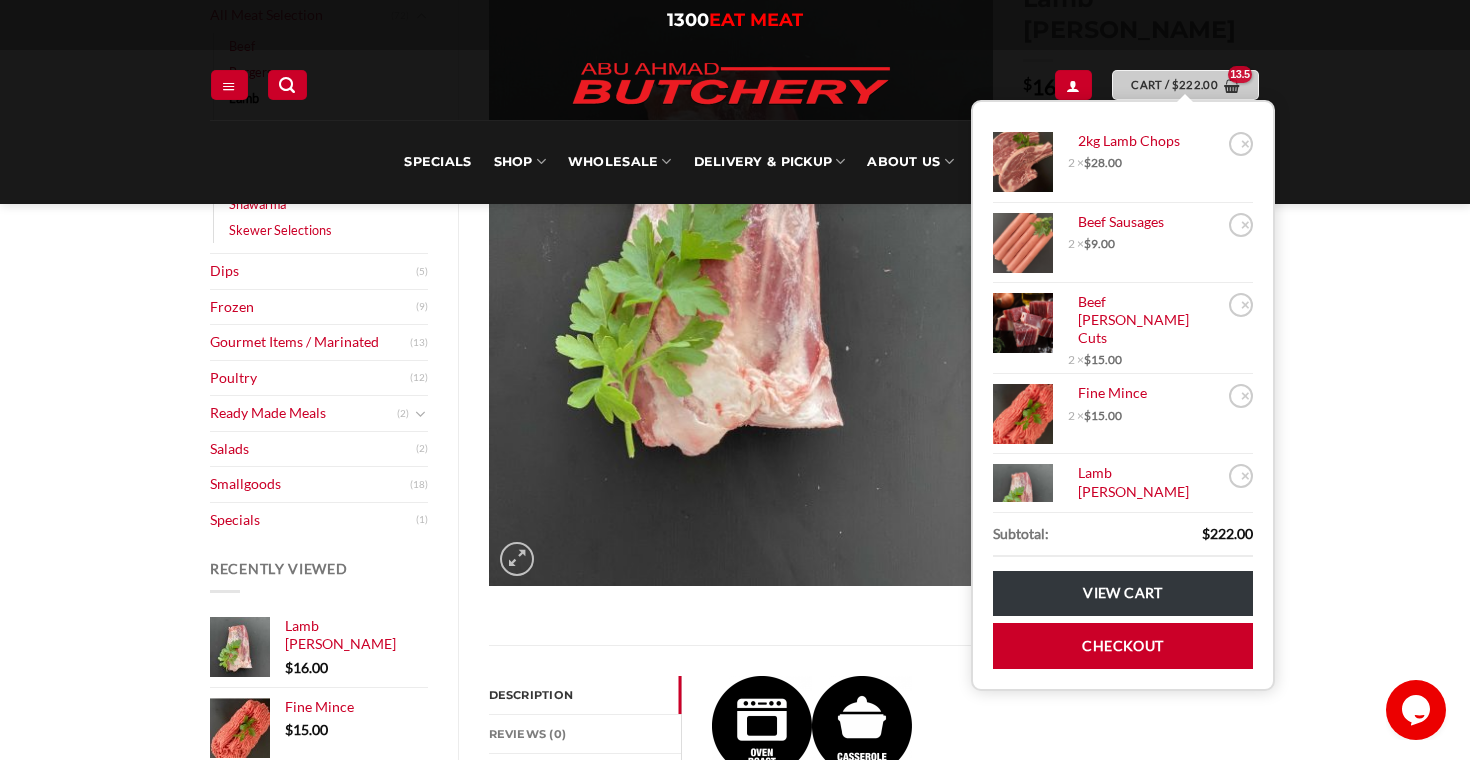 click on "$ 222.00" at bounding box center [1195, 84] 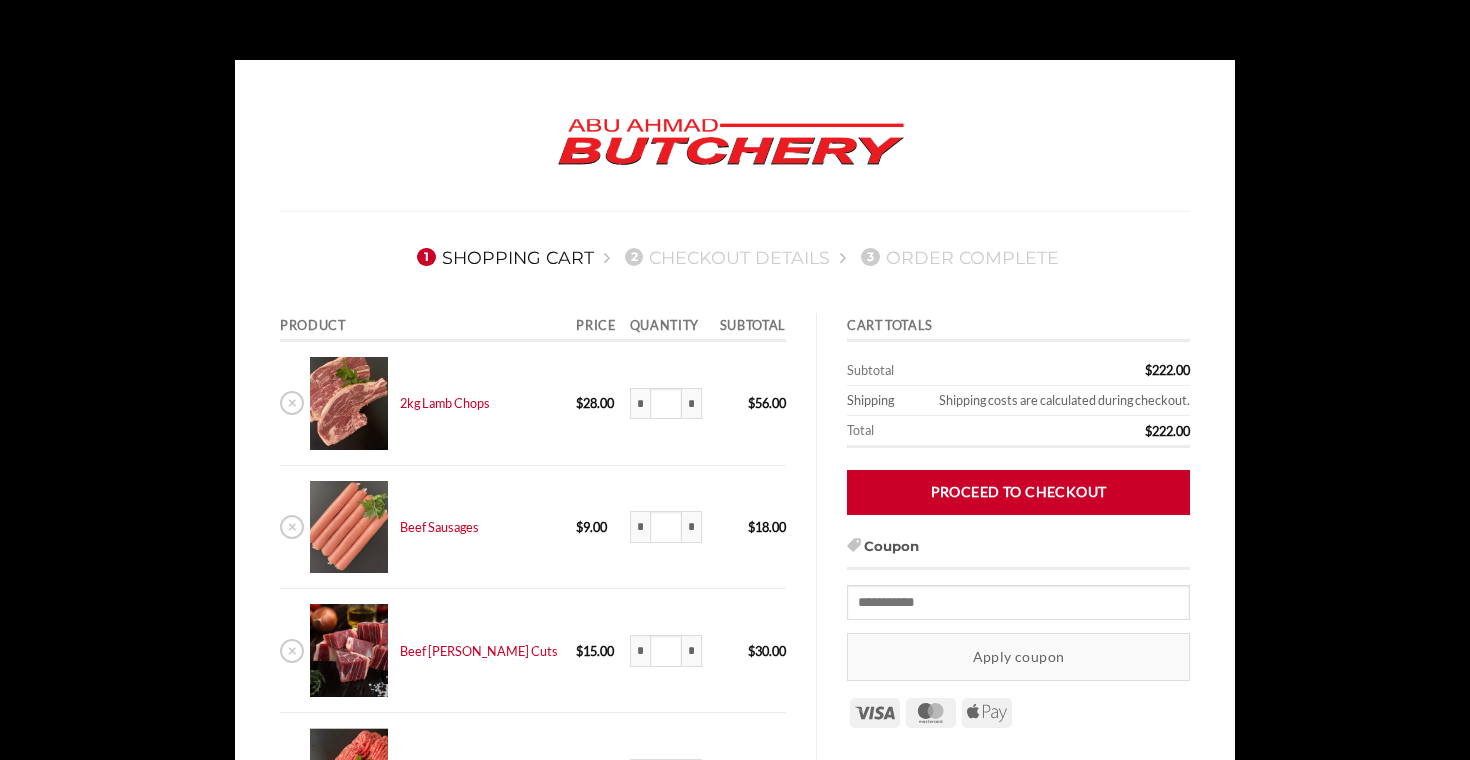 scroll, scrollTop: 0, scrollLeft: 0, axis: both 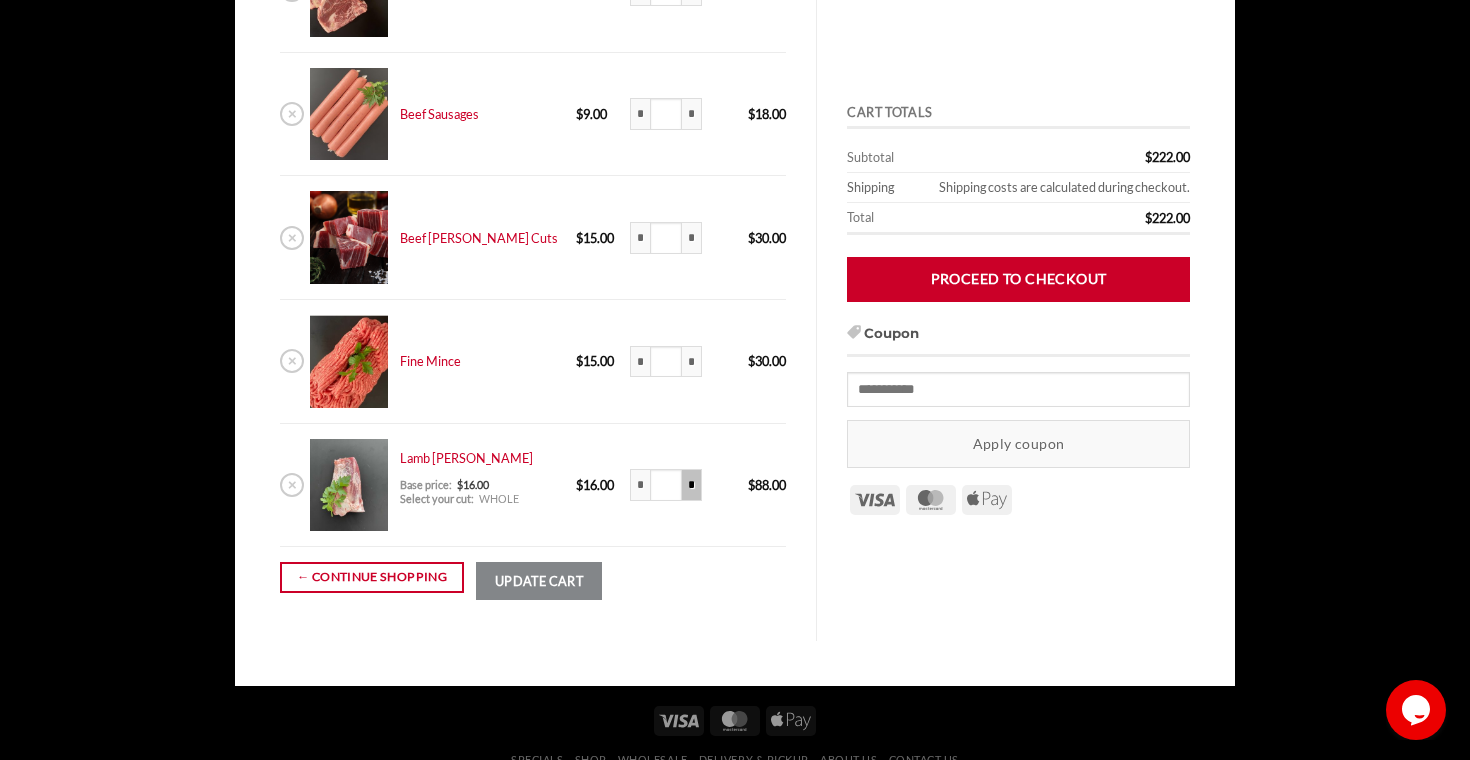 click on "*" at bounding box center (692, 485) 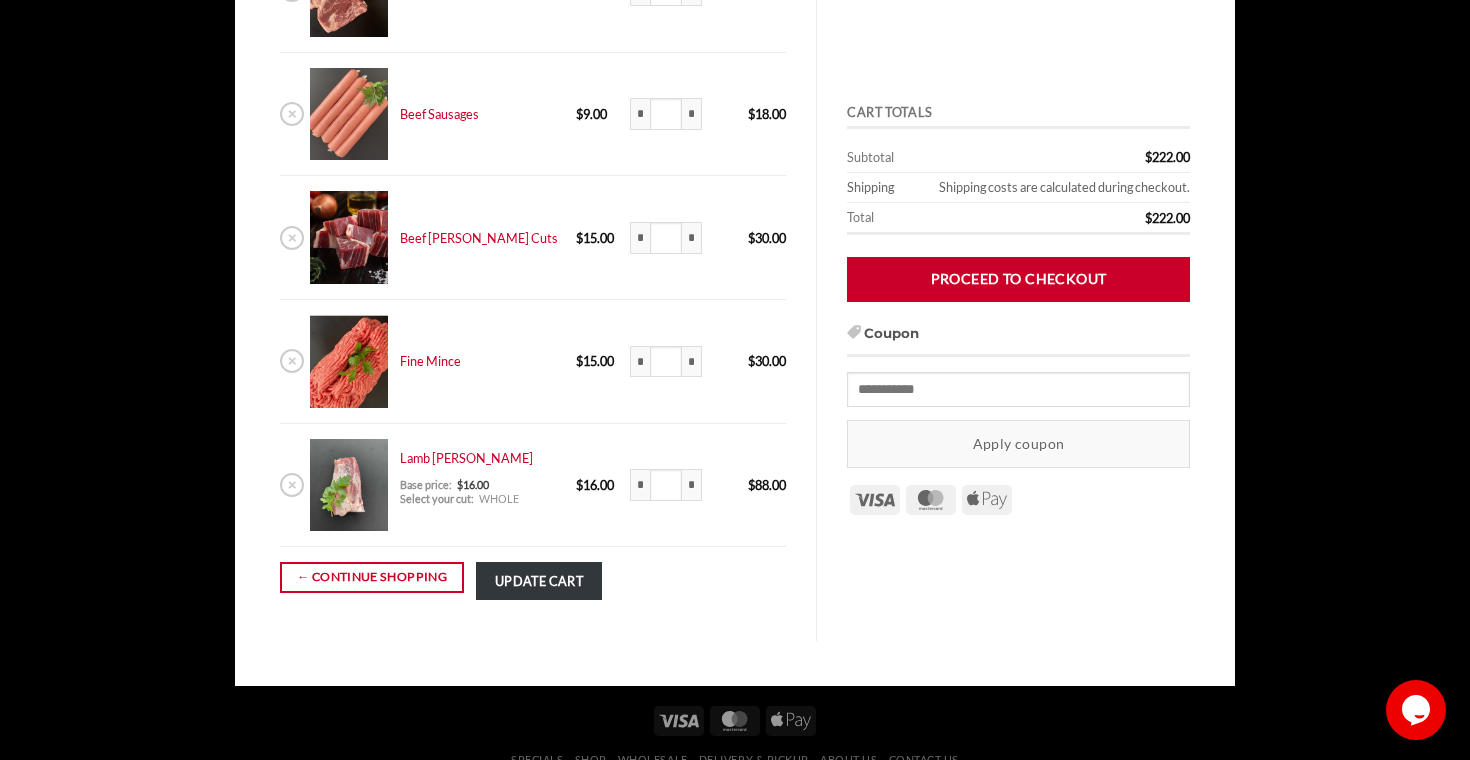 click on "* 				 Lamb Shanks quantity
***
*" at bounding box center [668, 486] 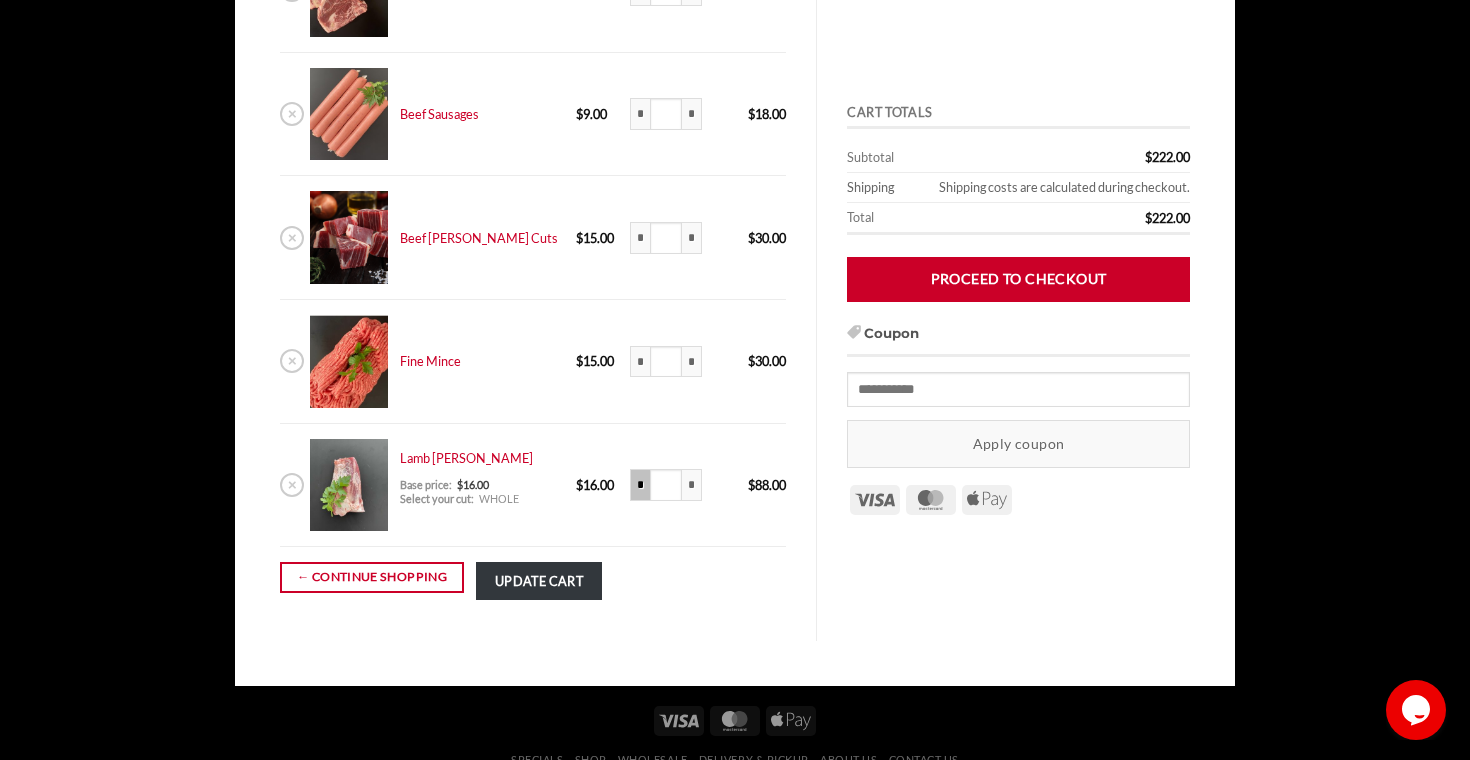 click on "*" at bounding box center [640, 485] 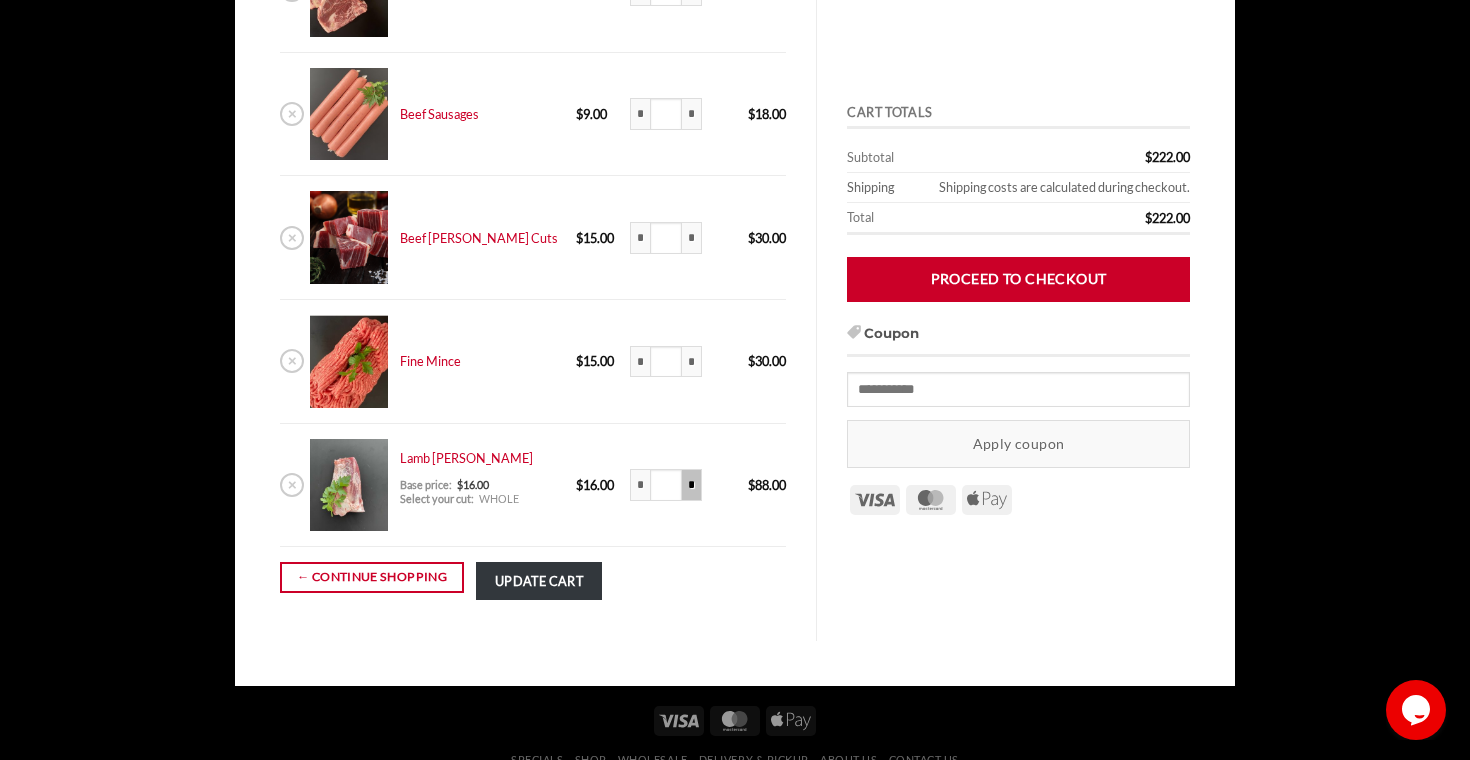 click on "*" at bounding box center [692, 485] 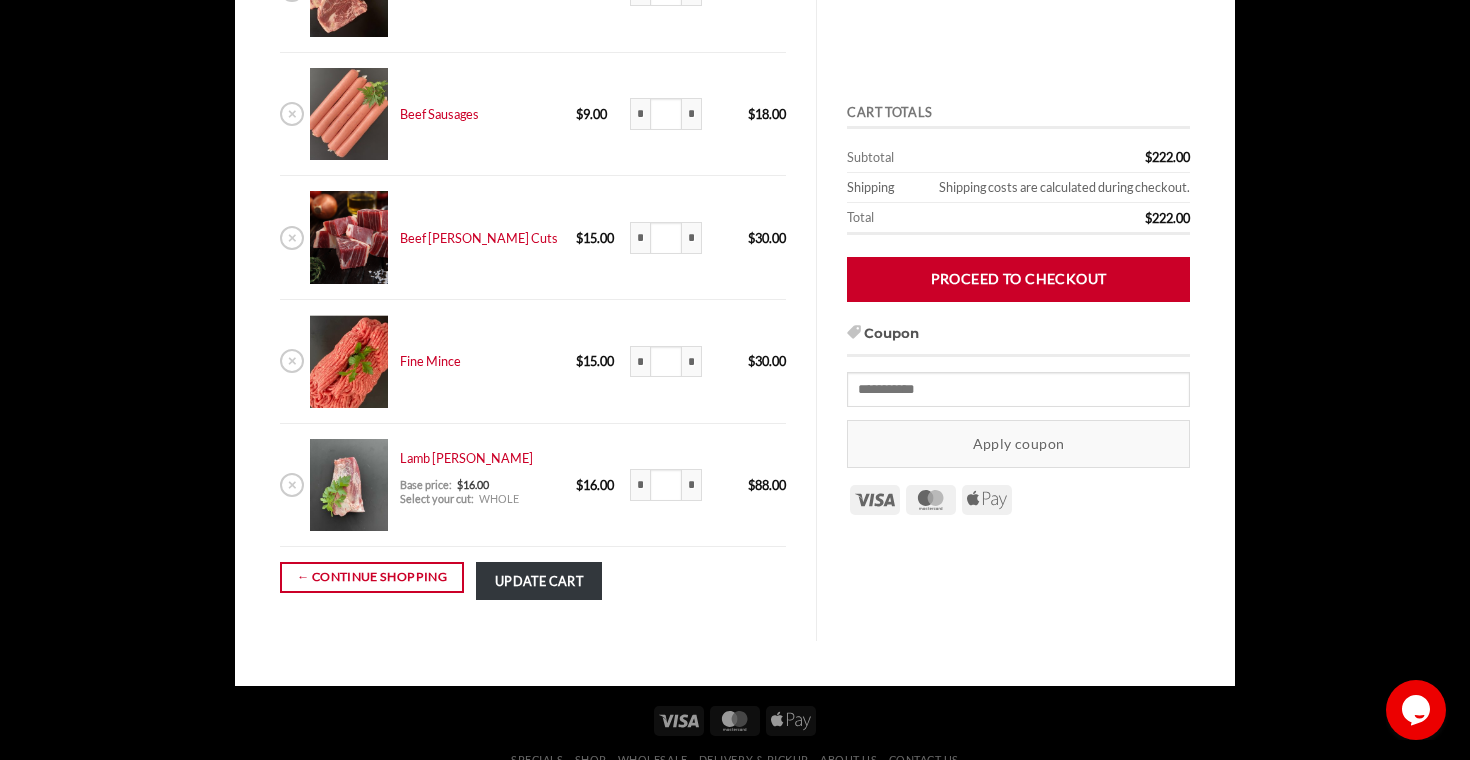 click on "$ 88.00" at bounding box center [767, 485] 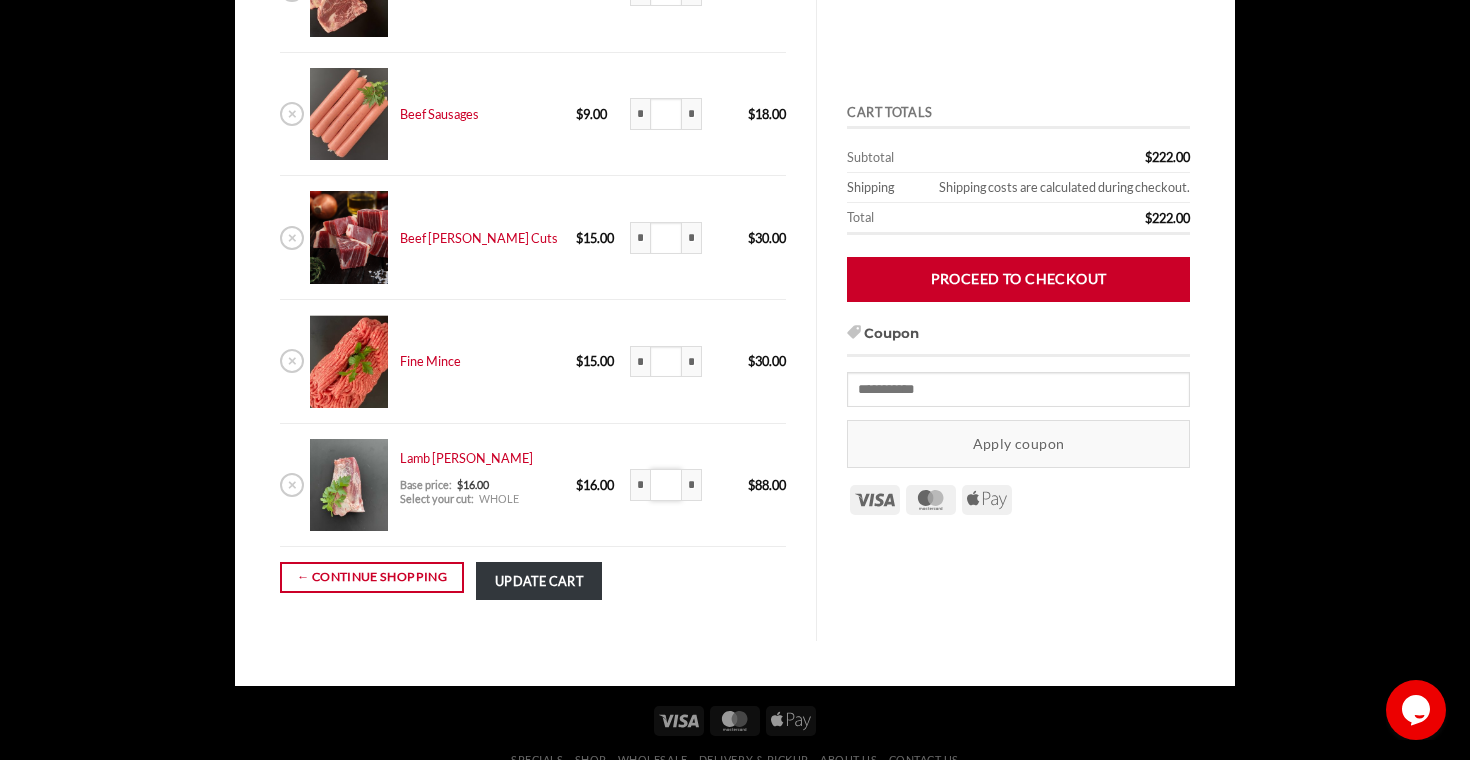click on "***" at bounding box center [666, 485] 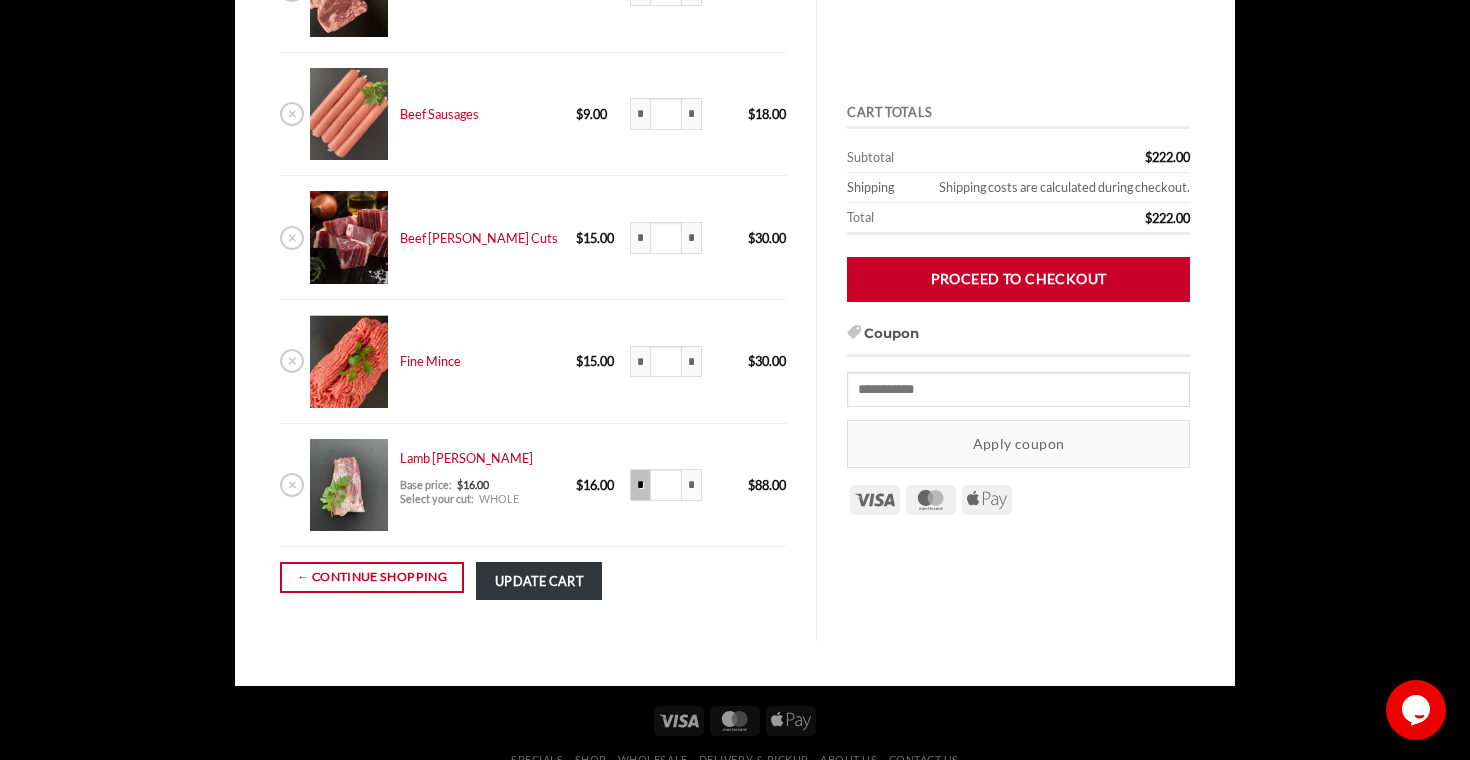click on "*" at bounding box center [640, 485] 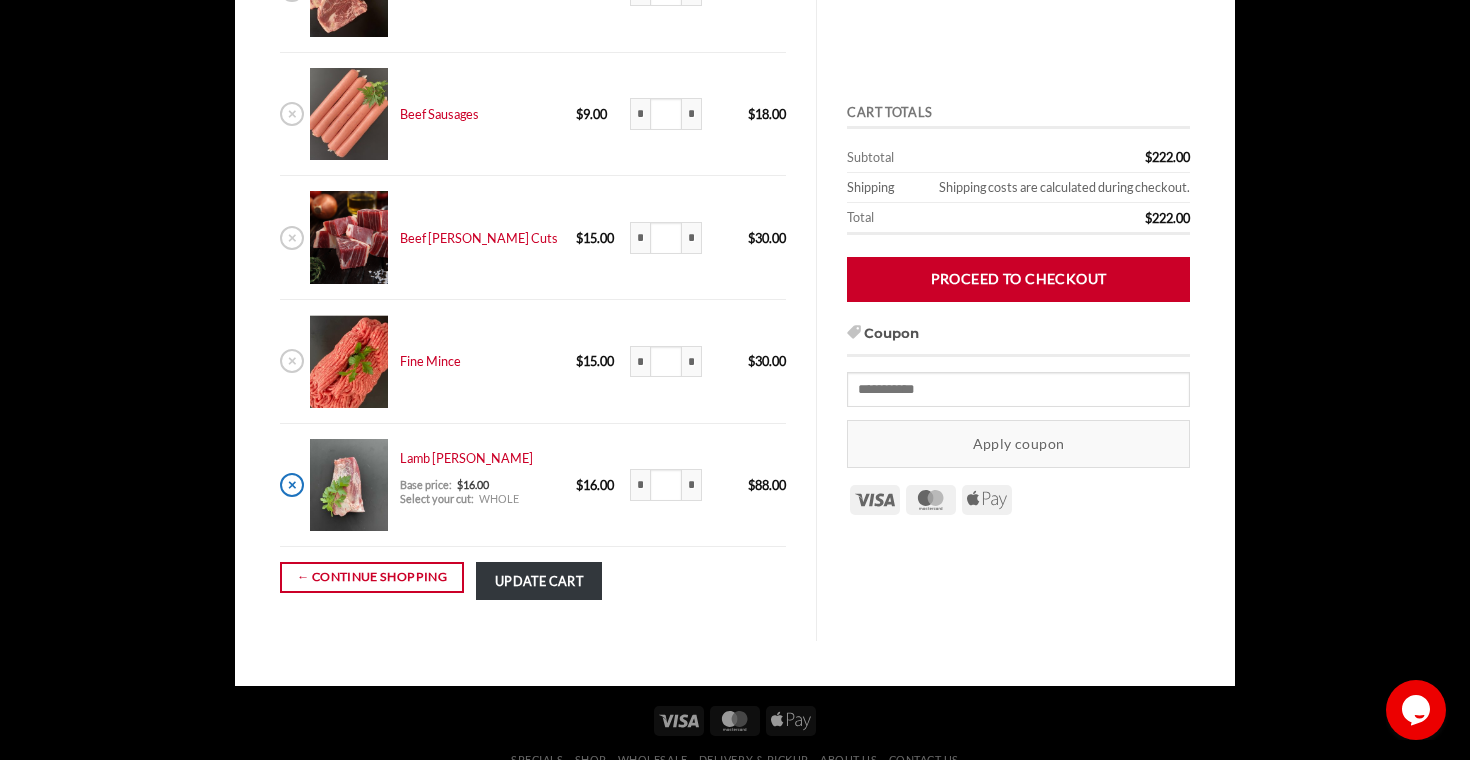 click on "×" at bounding box center (292, 485) 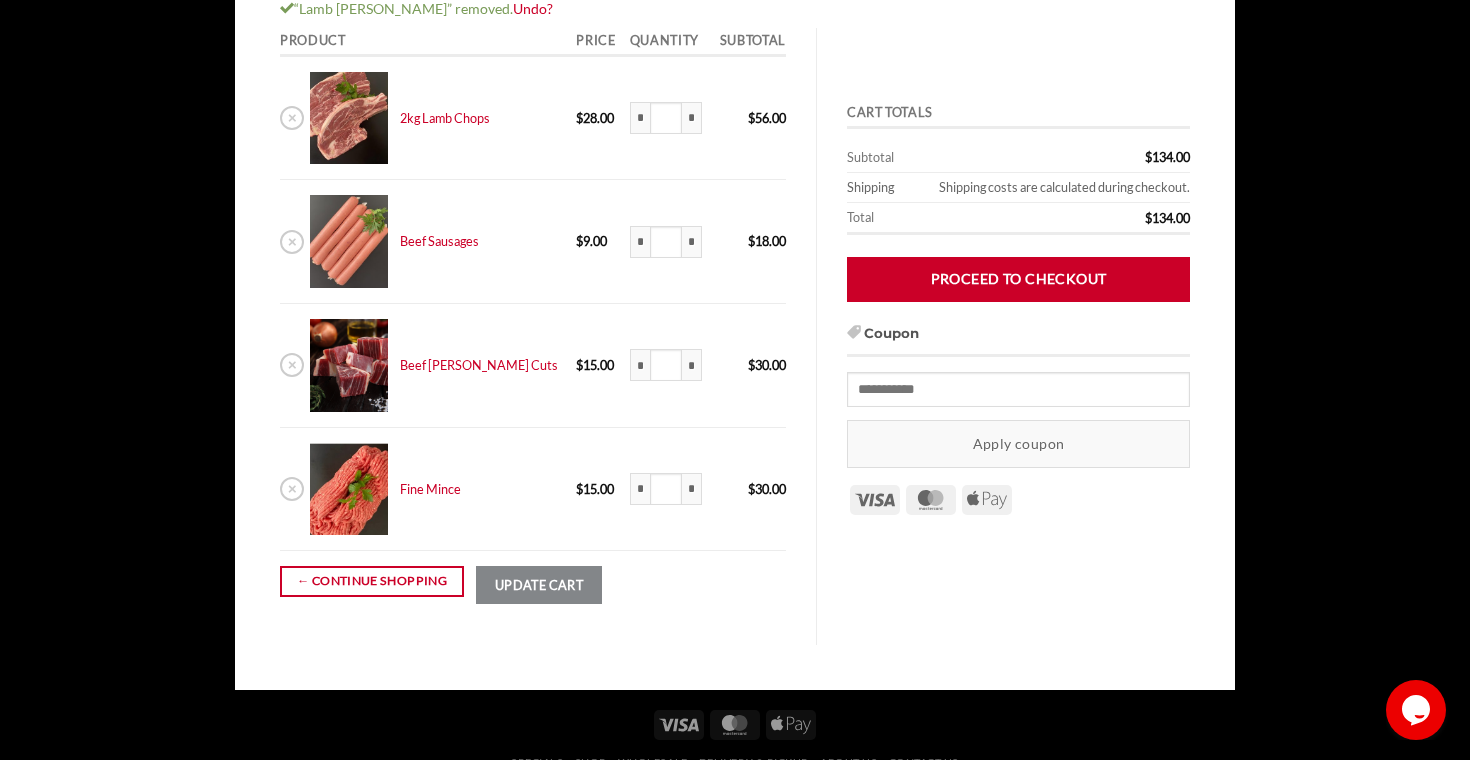 scroll, scrollTop: 314, scrollLeft: 0, axis: vertical 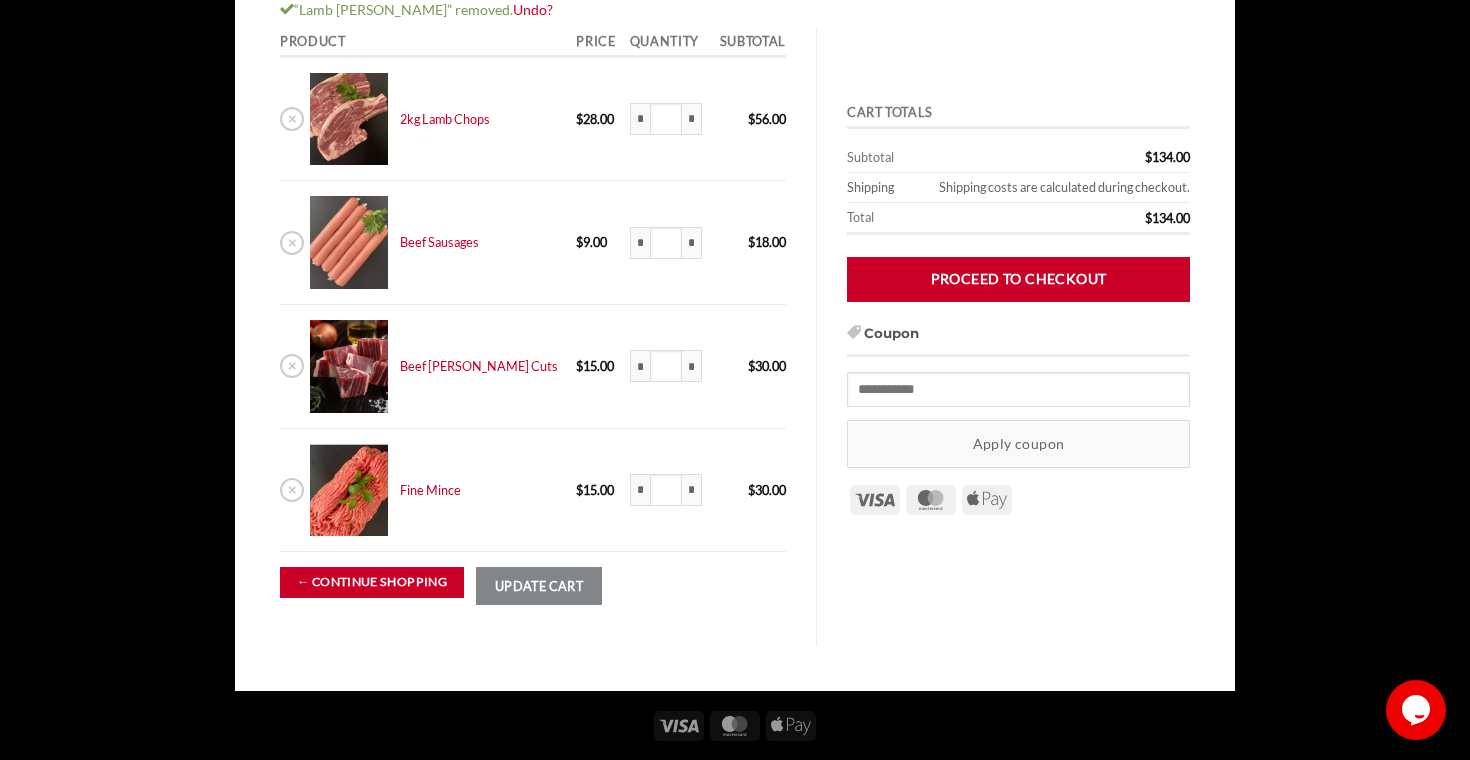 click on "← Continue shopping" at bounding box center [372, 582] 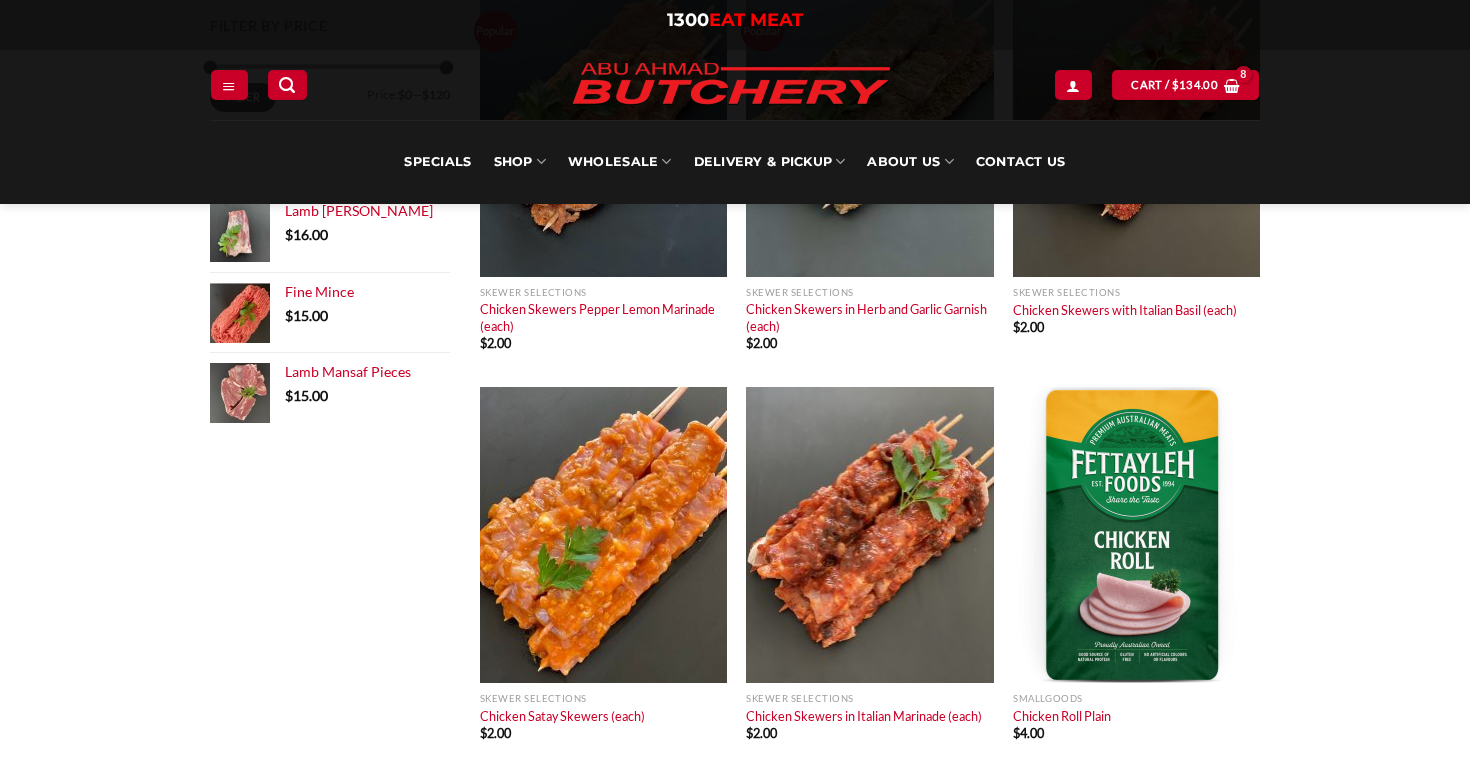 scroll, scrollTop: 1090, scrollLeft: 0, axis: vertical 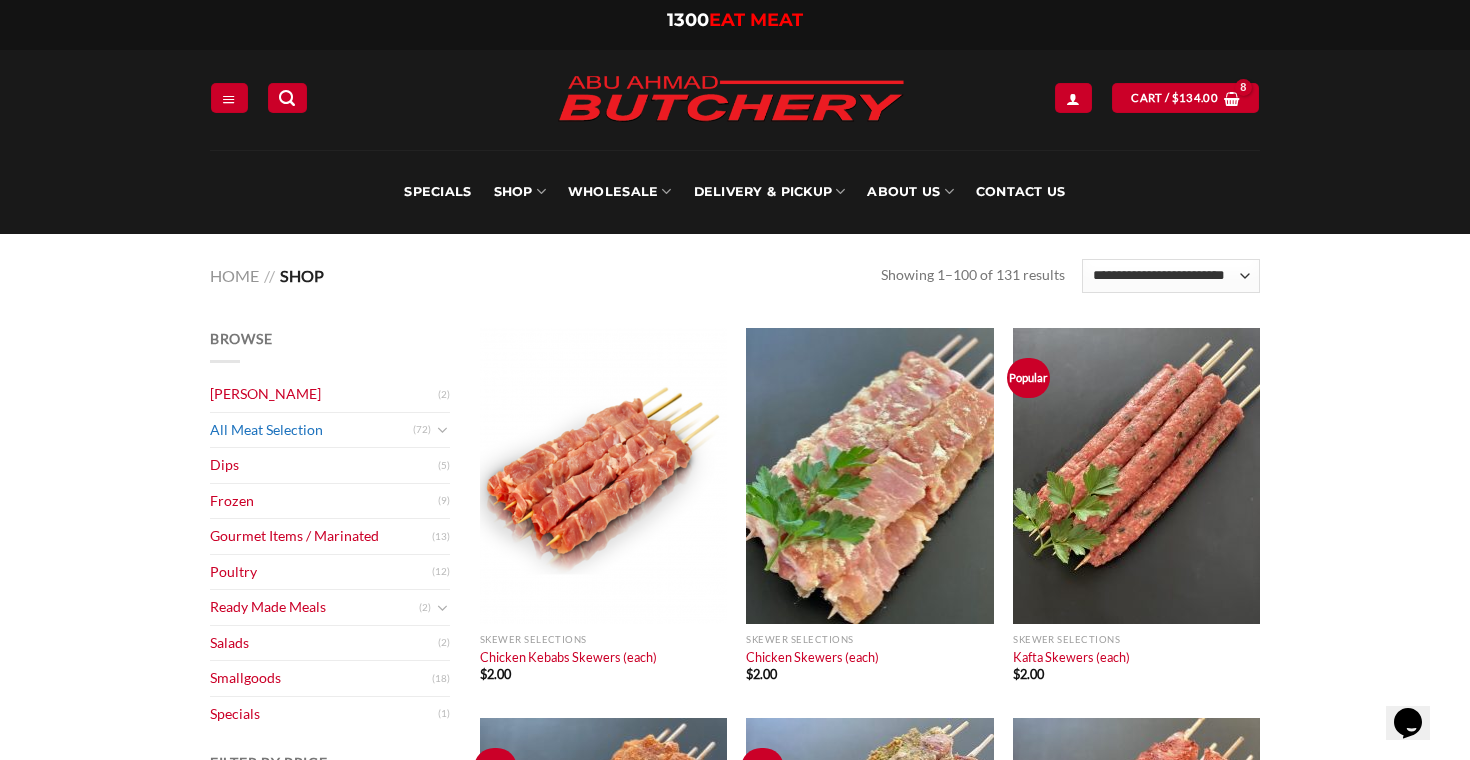 click on "All Meat Selection" at bounding box center (311, 430) 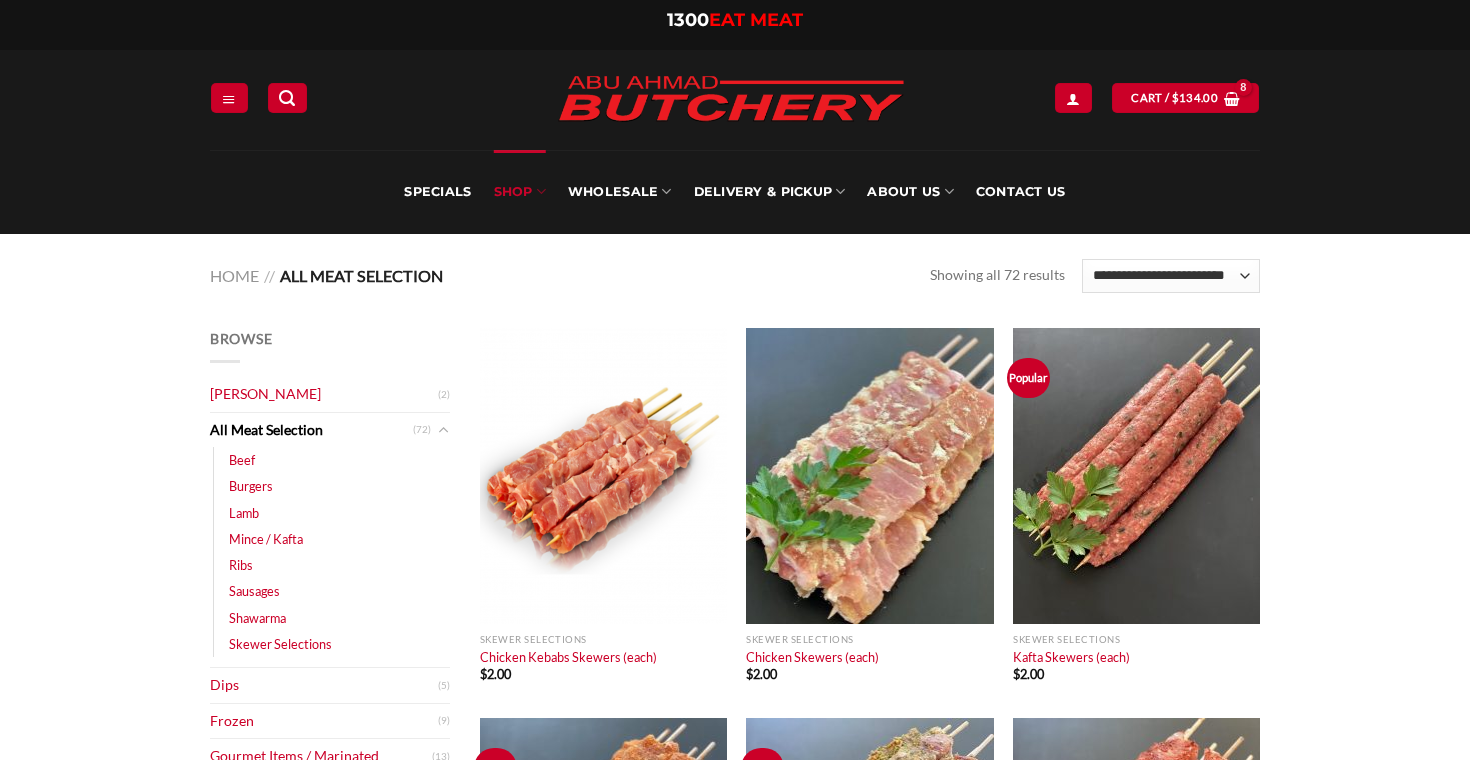 scroll, scrollTop: 0, scrollLeft: 0, axis: both 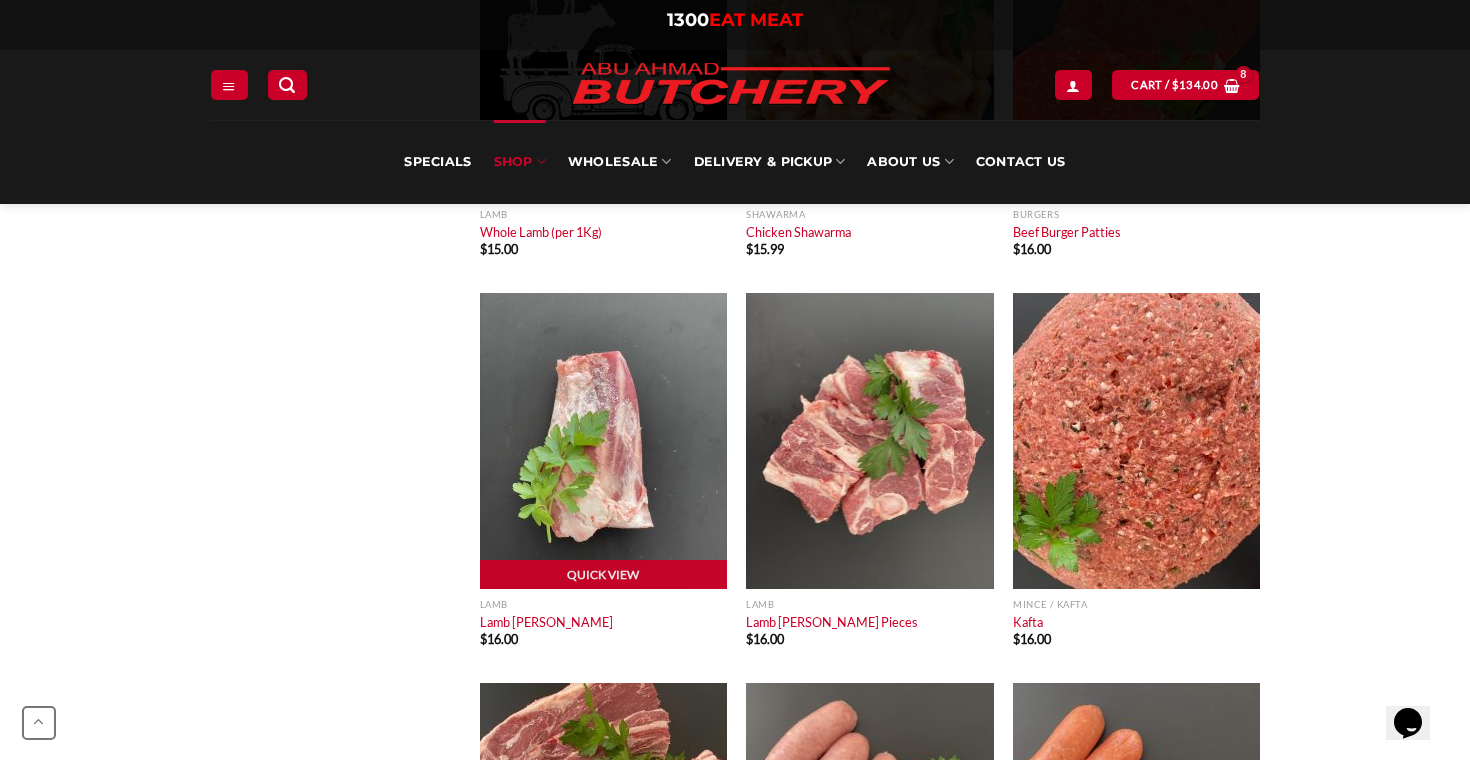 click at bounding box center [603, 441] 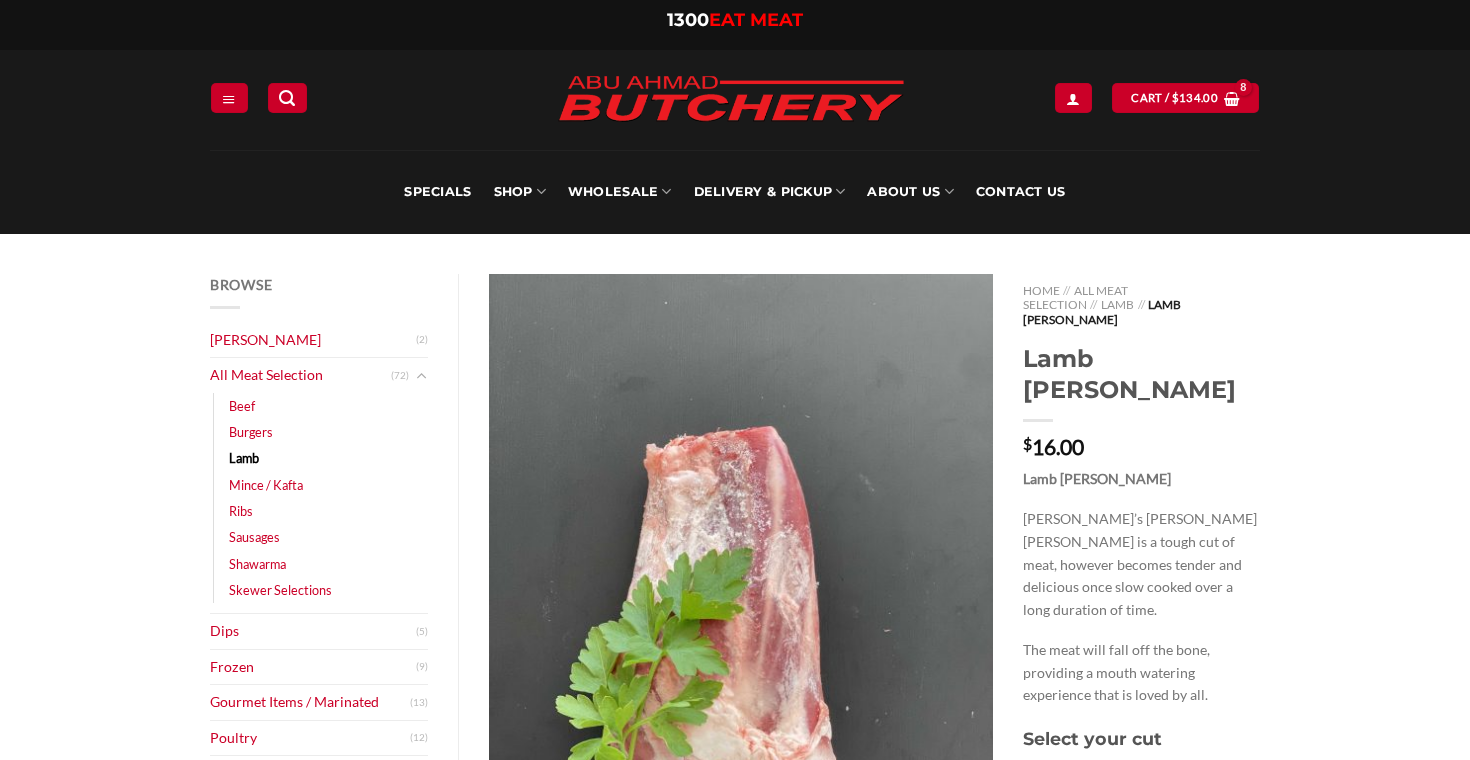 scroll, scrollTop: 0, scrollLeft: 0, axis: both 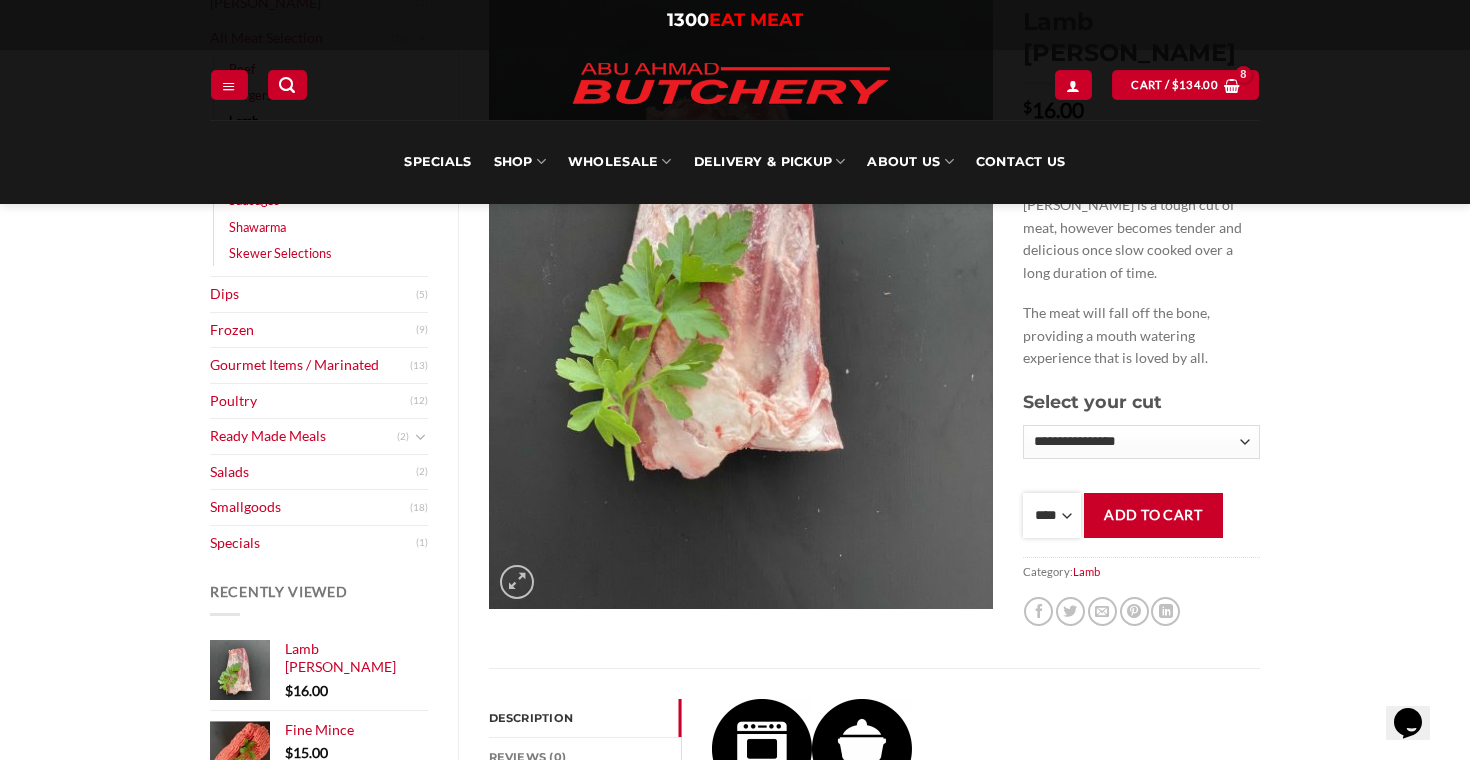 click on "**** * *** * *** * *** * *** * *** * *** * *** * *** * *** ** **** ** **** ** **** ** **** ** **** ** **** ** **** ** **** ** **** ** **** ** **** ** **** ** **** ** **** ** **** ** **** ** **** ** **** ** **** ** **** ** **** ** **** ** **** ** **** ** **** ** **** ** **** ** **** ** **** ** **** ** **** ** **** ** **** ** **** ** **** ** **** ** **** ** **** ** **** ** **** ** **** ** **** ** **** ** **** ** **** ** **** ** **** ** **** ** **** ** **** ** **** ** **** ** **** ** **** ** **** ** **** ** **** ** **** ** **** ** **** ** **** ** **** ** **** ** **** ** **** ** **** ** **** ** **** ** **** ** **** ** **** ** **** ** **** ** **** ** **** ** **** ** **** ** **** ** **** ** **** ** **** ** **** ** **** ** **** ** **** ** **** ** **** ** **** ** **** ** **** *** ***** *** ***** *** ***** *** ***** *** ***** *** ***** *** ***** *** ***** *** ***** *** ***** *** ***** *** ***** *** ***** *** ***** *** ***** *** ***** *** ***** *** ***** *** ***** *** ***** *** ***** *** ***** *** ***** *** ***** ***" at bounding box center (1052, 515) 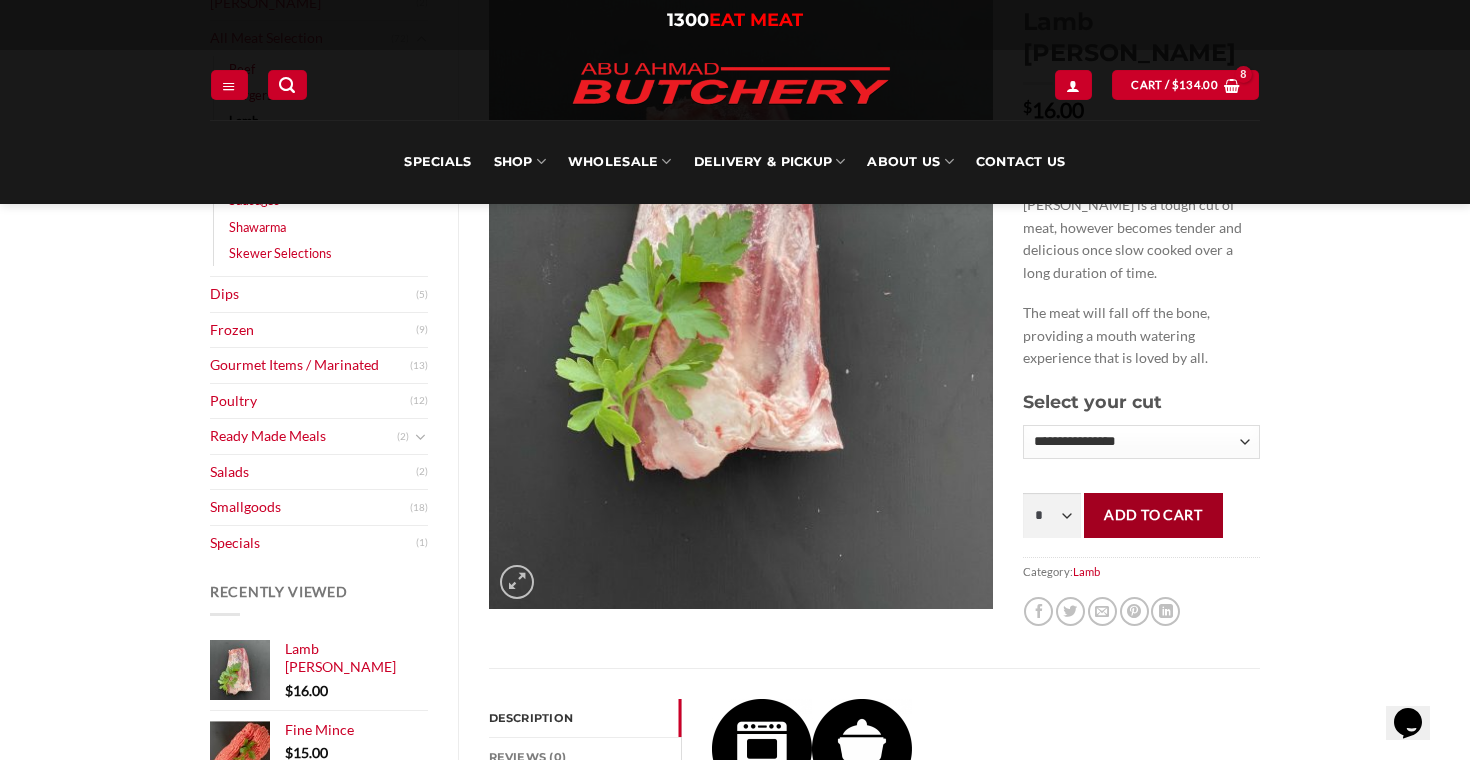 click on "Add to cart" at bounding box center (1153, 515) 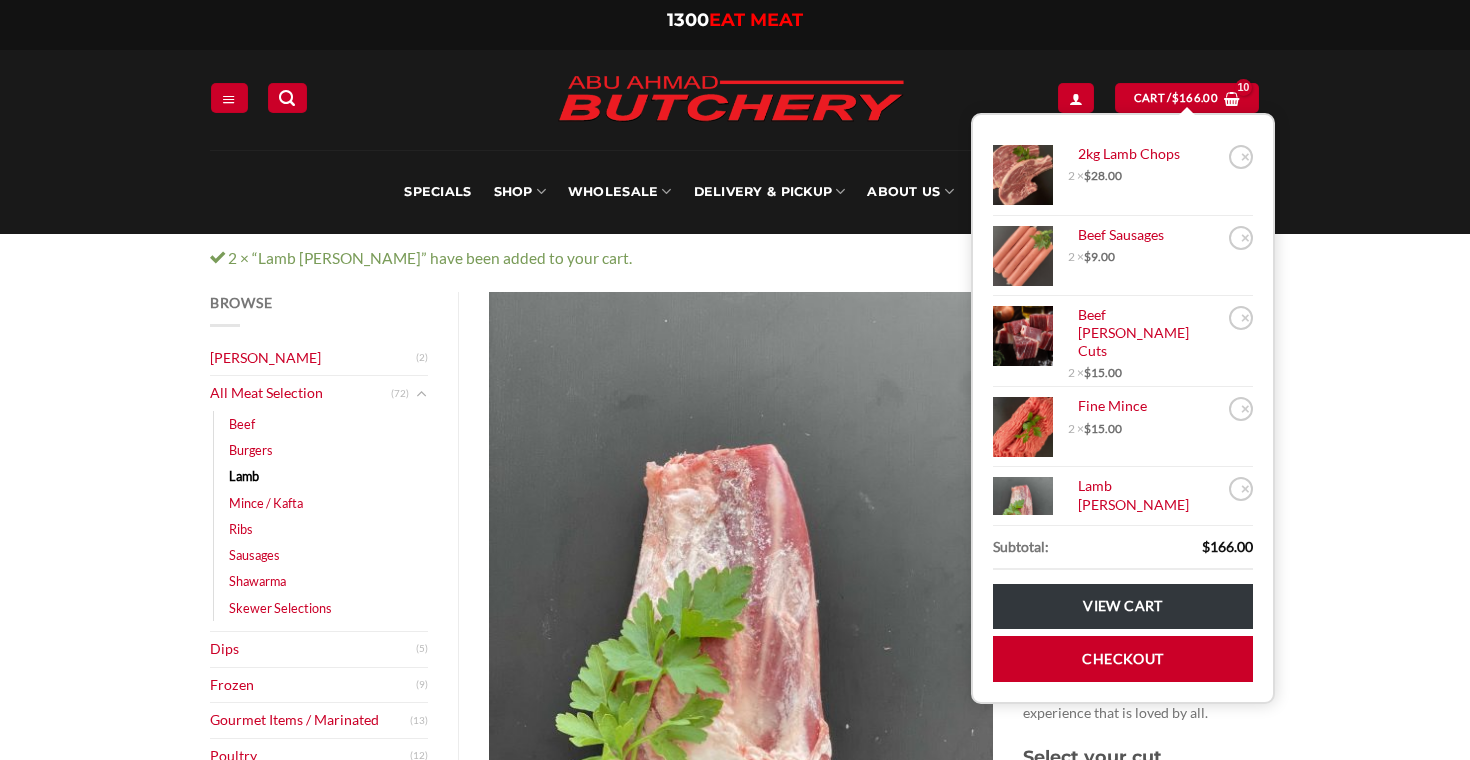 scroll, scrollTop: 0, scrollLeft: 0, axis: both 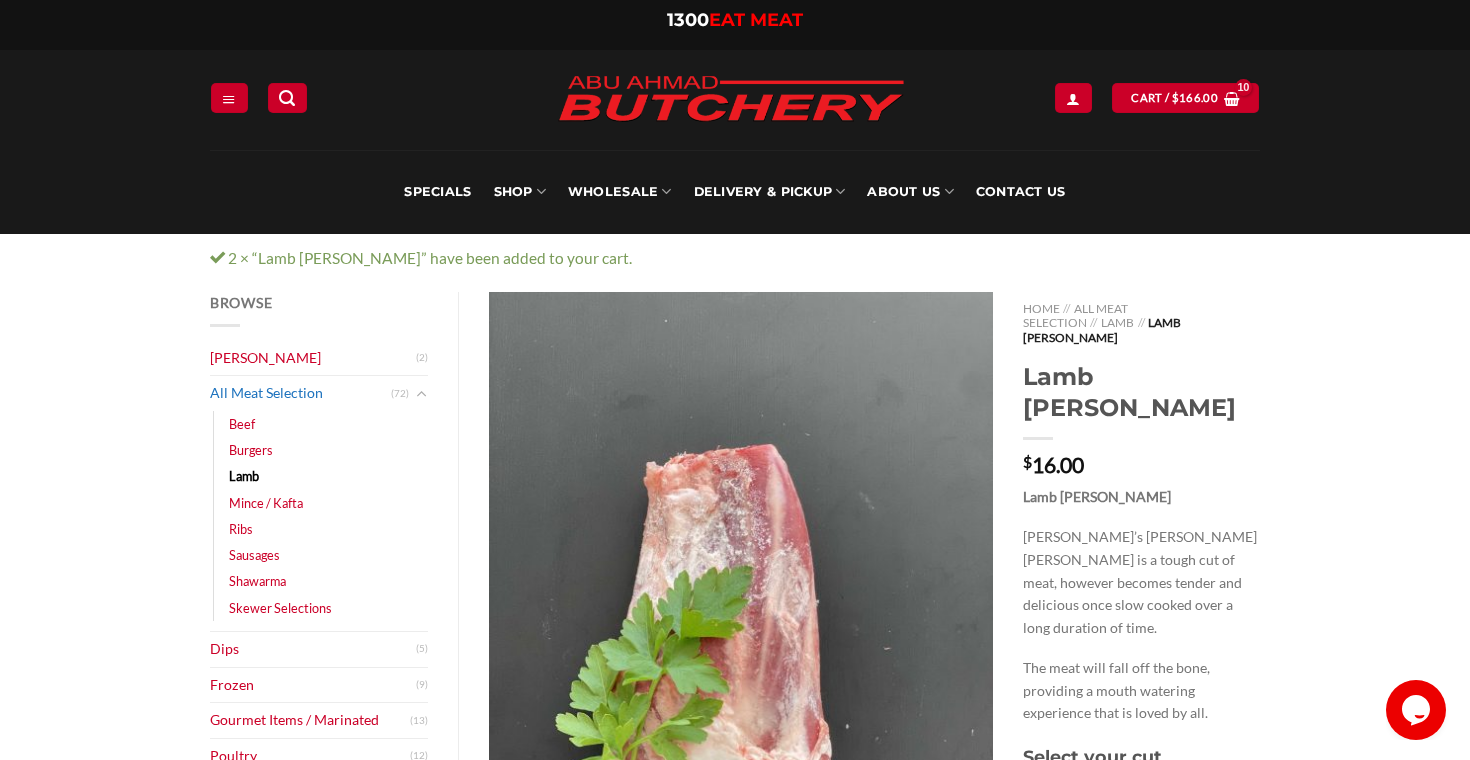 click on "All Meat Selection" at bounding box center (300, 393) 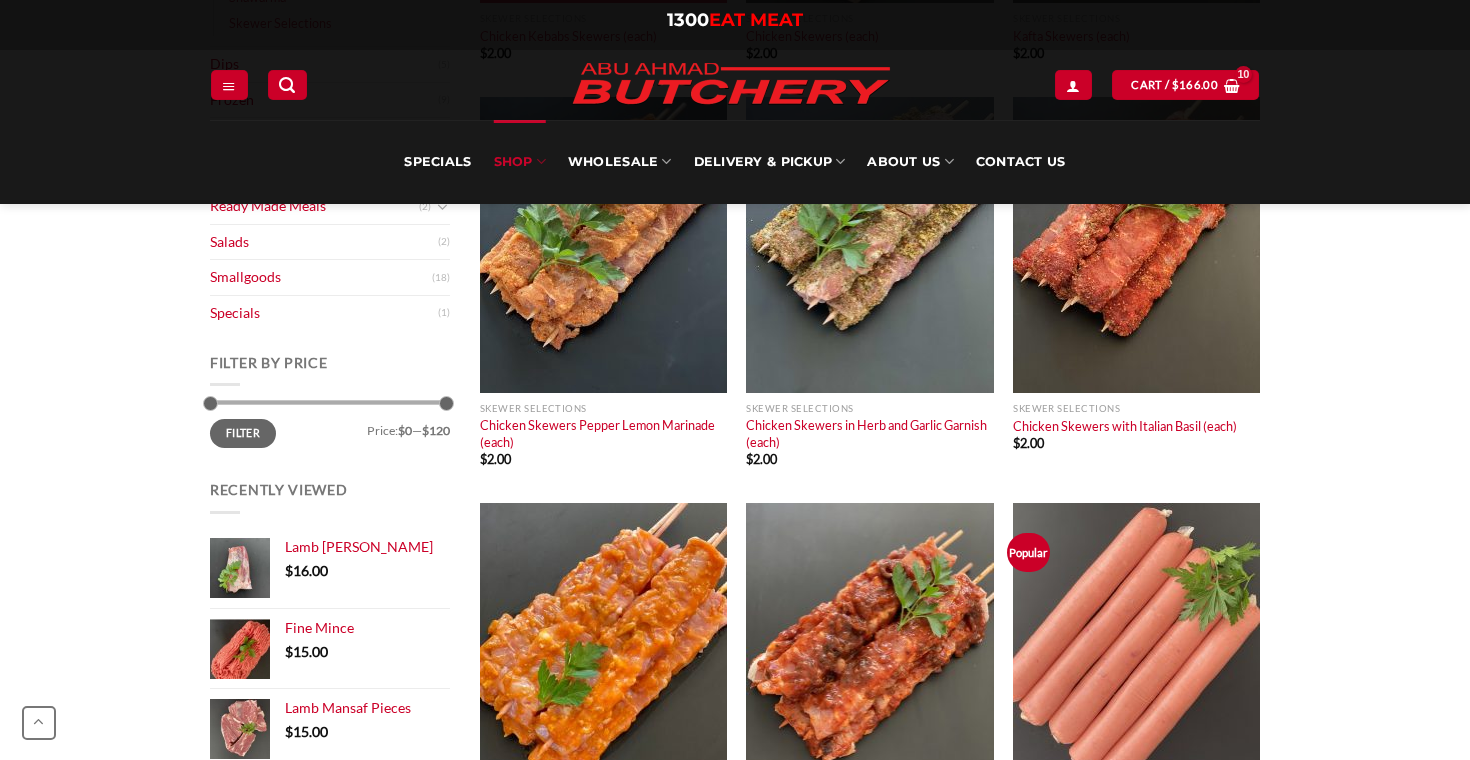 scroll, scrollTop: 1036, scrollLeft: 0, axis: vertical 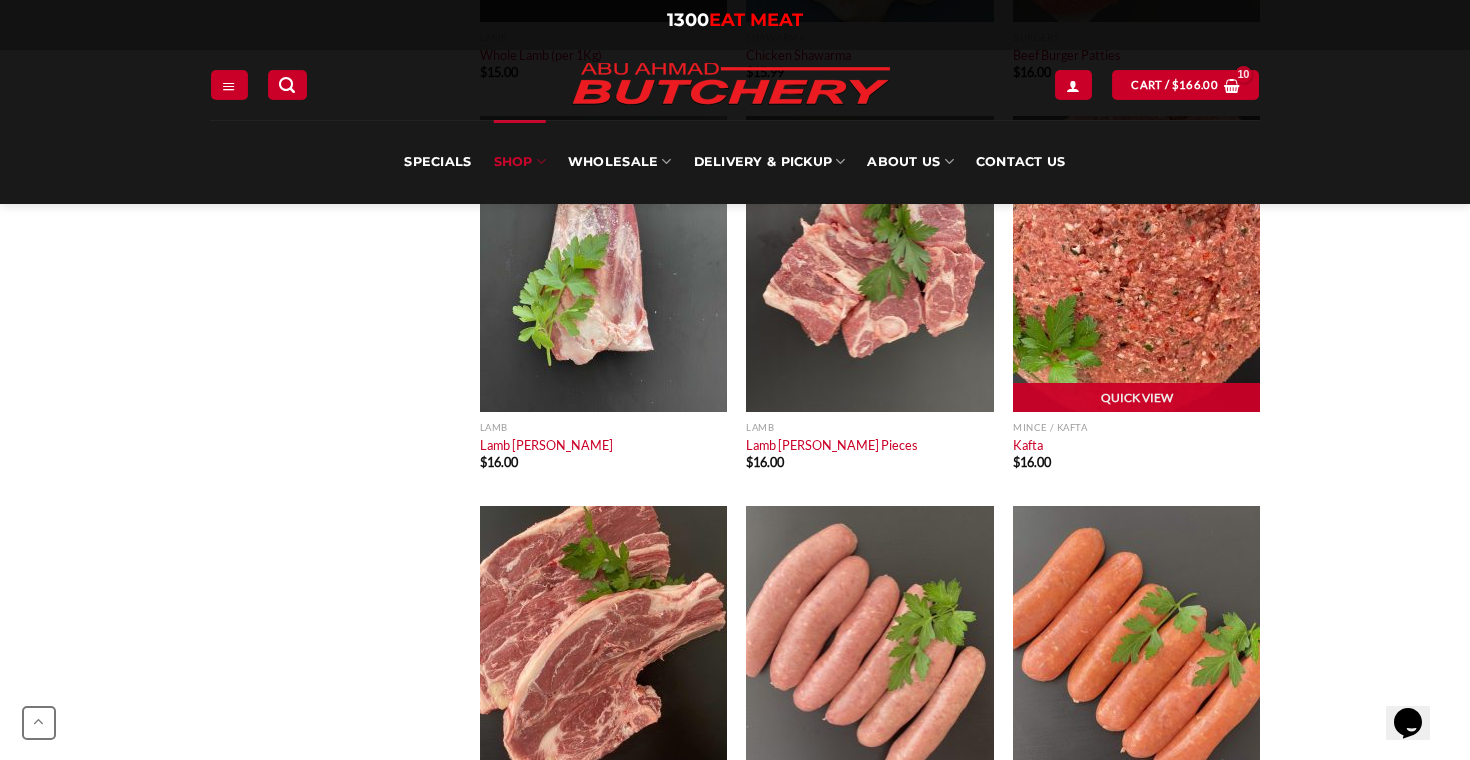 click at bounding box center [1136, 264] 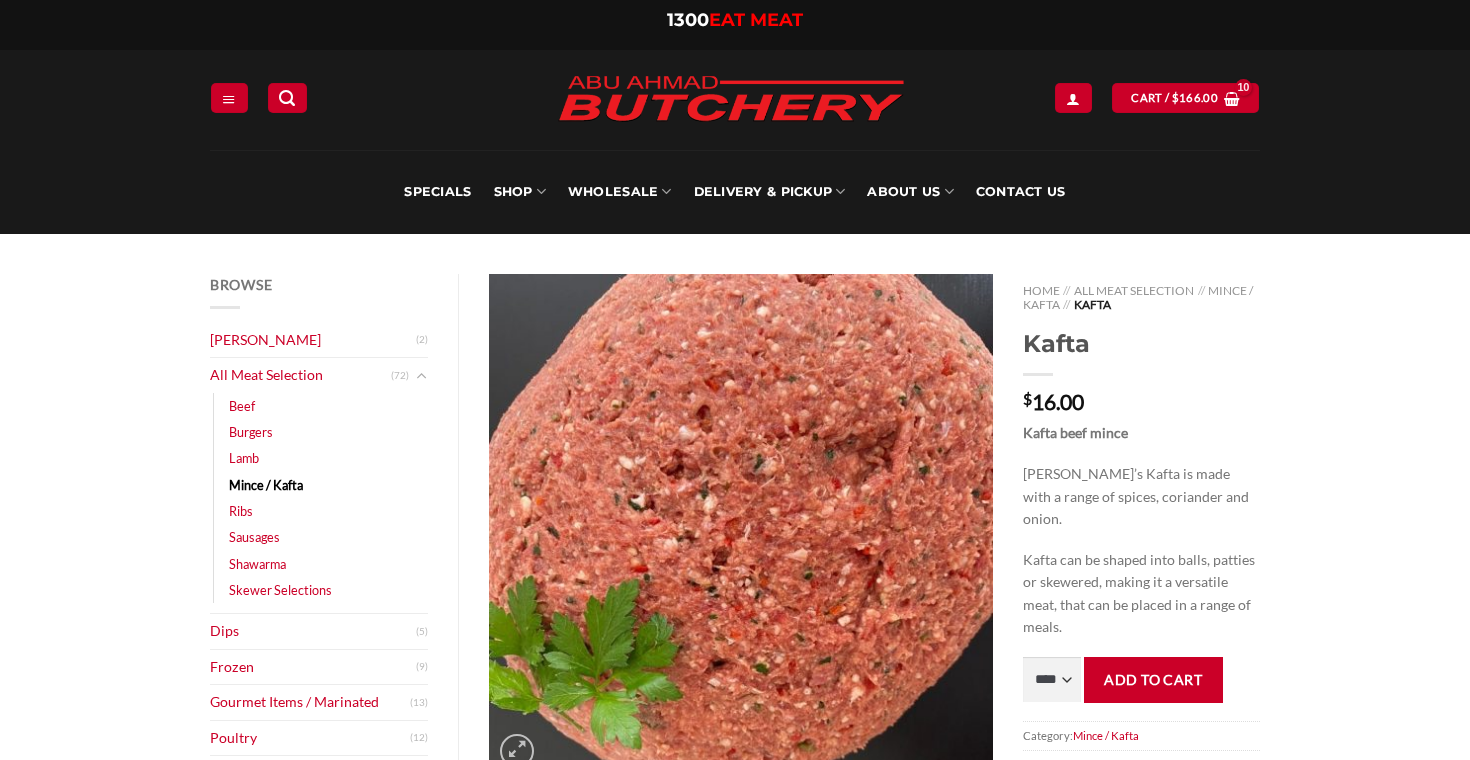 scroll, scrollTop: 0, scrollLeft: 0, axis: both 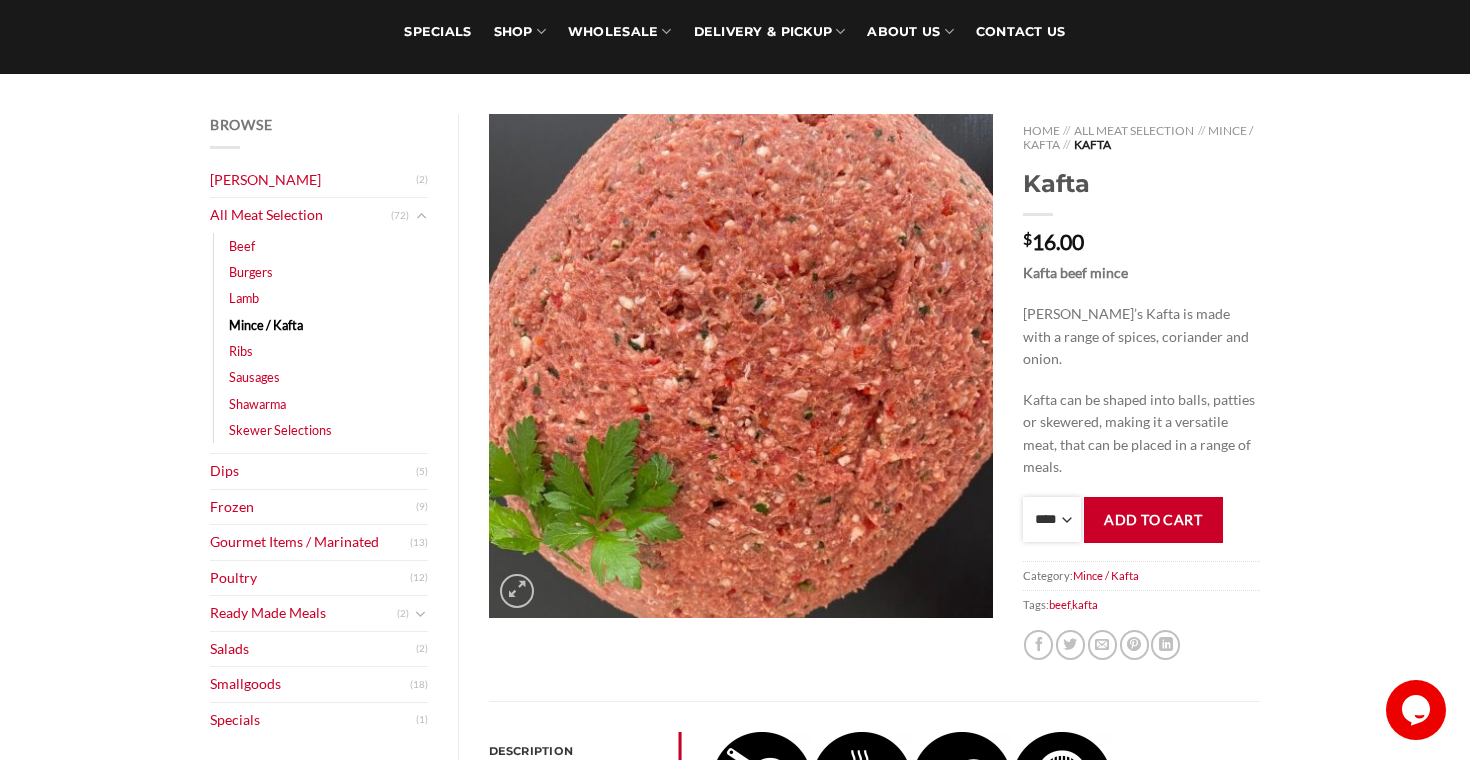 click on "**** * *** * *** * *** * *** * *** * *** * *** * *** * *** ** **** ** **** ** **** ** **** ** **** ** **** ** **** ** **** ** **** ** **** ** **** ** **** ** **** ** **** ** **** ** **** ** **** ** **** ** **** ** **** ** **** ** **** ** **** ** **** ** **** ** **** ** **** ** **** ** **** ** **** ** **** ** **** ** **** ** **** ** **** ** **** ** **** ** **** ** **** ** **** ** **** ** **** ** **** ** **** ** **** ** **** ** **** ** **** ** **** ** **** ** **** ** **** ** **** ** **** ** **** ** **** ** **** ** **** ** **** ** **** ** **** ** **** ** **** ** **** ** **** ** **** ** **** ** **** ** **** ** **** ** **** ** **** ** **** ** **** ** **** ** **** ** **** ** **** ** **** ** **** ** **** ** **** ** **** ** **** ** **** ** **** ** **** ** **** ** **** ** **** *** ***** *** ***** *** ***** *** ***** *** ***** *** ***** *** ***** *** ***** *** ***** *** ***** *** ***** *** ***** *** ***** *** ***** *** ***** *** ***** *** ***** *** ***** *** ***** *** ***** *** ***** *** ***** *** ***** *** ***** ***" at bounding box center (1052, 519) 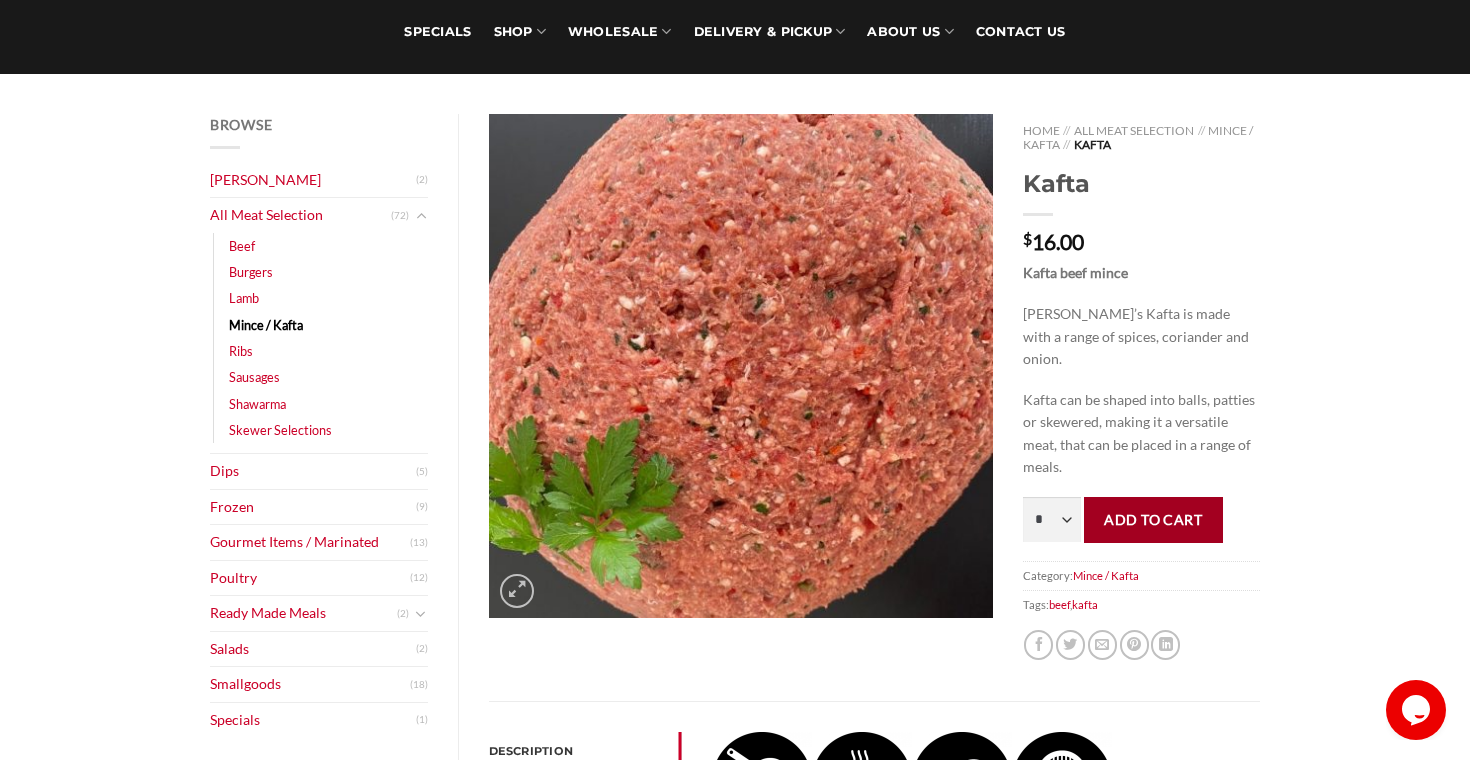 click on "Add to cart" at bounding box center [1153, 519] 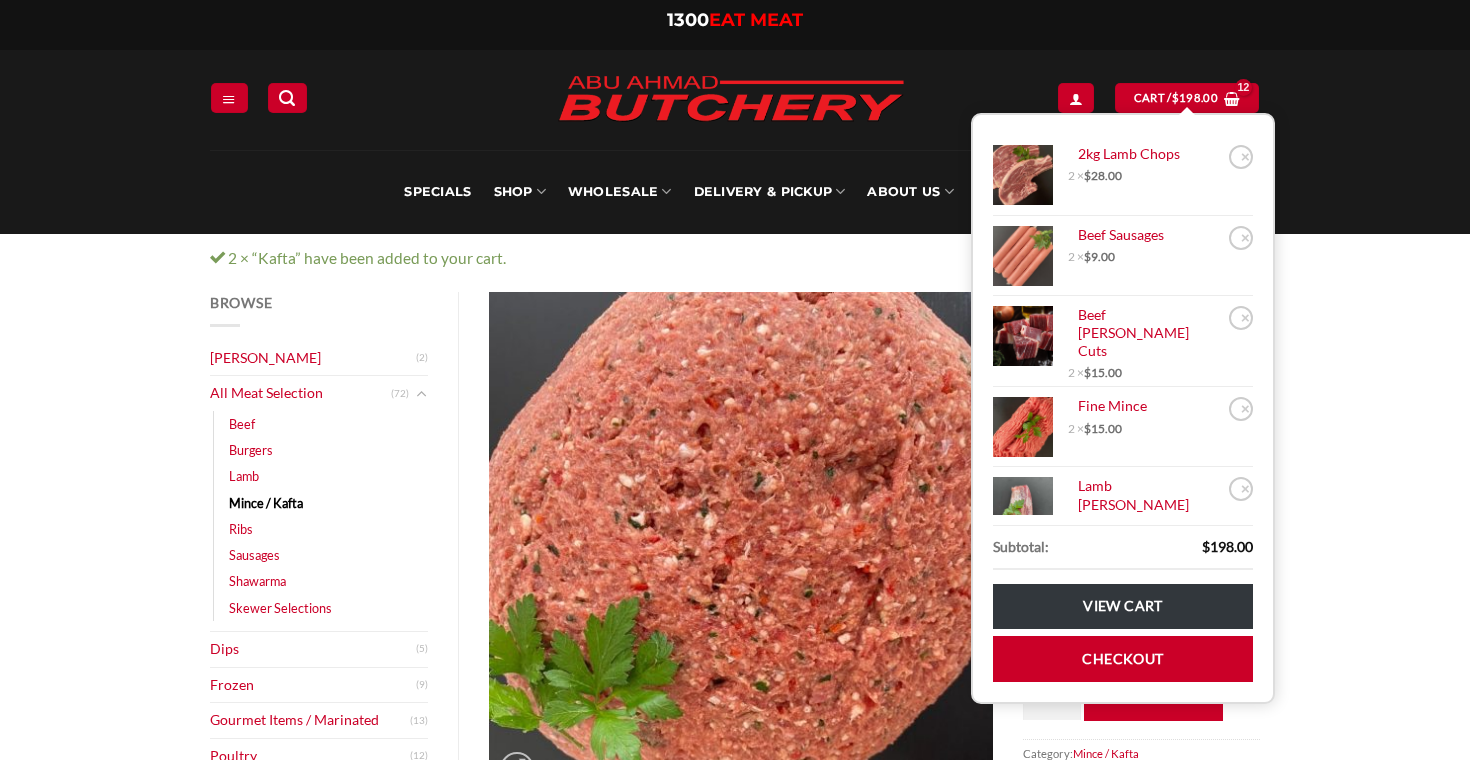 scroll, scrollTop: 0, scrollLeft: 0, axis: both 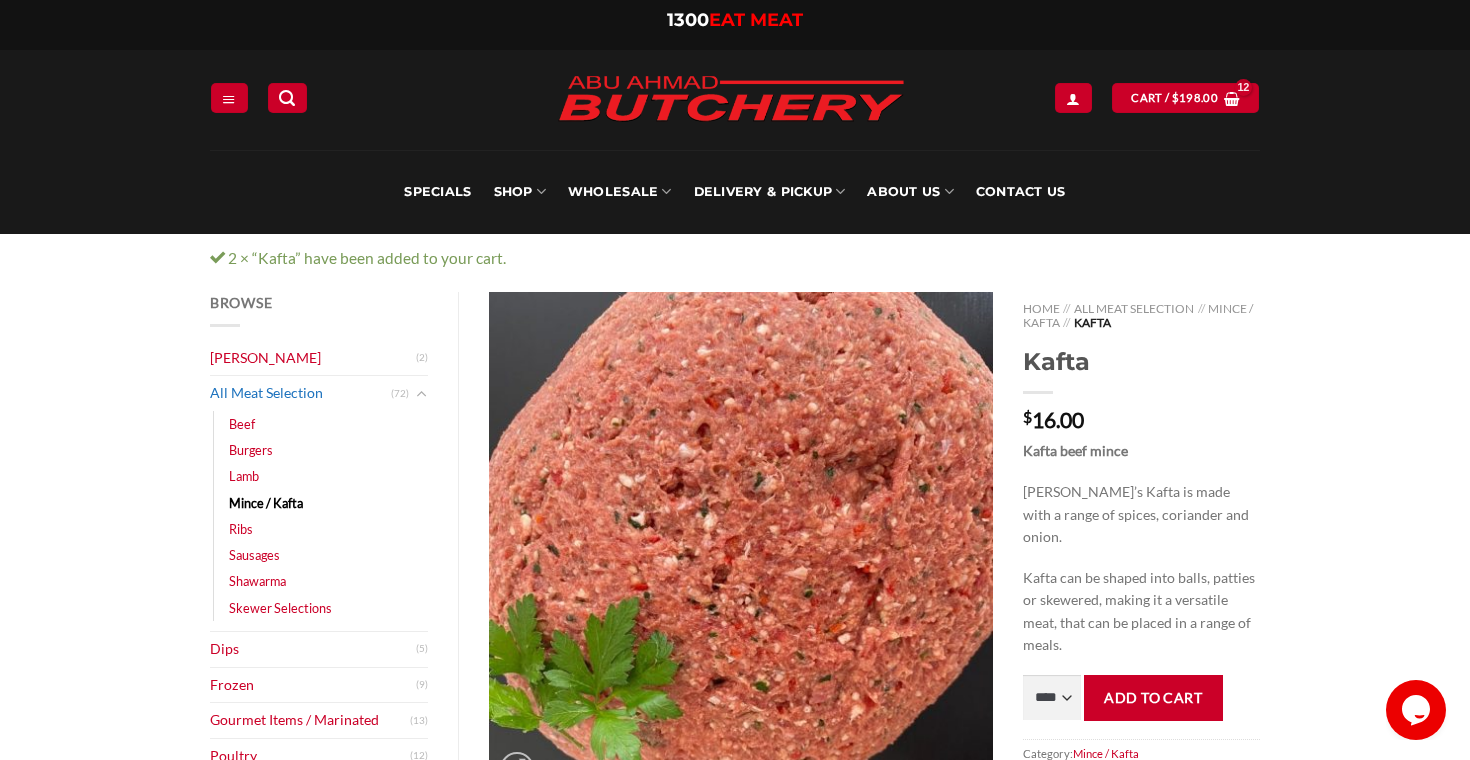 click on "All Meat Selection" at bounding box center [300, 393] 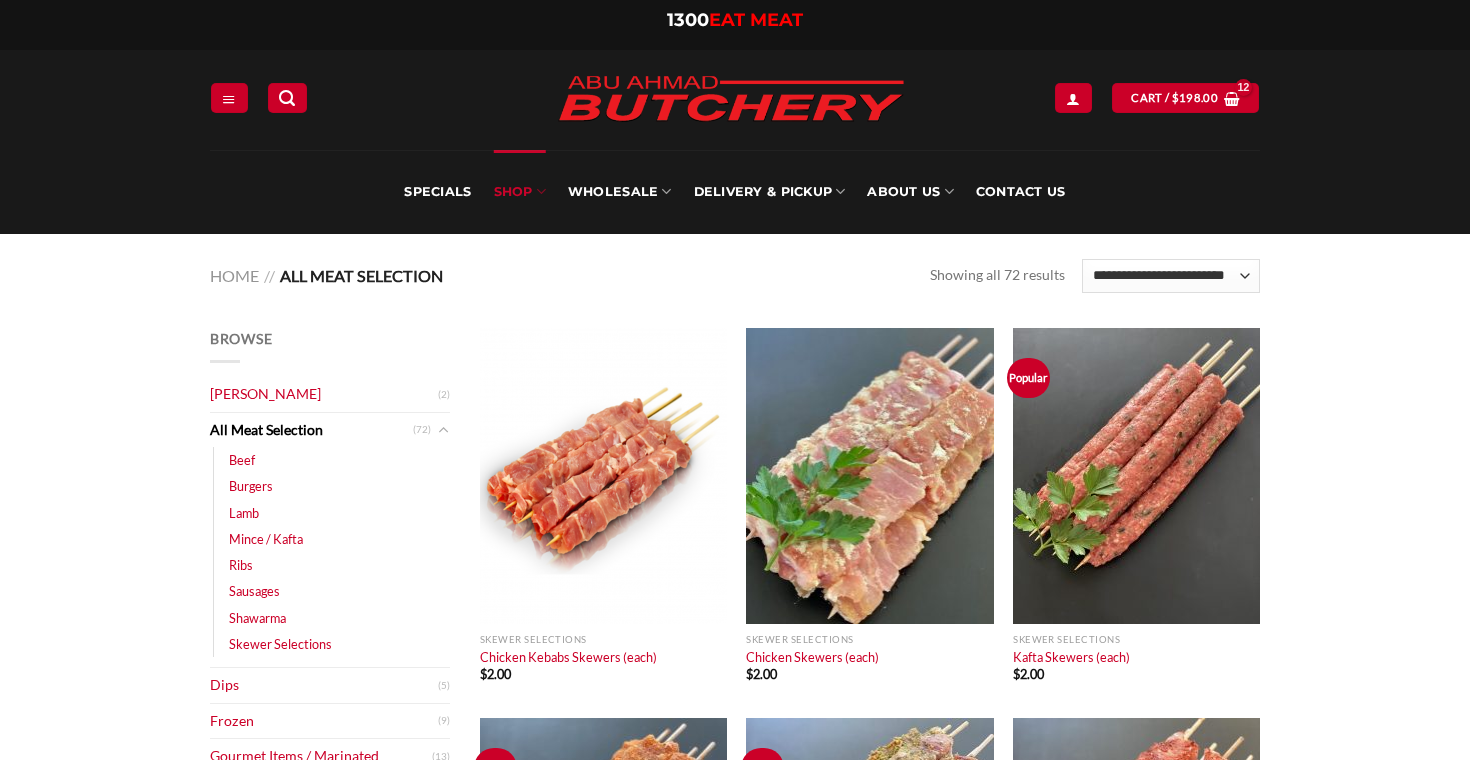 scroll, scrollTop: 0, scrollLeft: 0, axis: both 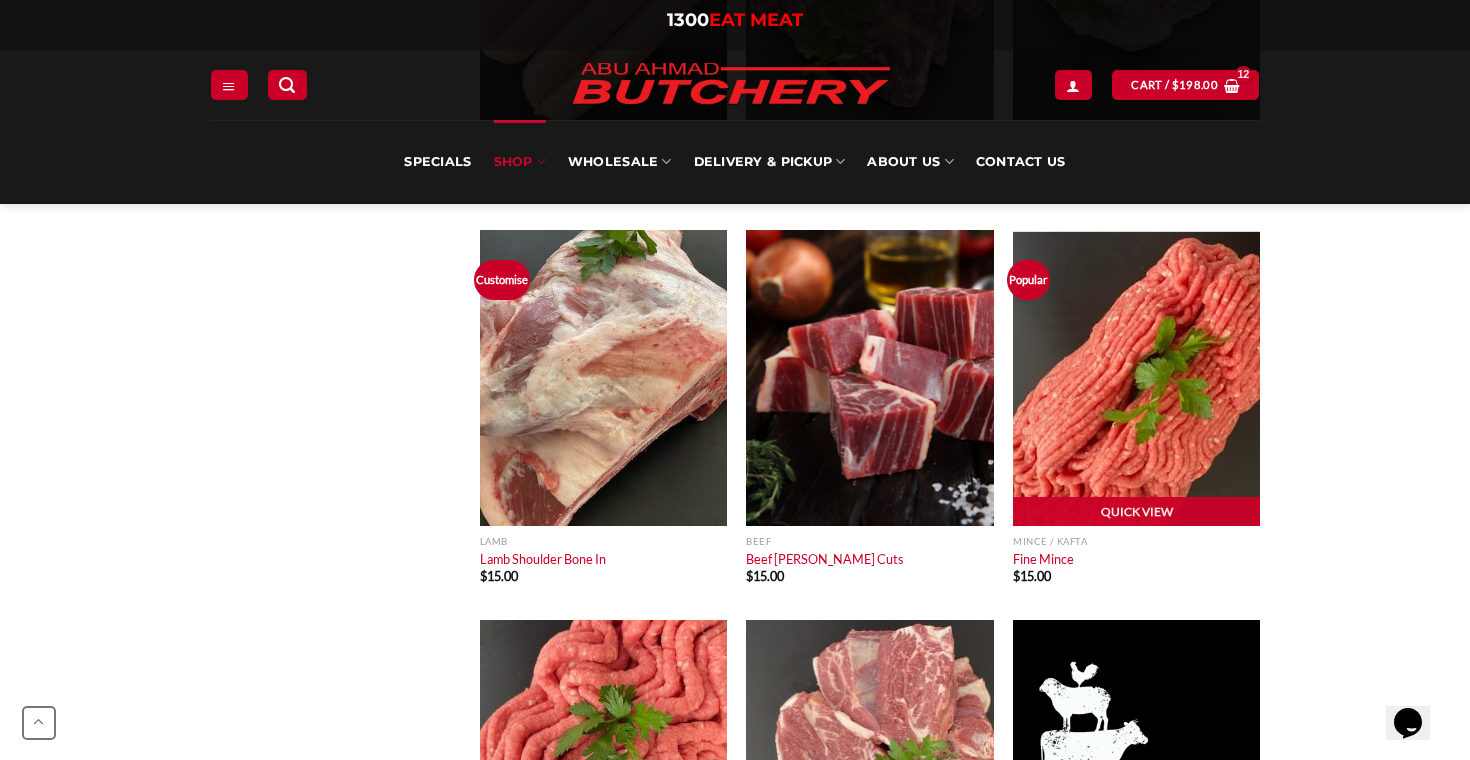 click at bounding box center (1136, 378) 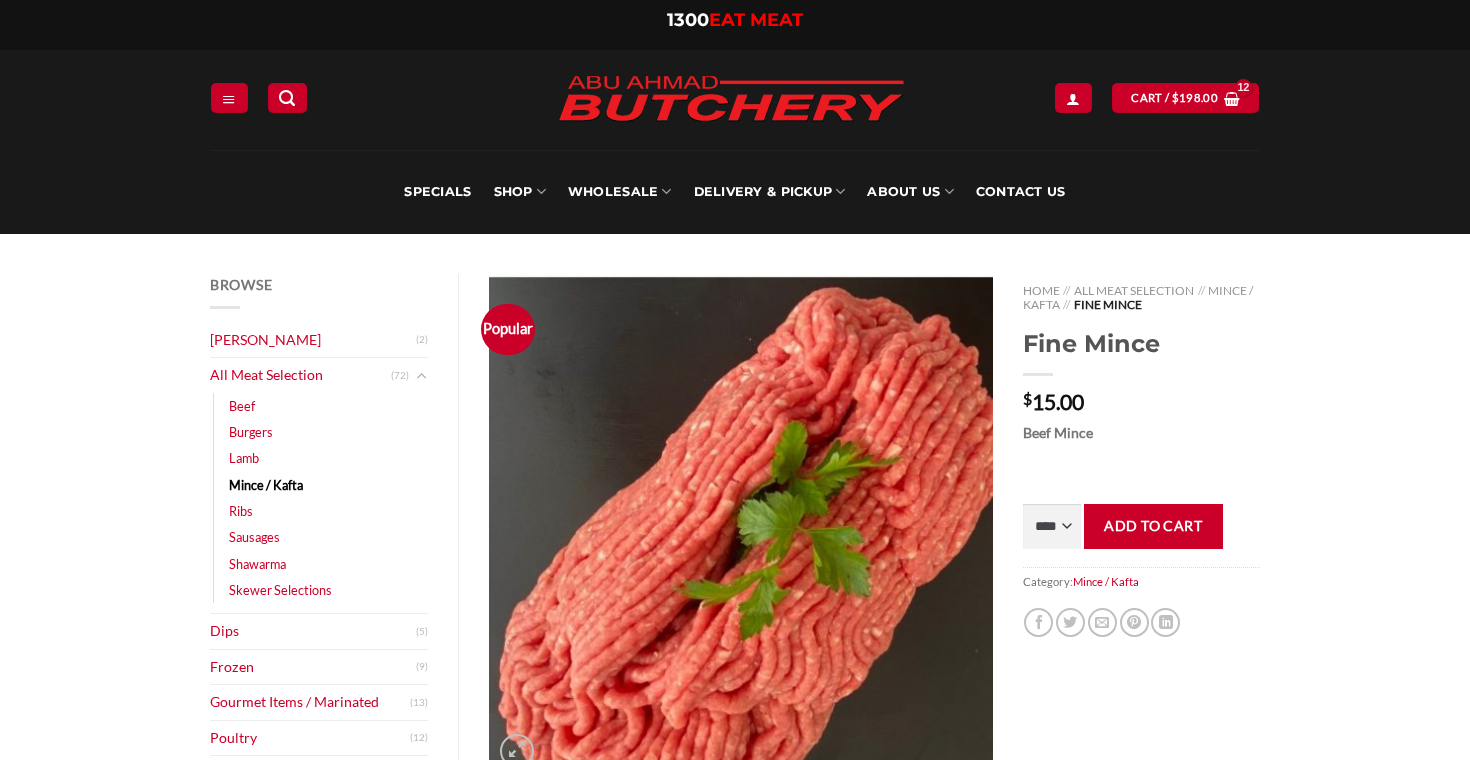 scroll, scrollTop: 0, scrollLeft: 0, axis: both 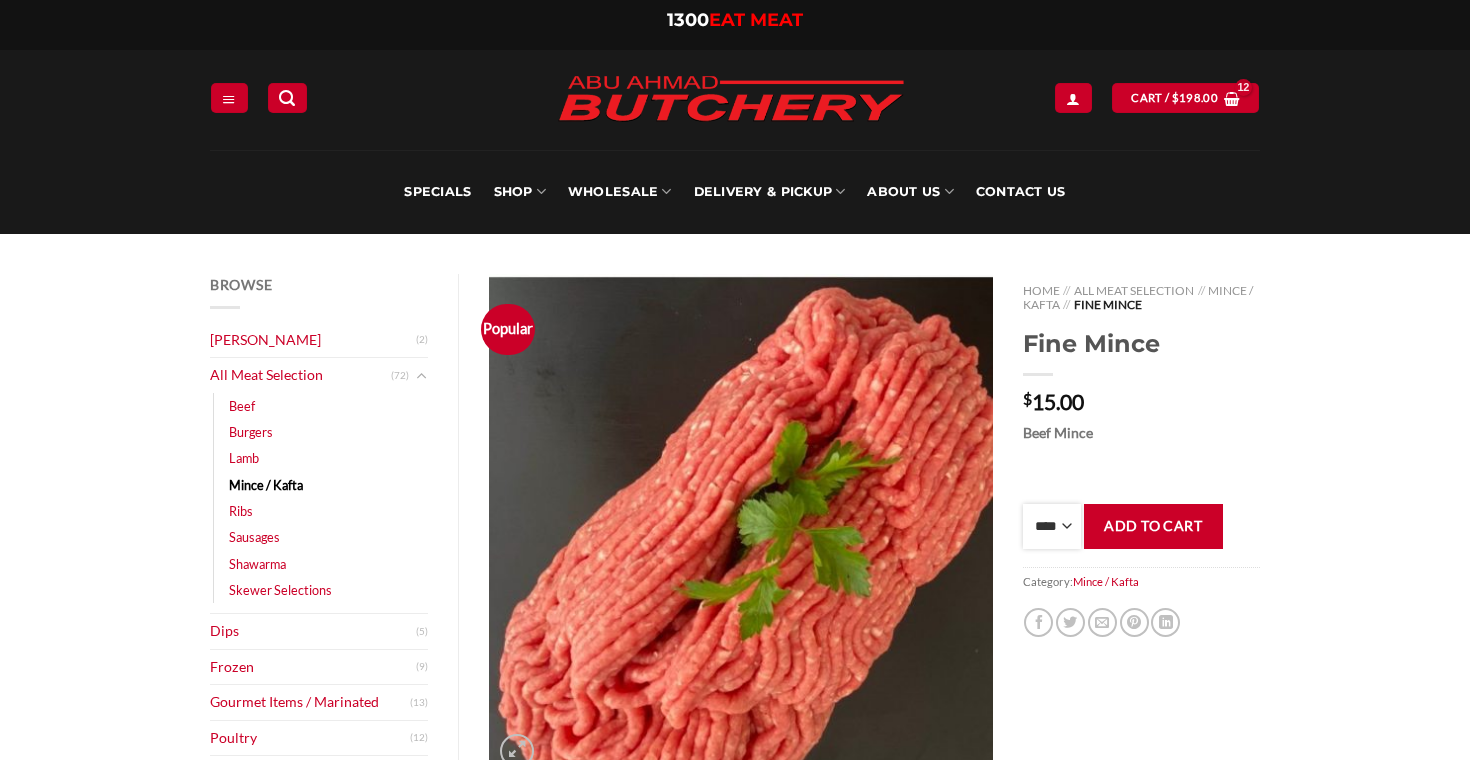 click on "**** * *** * *** * *** * *** * *** * *** * *** * *** * *** ** **** ** **** ** **** ** **** ** **** ** **** ** **** ** **** ** **** ** **** ** **** ** **** ** **** ** **** ** **** ** **** ** **** ** **** ** **** ** **** ** **** ** **** ** **** ** **** ** **** ** **** ** **** ** **** ** **** ** **** ** **** ** **** ** **** ** **** ** **** ** **** ** **** ** **** ** **** ** **** ** **** ** **** ** **** ** **** ** **** ** **** ** **** ** **** ** **** ** **** ** **** ** **** ** **** ** **** ** **** ** **** ** **** ** **** ** **** ** **** ** **** ** **** ** **** ** **** ** **** ** **** ** **** ** **** ** **** ** **** ** **** ** **** ** **** ** **** ** **** ** **** ** **** ** **** ** **** ** **** ** **** ** **** ** **** ** **** ** **** ** **** ** **** ** **** ** **** ** **** *** ***** *** ***** *** ***** *** ***** *** ***** *** ***** *** ***** *** ***** *** ***** *** ***** *** ***** *** ***** *** ***** *** ***** *** ***** *** ***** *** ***** *** ***** *** ***** *** ***** *** ***** *** ***** *** ***** *** ***** ***" at bounding box center [1052, 526] 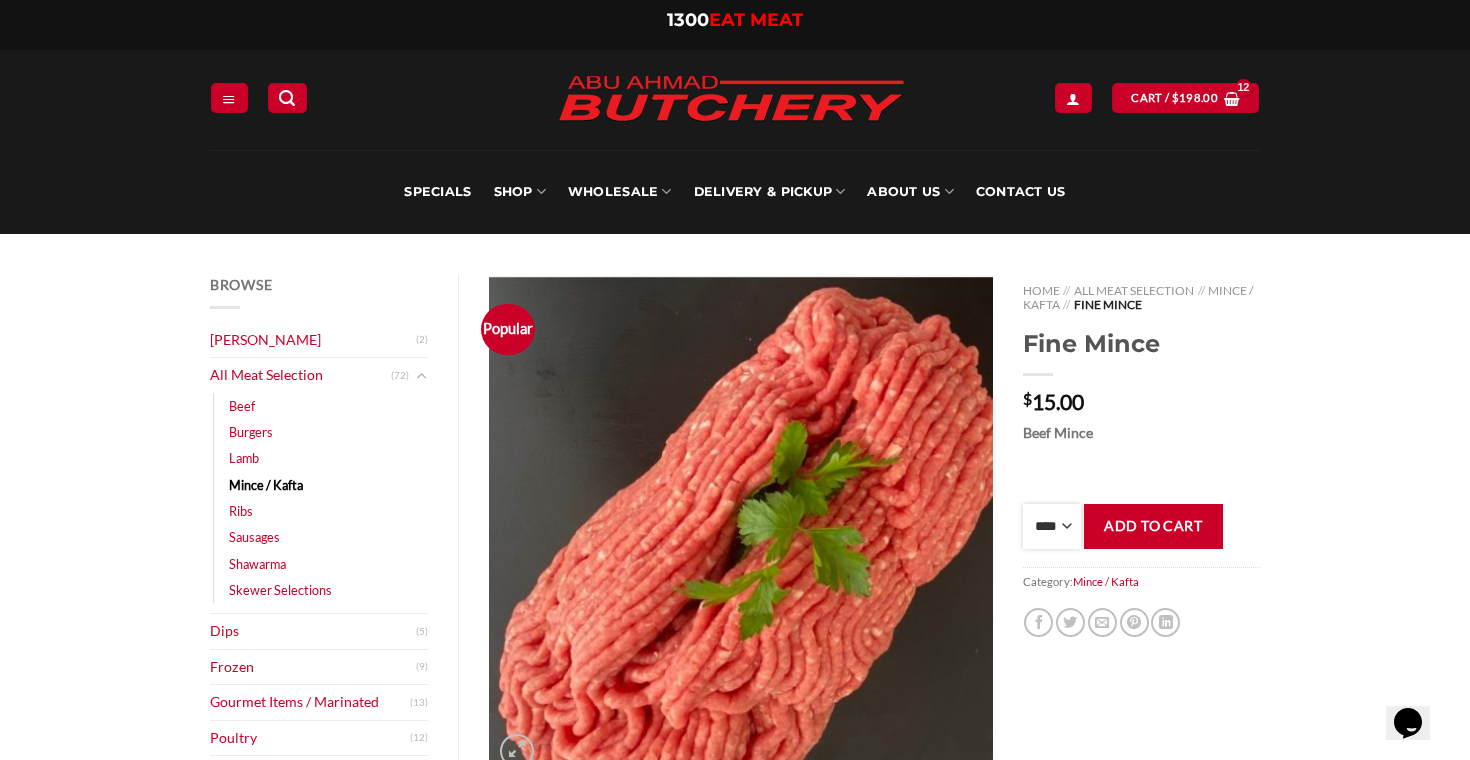 scroll, scrollTop: 0, scrollLeft: 0, axis: both 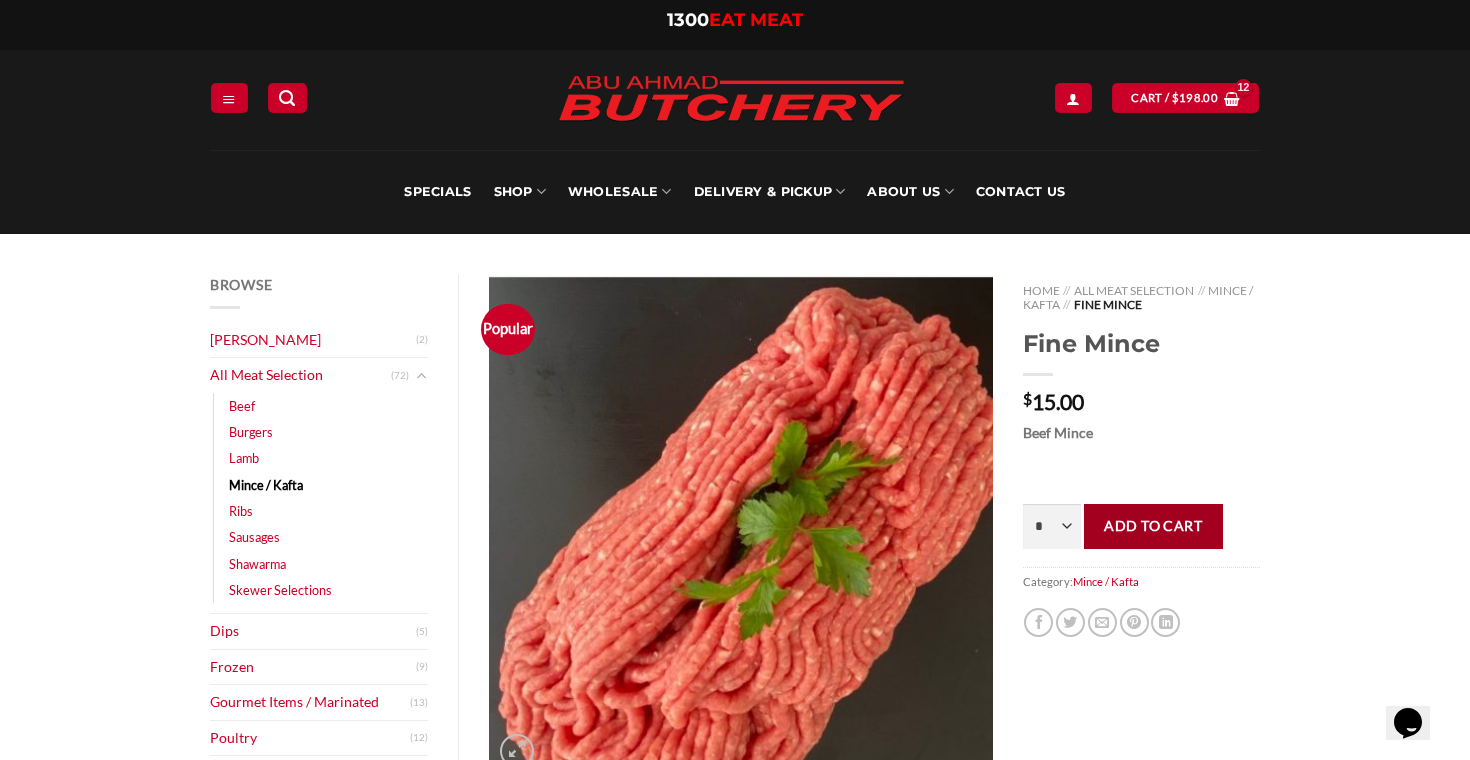 click on "Add to cart" at bounding box center (1153, 526) 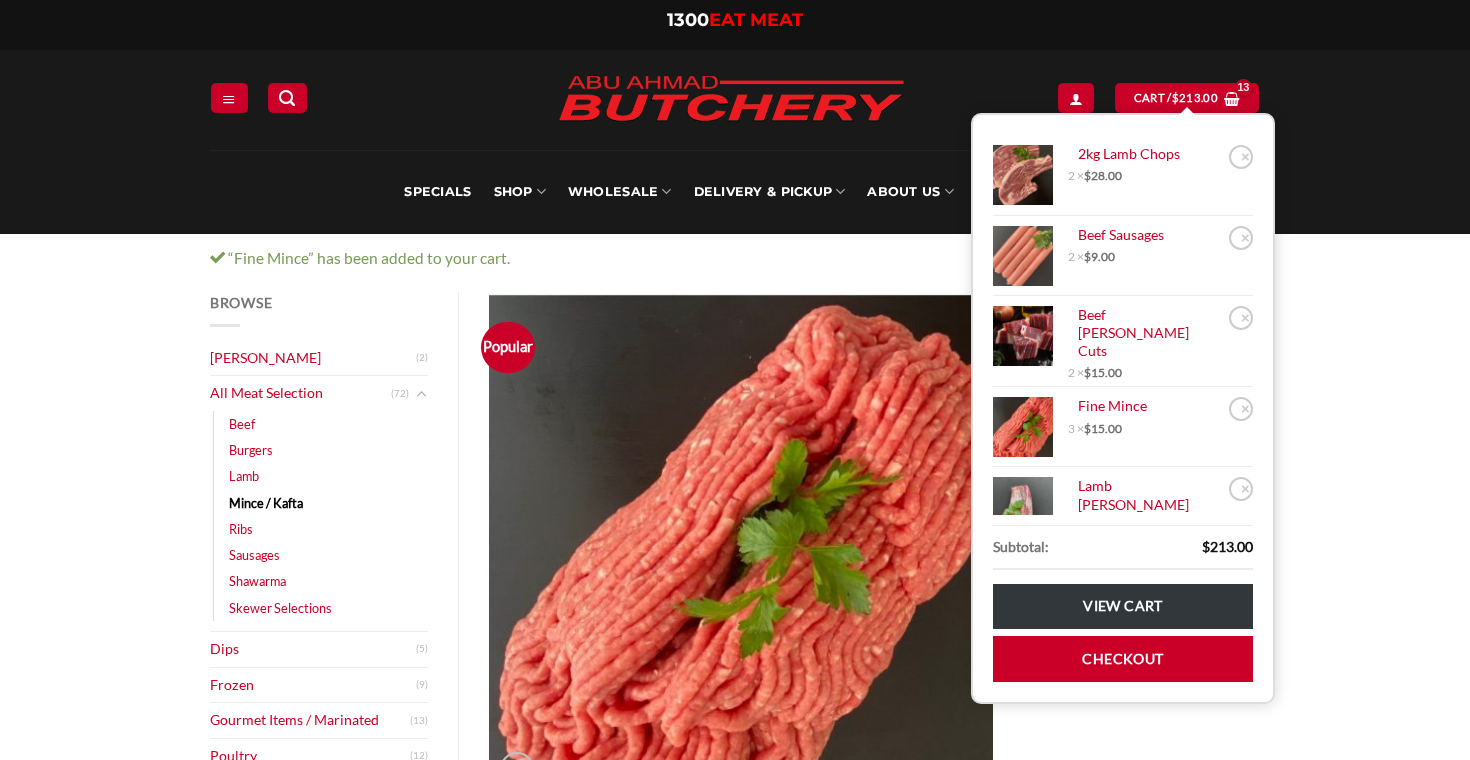 scroll, scrollTop: 0, scrollLeft: 0, axis: both 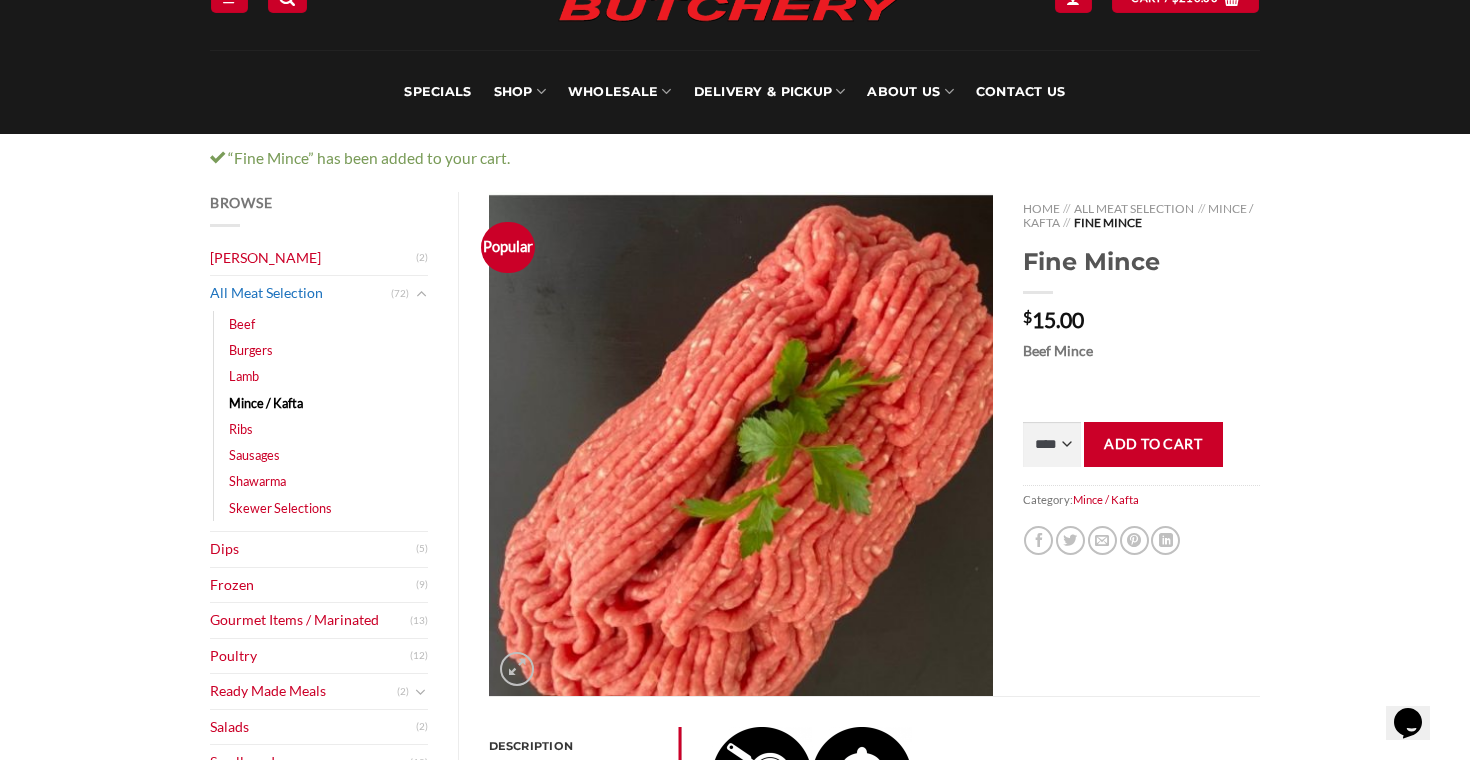 click on "All Meat Selection" at bounding box center (300, 293) 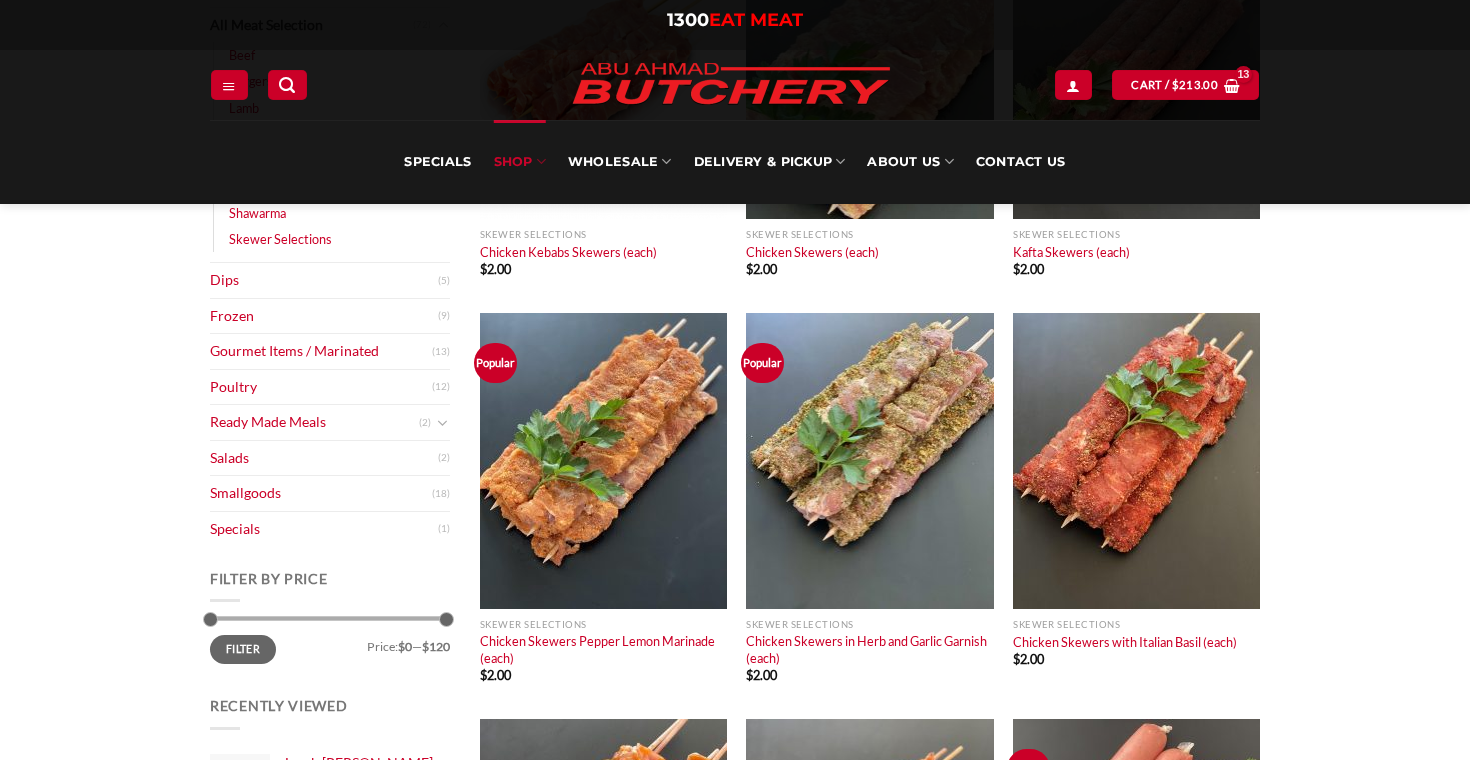 scroll, scrollTop: 986, scrollLeft: 0, axis: vertical 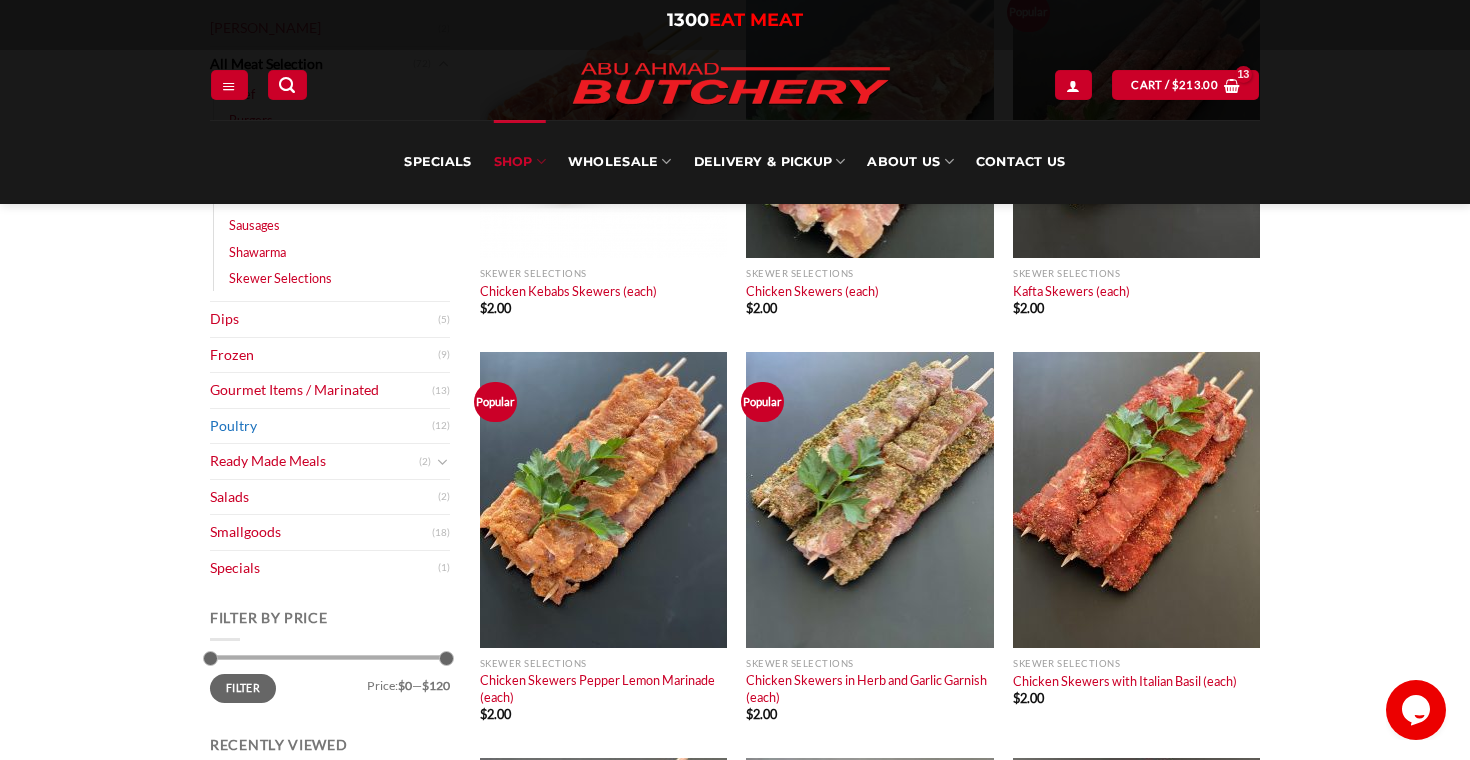 click on "Poultry" at bounding box center [321, 426] 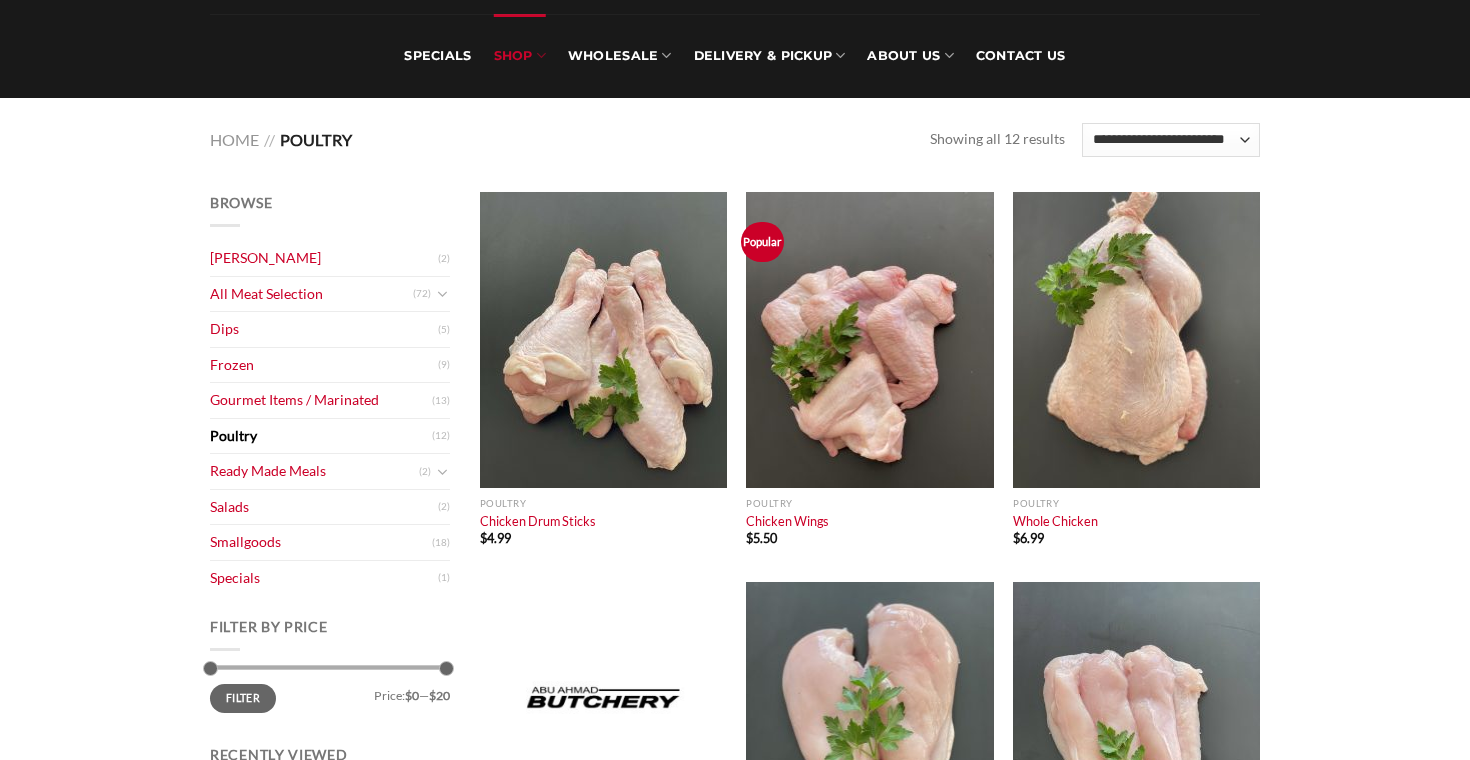 scroll, scrollTop: 162, scrollLeft: 0, axis: vertical 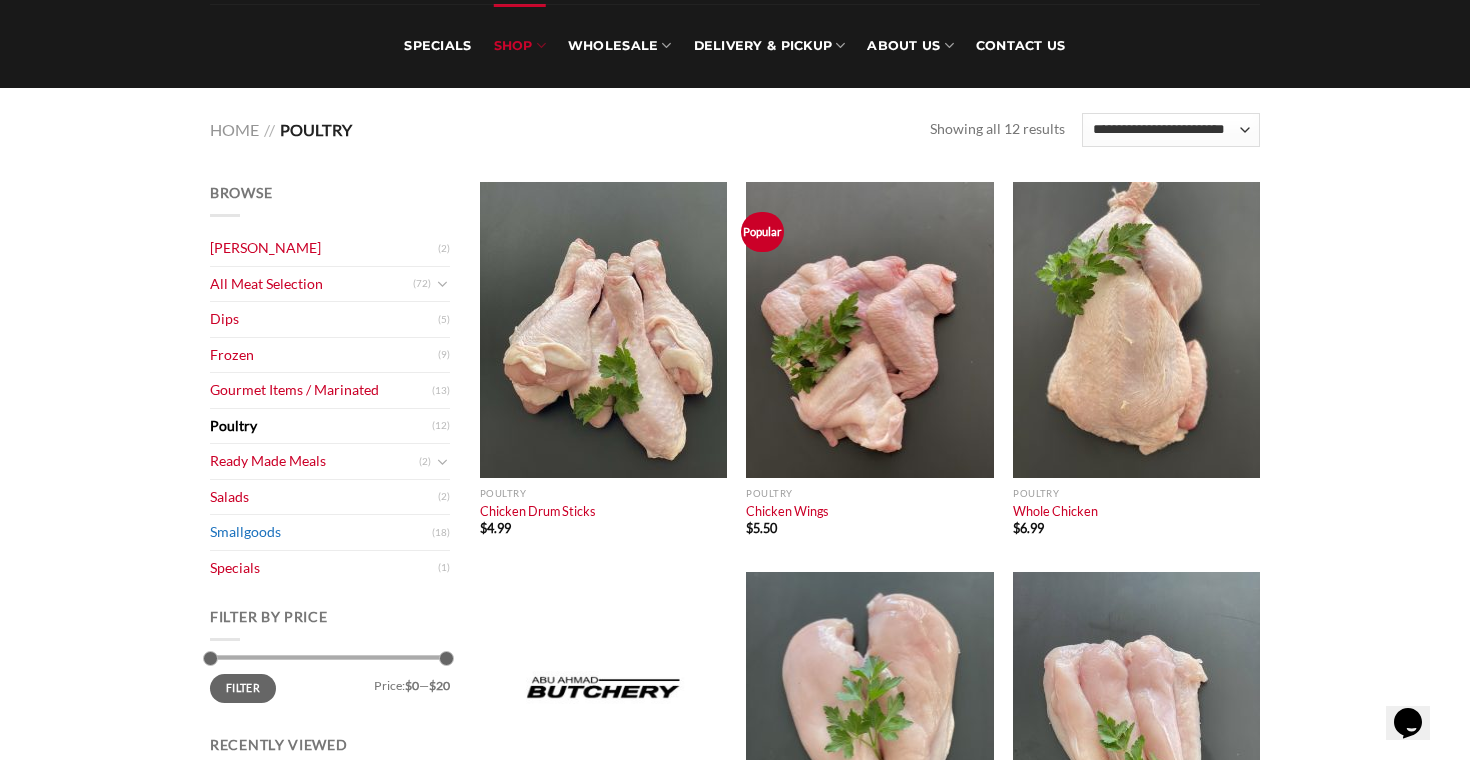 click on "Smallgoods" at bounding box center (321, 532) 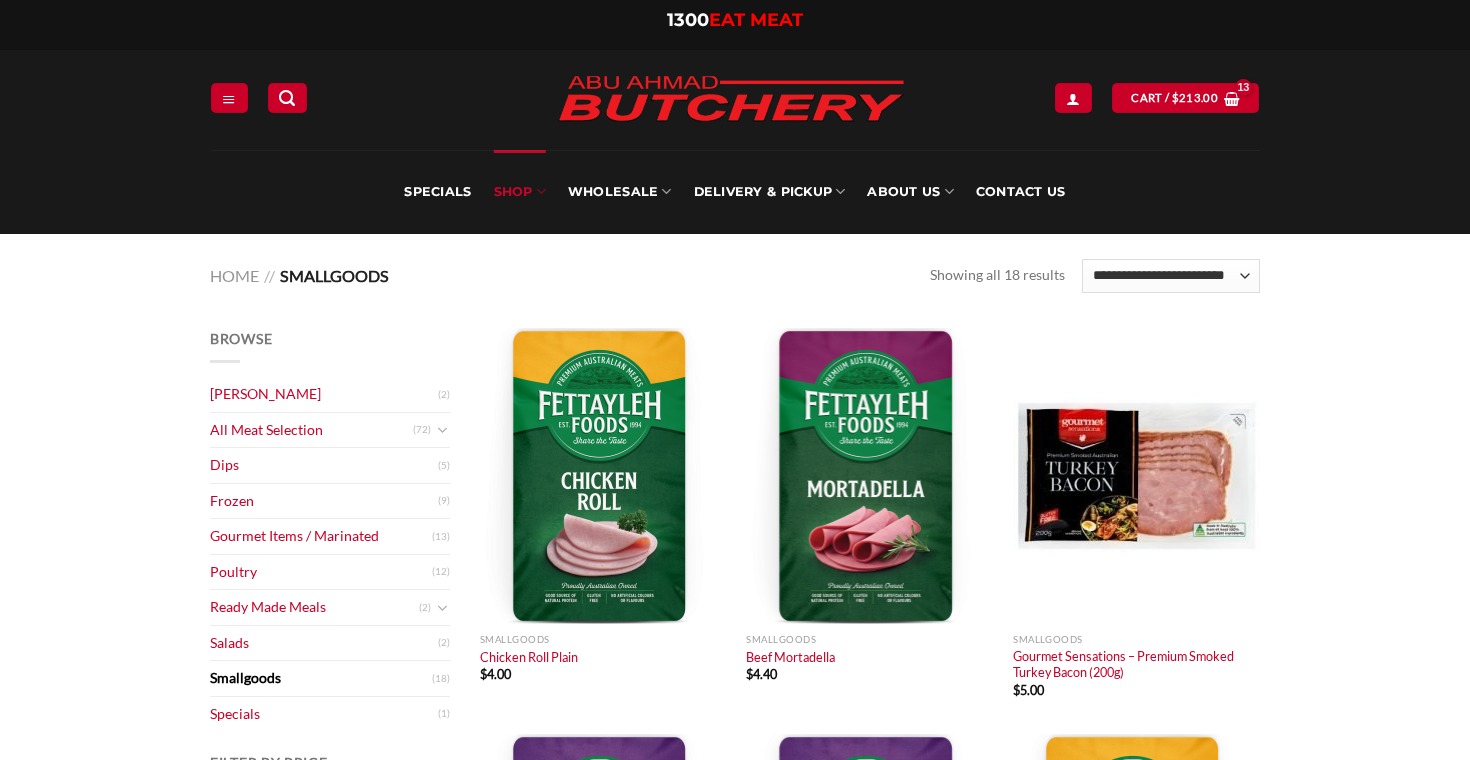 scroll, scrollTop: 0, scrollLeft: 0, axis: both 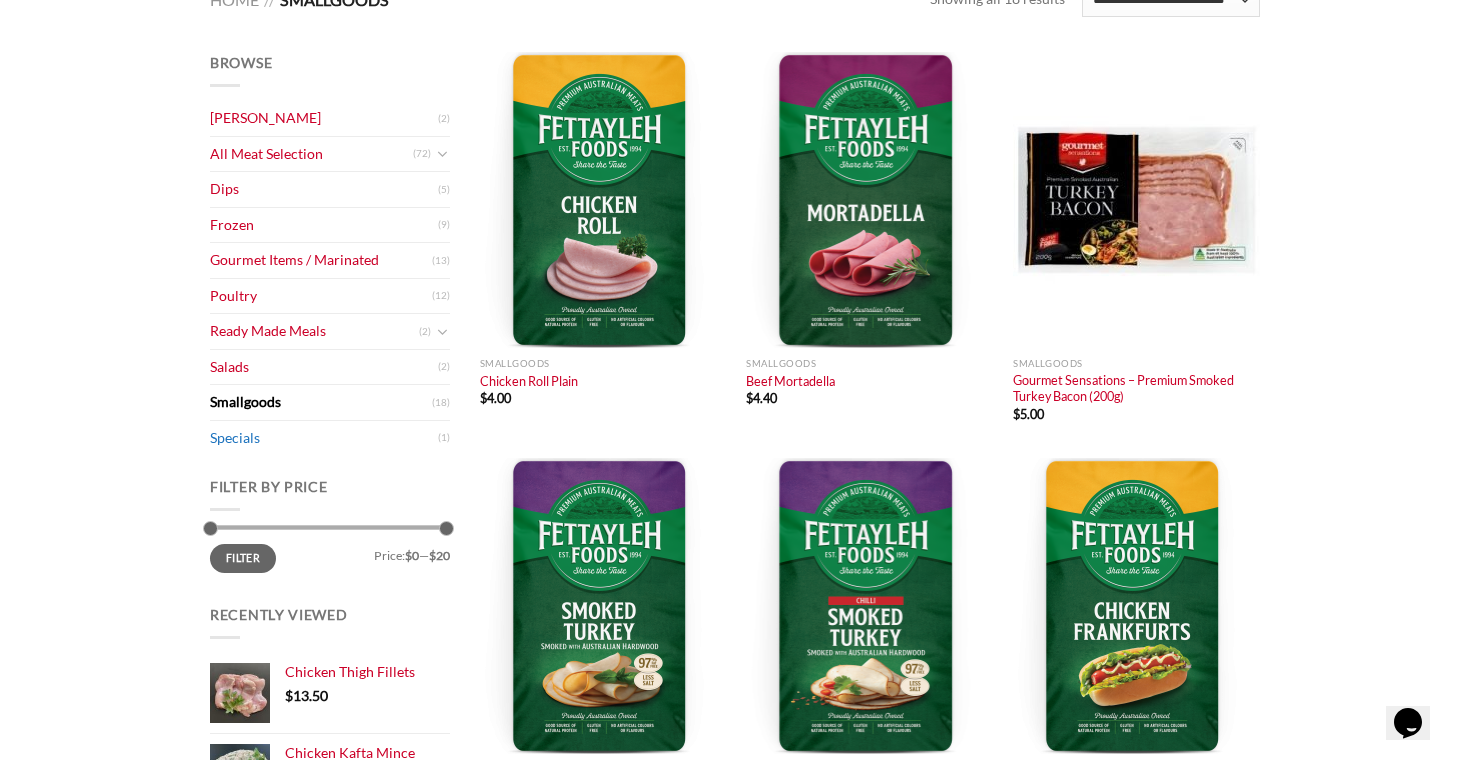 click on "Specials" at bounding box center [324, 438] 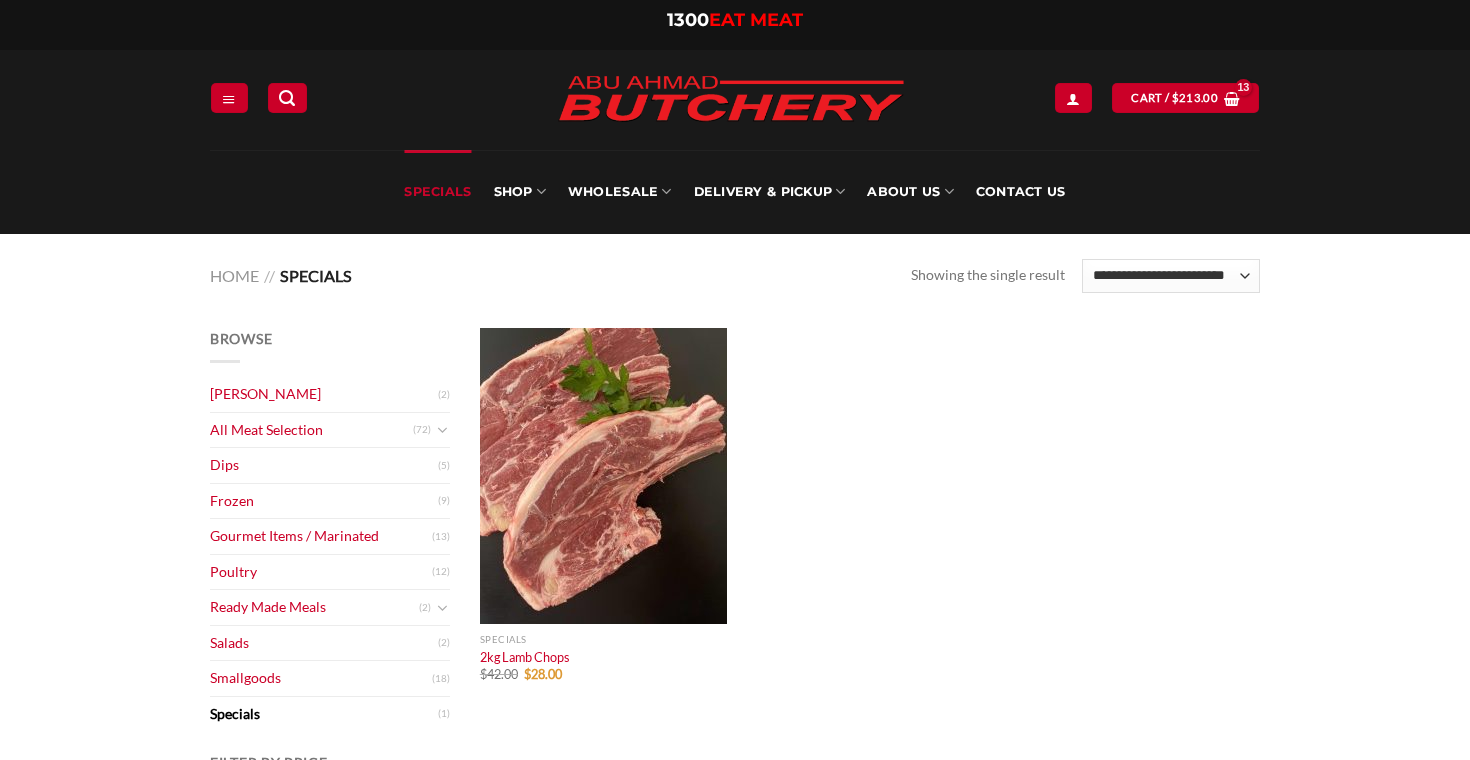 scroll, scrollTop: 0, scrollLeft: 0, axis: both 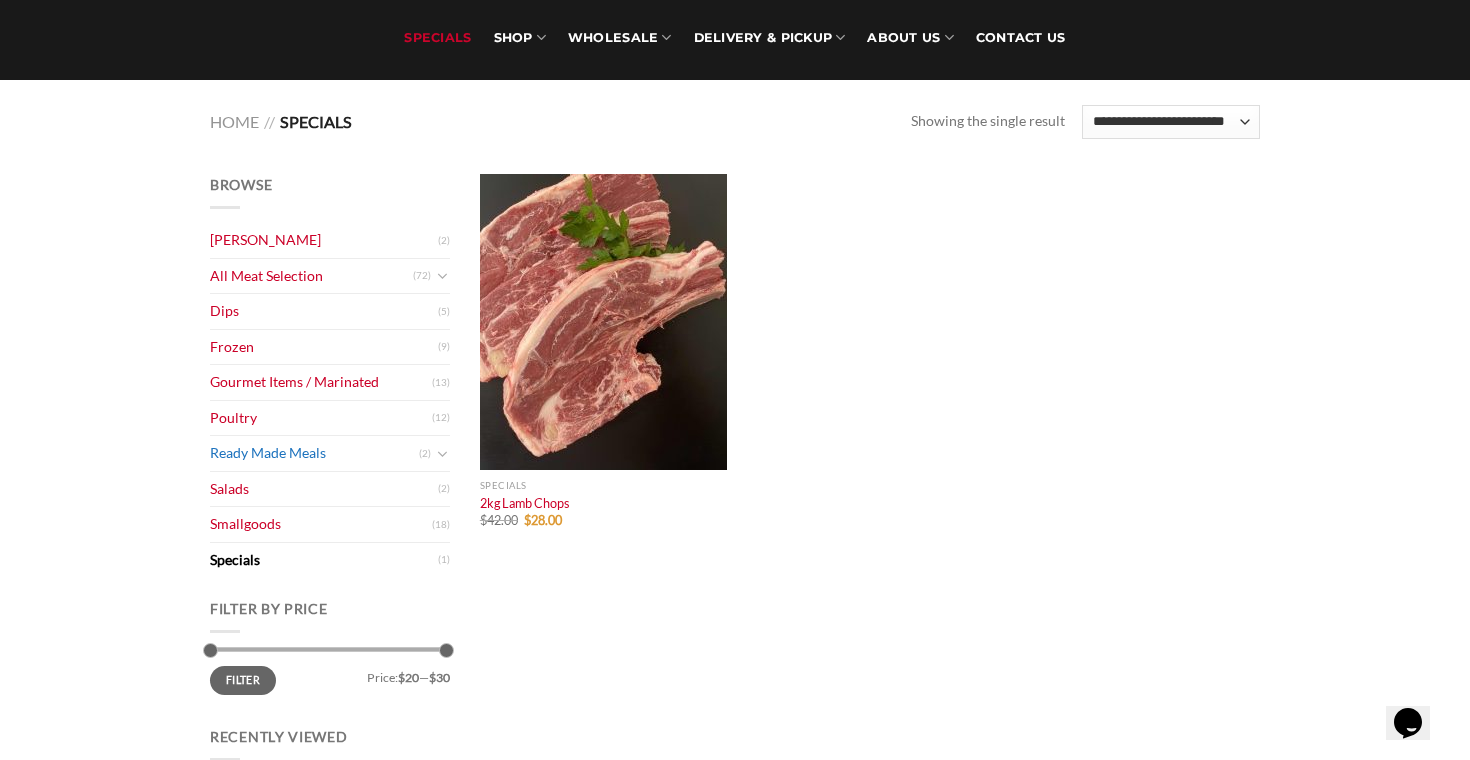 click on "Ready Made Meals" at bounding box center (314, 453) 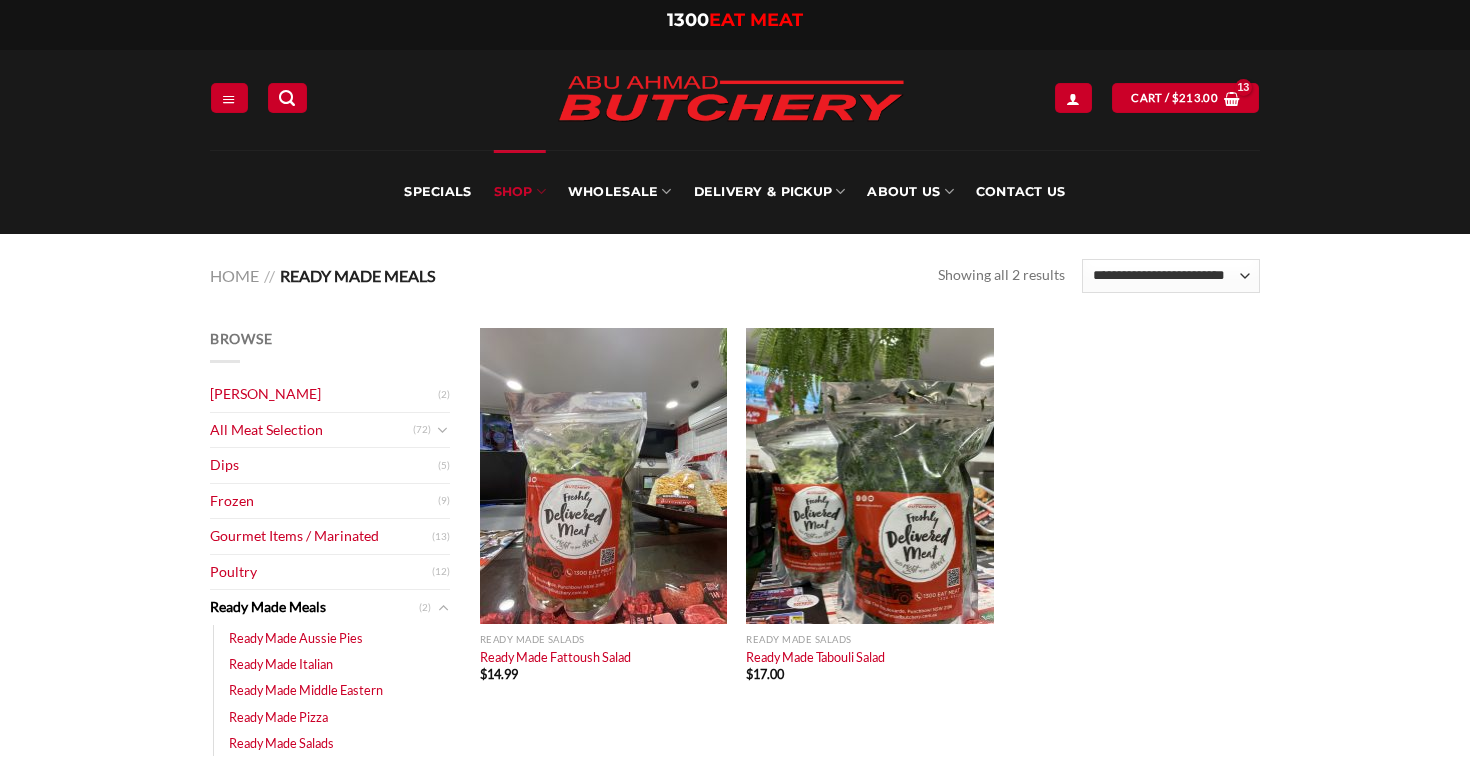 scroll, scrollTop: 0, scrollLeft: 0, axis: both 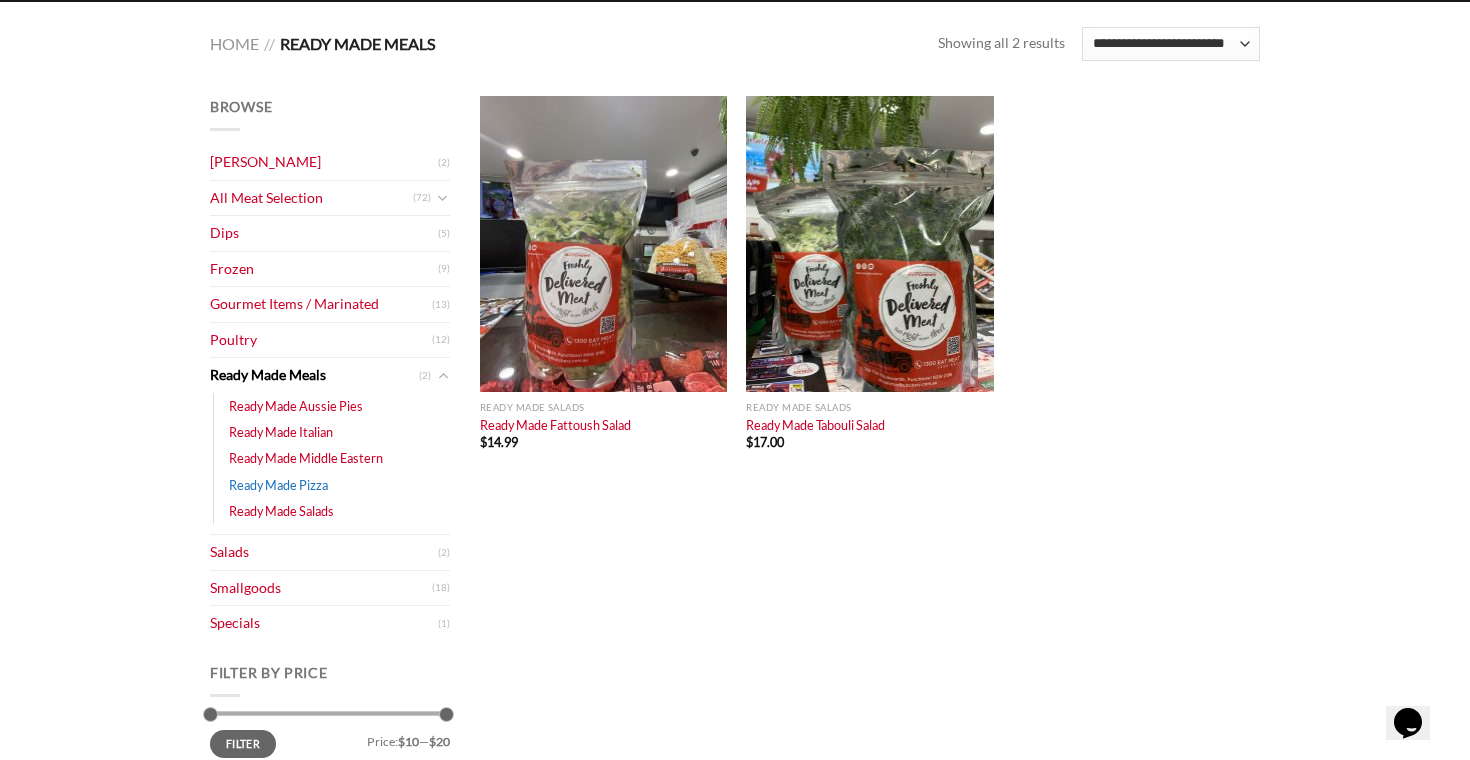 click on "Ready Made Pizza" at bounding box center [278, 485] 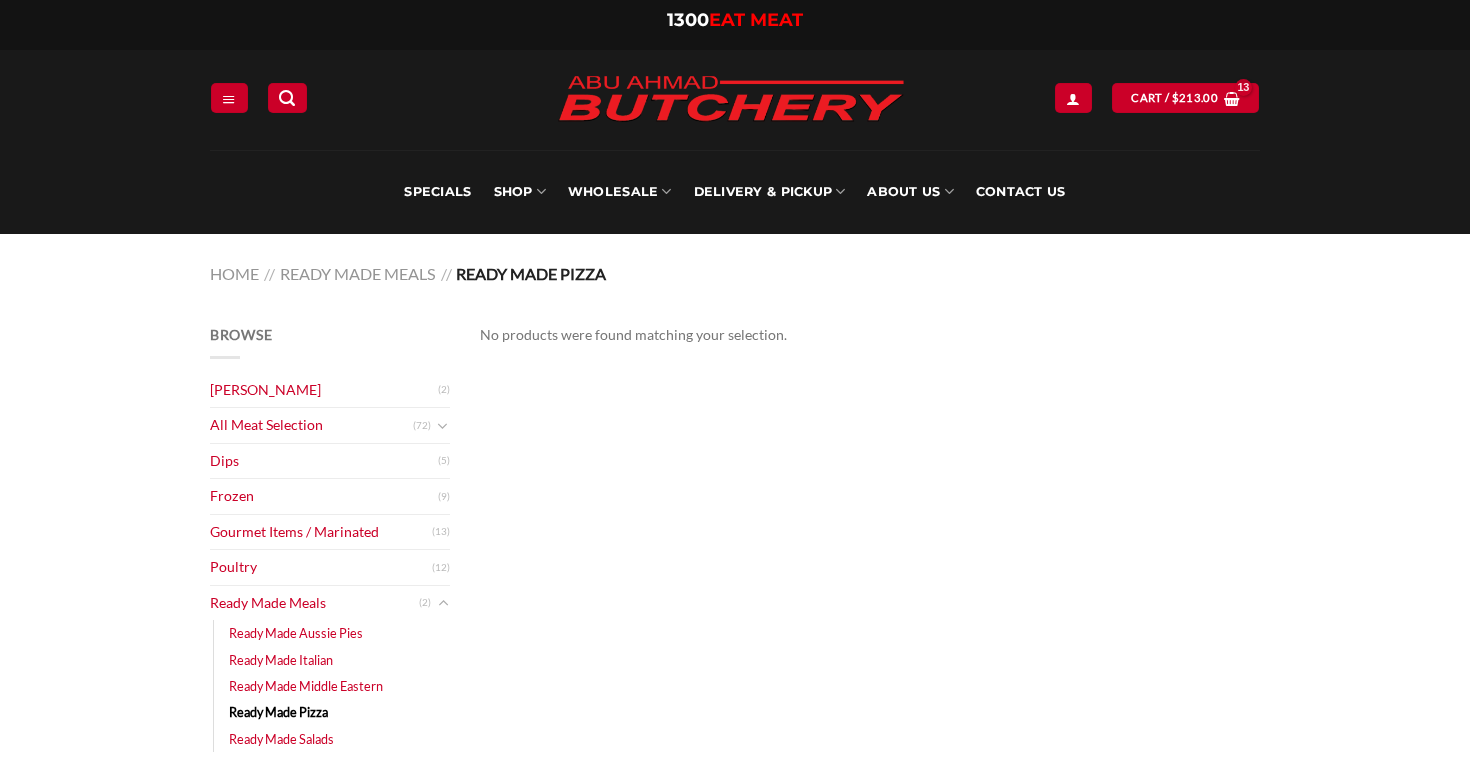 scroll, scrollTop: 0, scrollLeft: 0, axis: both 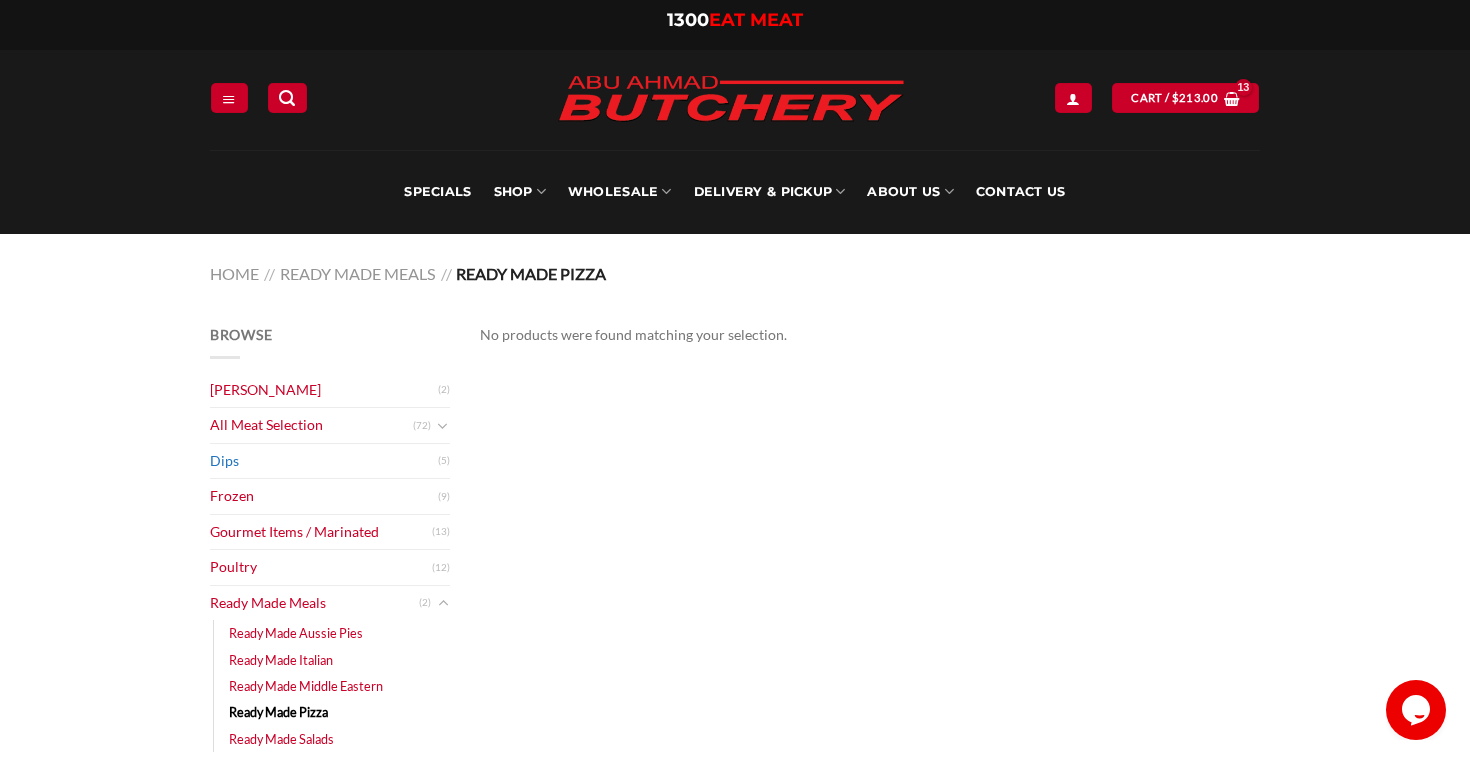 click on "Dips" at bounding box center (324, 461) 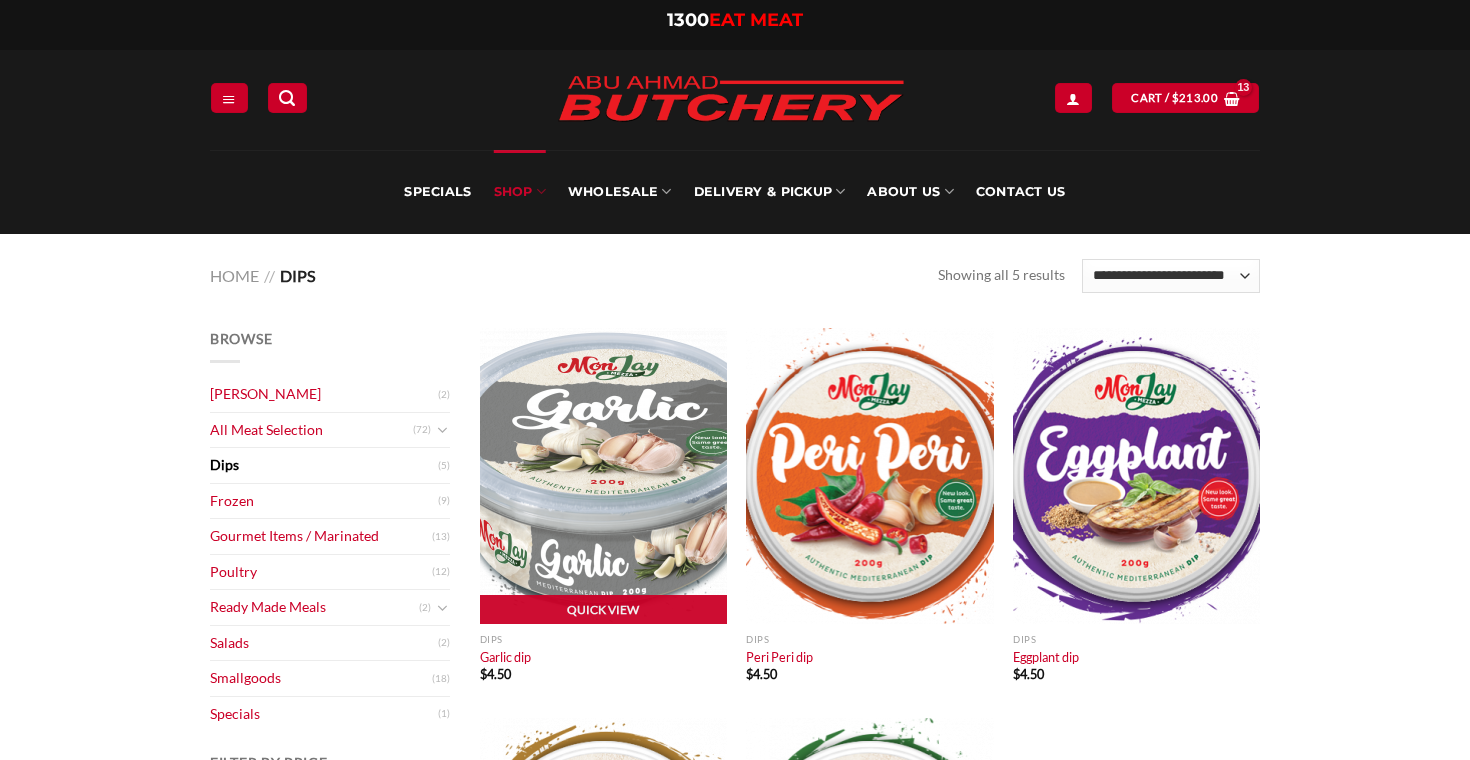 scroll, scrollTop: 0, scrollLeft: 0, axis: both 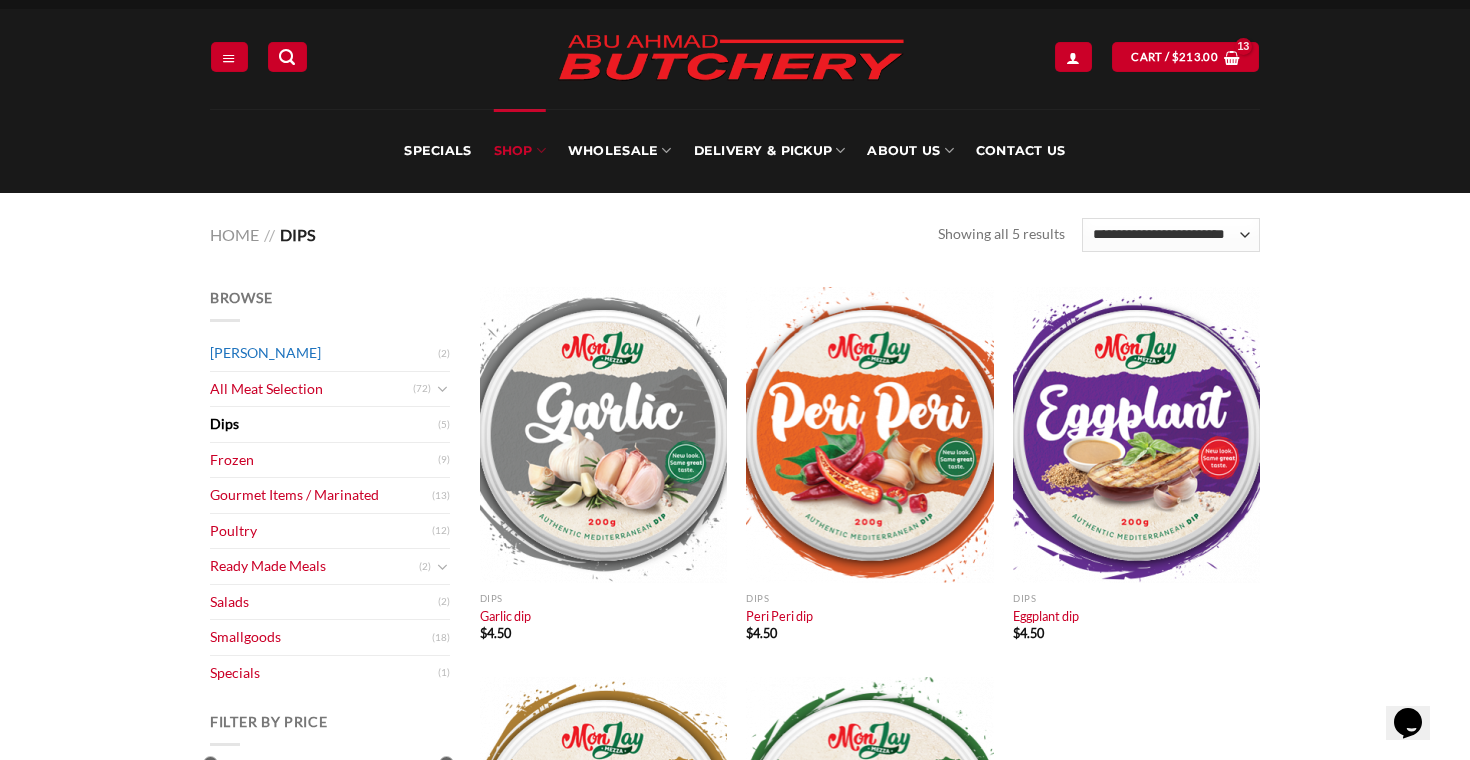 click on "[PERSON_NAME]" at bounding box center (324, 353) 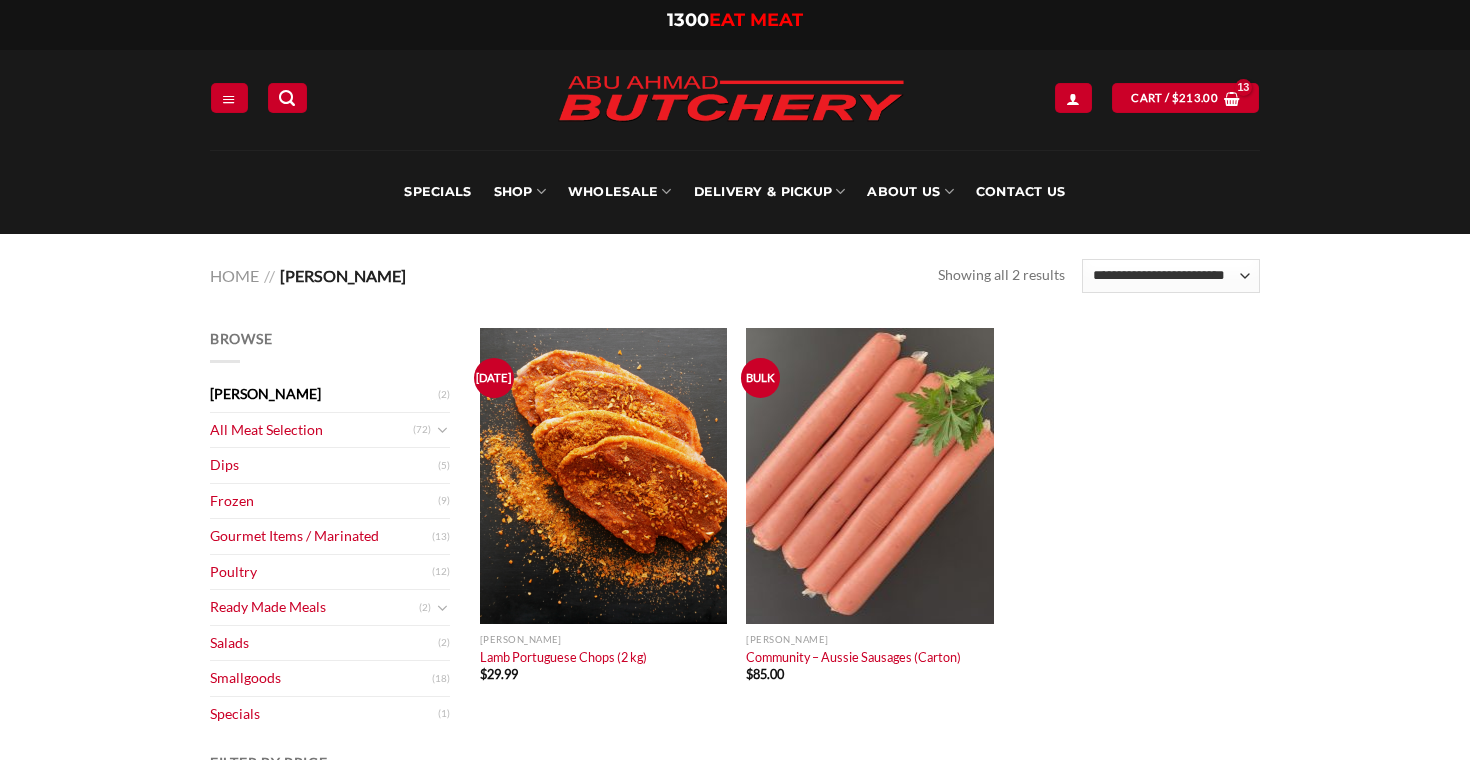 scroll, scrollTop: 0, scrollLeft: 0, axis: both 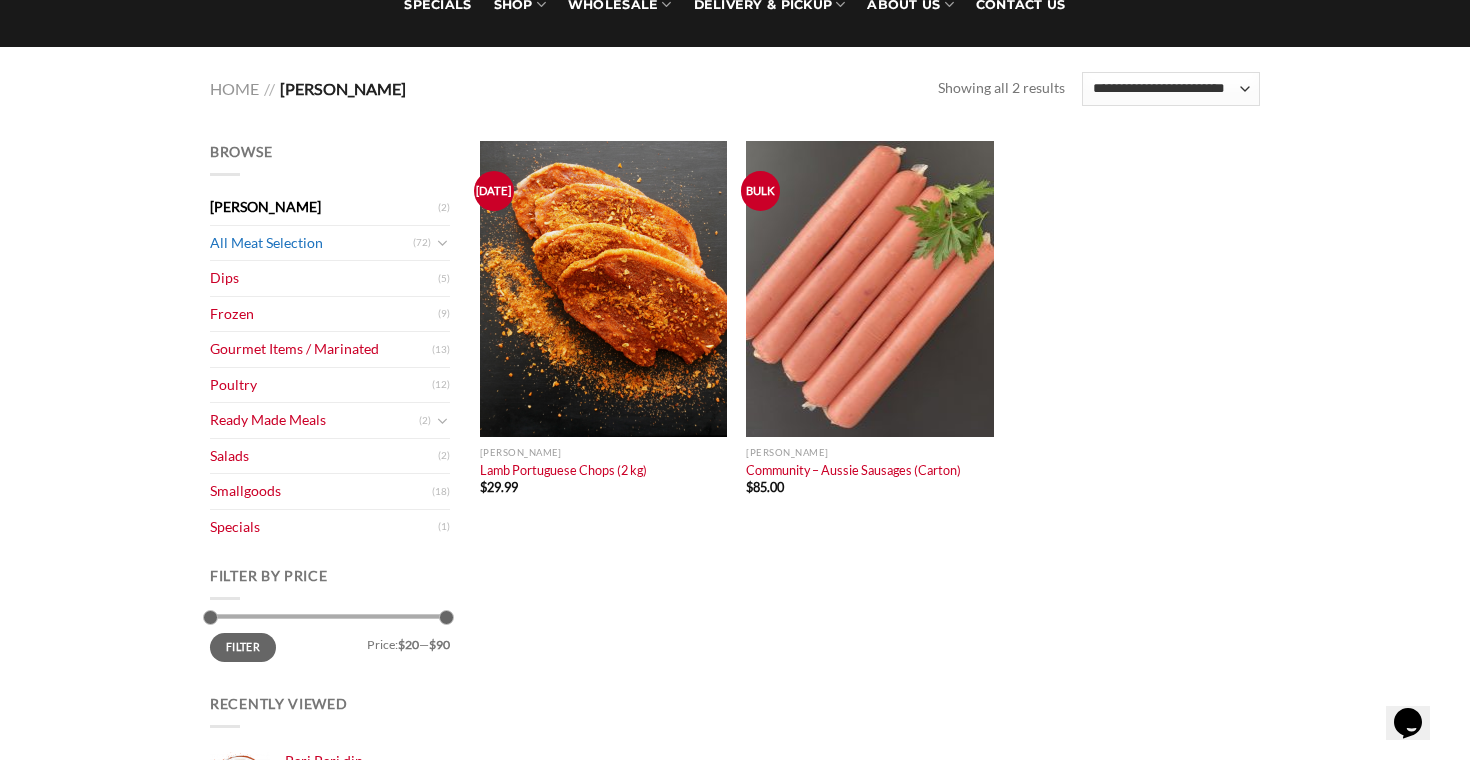 click on "All Meat Selection" at bounding box center (311, 243) 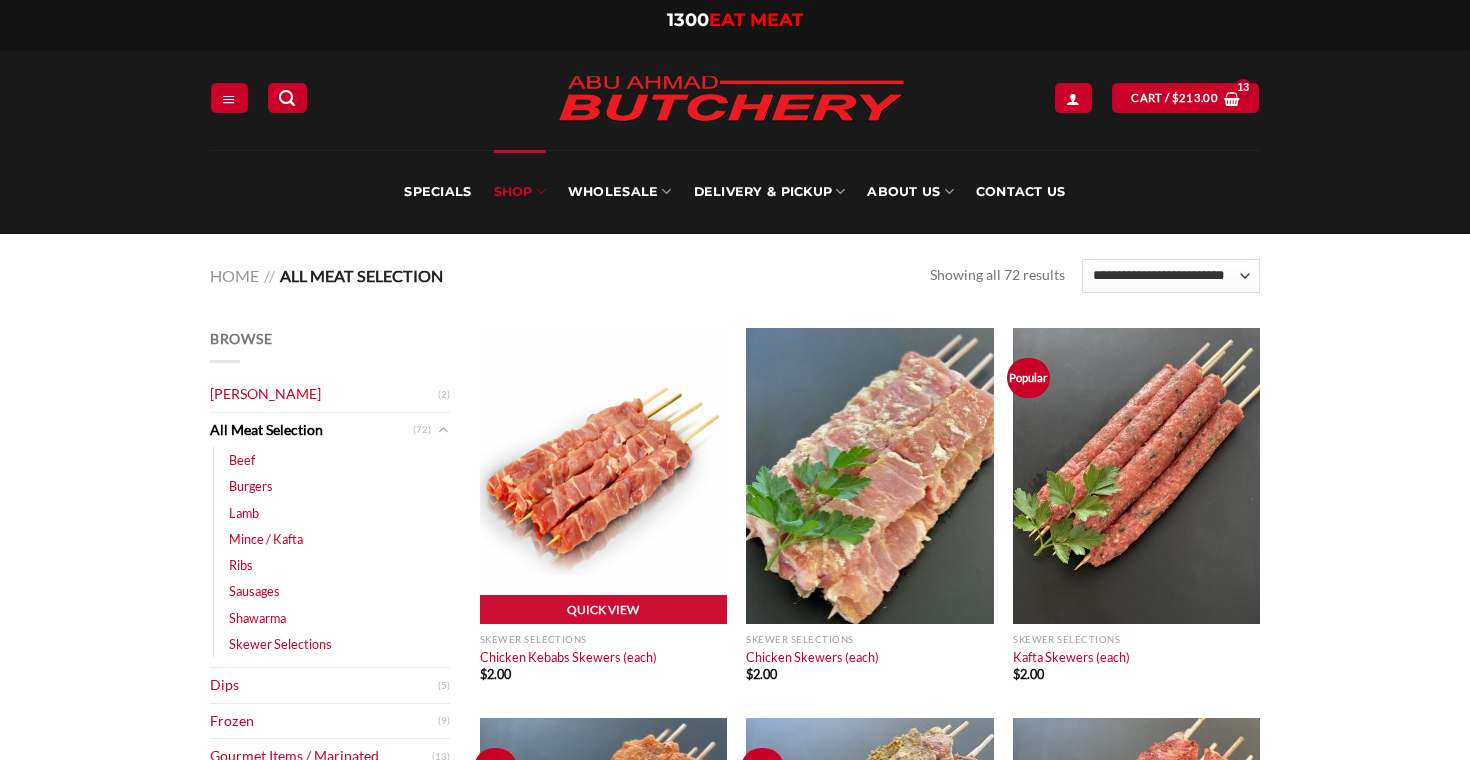 scroll, scrollTop: 0, scrollLeft: 0, axis: both 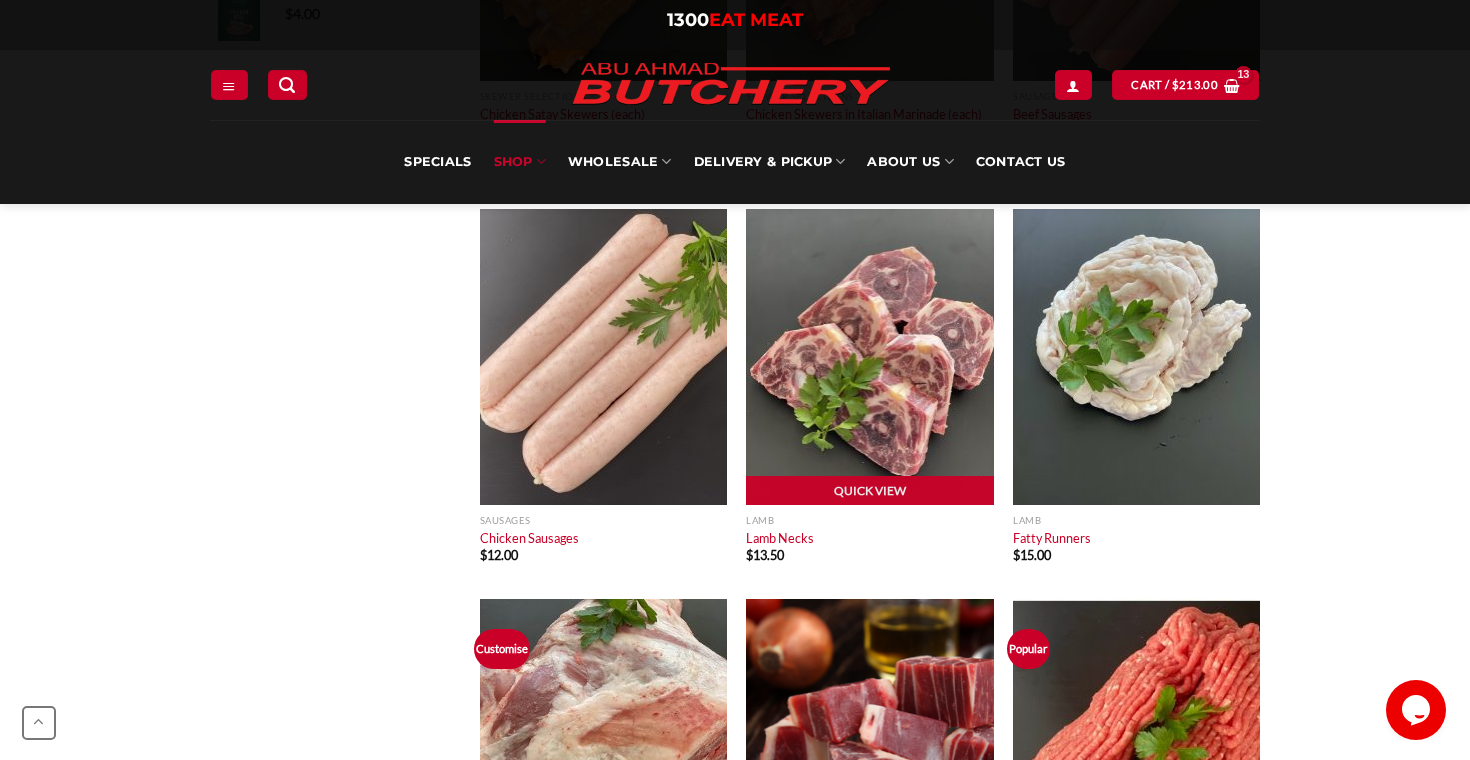 click at bounding box center (869, 357) 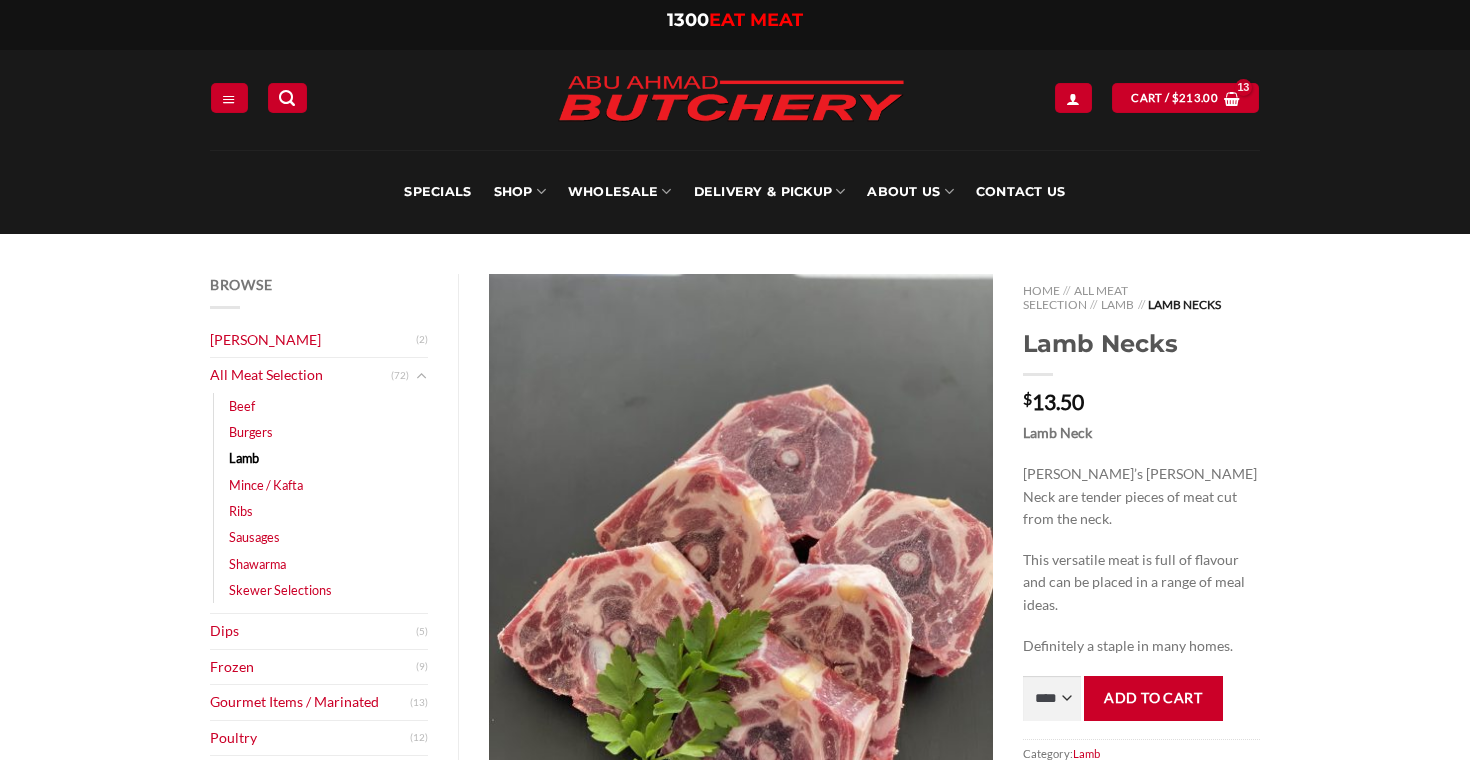 scroll, scrollTop: 0, scrollLeft: 0, axis: both 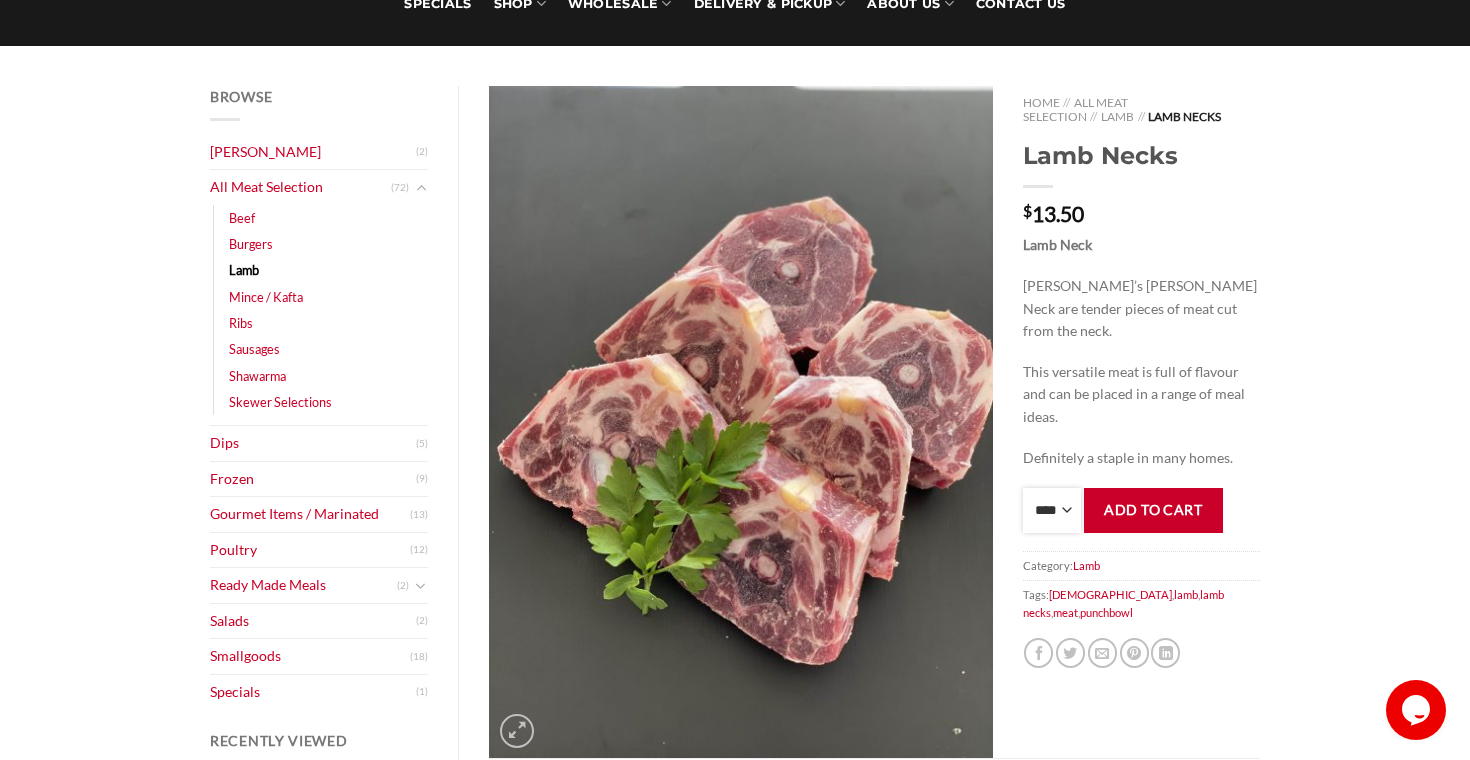 click on "**** * *** * *** * *** * *** * *** * *** * *** * *** * *** ** **** ** **** ** **** ** **** ** **** ** **** ** **** ** **** ** **** ** **** ** **** ** **** ** **** ** **** ** **** ** **** ** **** ** **** ** **** ** **** ** **** ** **** ** **** ** **** ** **** ** **** ** **** ** **** ** **** ** **** ** **** ** **** ** **** ** **** ** **** ** **** ** **** ** **** ** **** ** **** ** **** ** **** ** **** ** **** ** **** ** **** ** **** ** **** ** **** ** **** ** **** ** **** ** **** ** **** ** **** ** **** ** **** ** **** ** **** ** **** ** **** ** **** ** **** ** **** ** **** ** **** ** **** ** **** ** **** ** **** ** **** ** **** ** **** ** **** ** **** ** **** ** **** ** **** ** **** ** **** ** **** ** **** ** **** ** **** ** **** ** **** ** **** ** **** ** **** ** **** *** ***** *** ***** *** ***** *** ***** *** ***** *** ***** *** ***** *** ***** *** ***** *** ***** *** ***** *** ***** *** ***** *** ***** *** ***** *** ***** *** ***** *** ***** *** ***** *** ***** *** ***** *** ***** *** ***** *** ***** ***" at bounding box center [1052, 510] 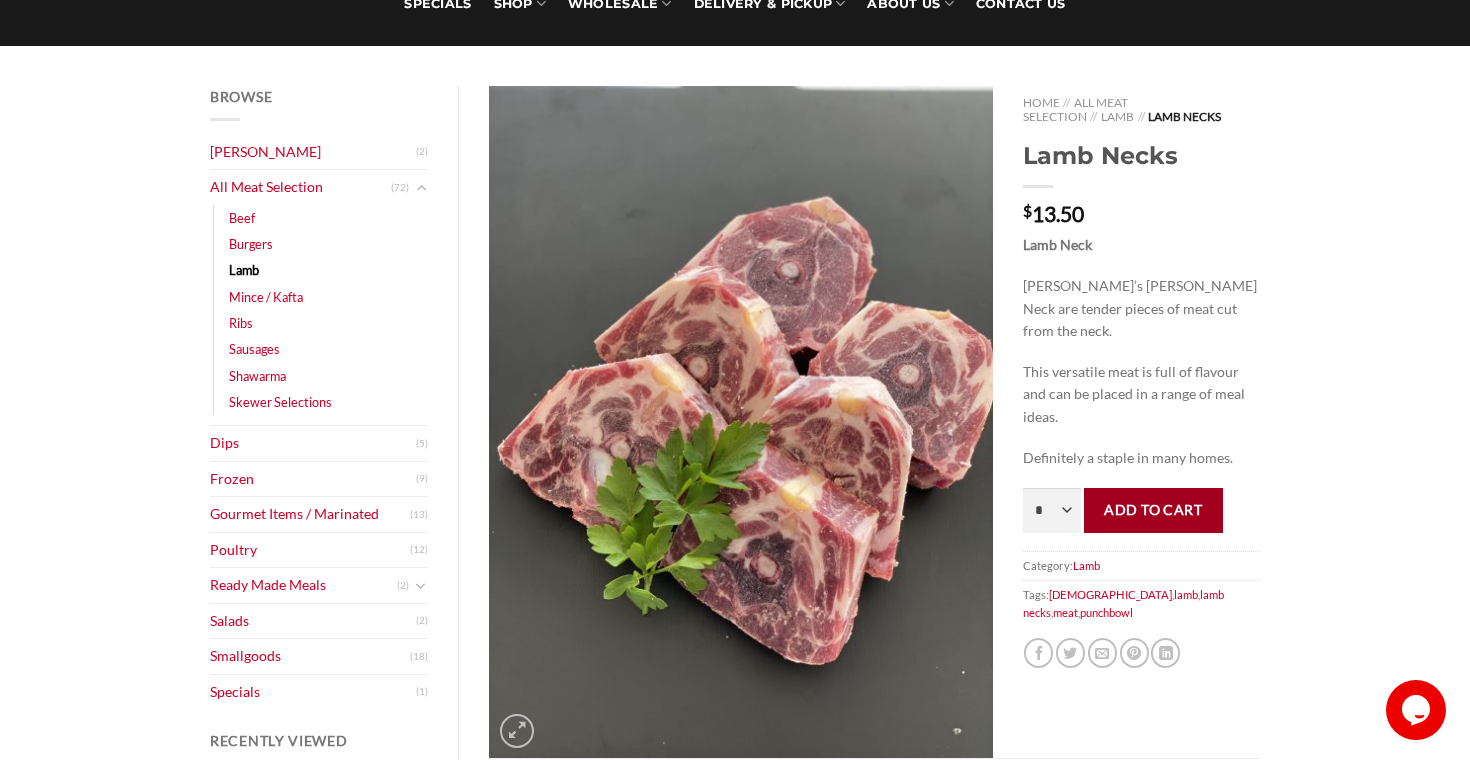 click on "Add to cart" at bounding box center (1153, 510) 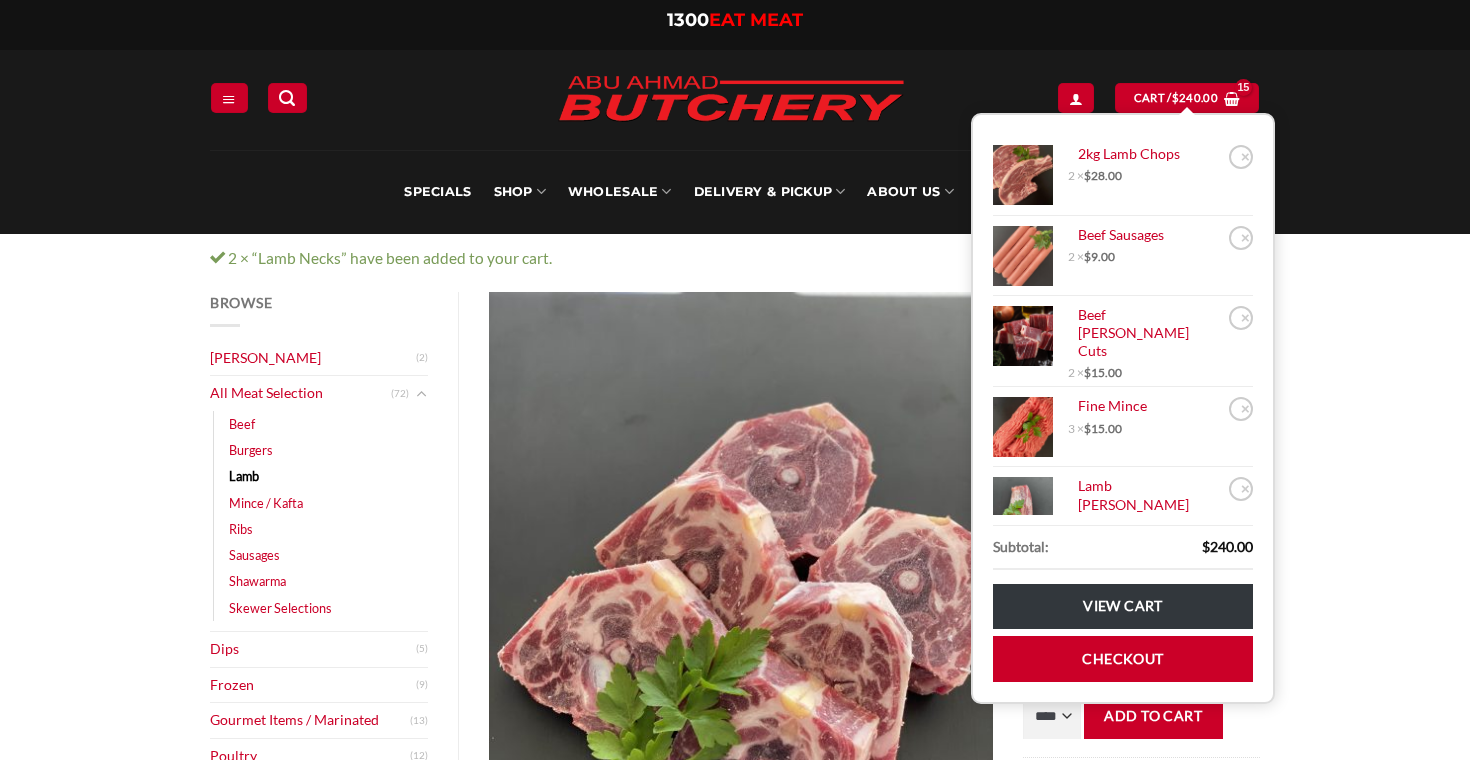 scroll, scrollTop: 0, scrollLeft: 0, axis: both 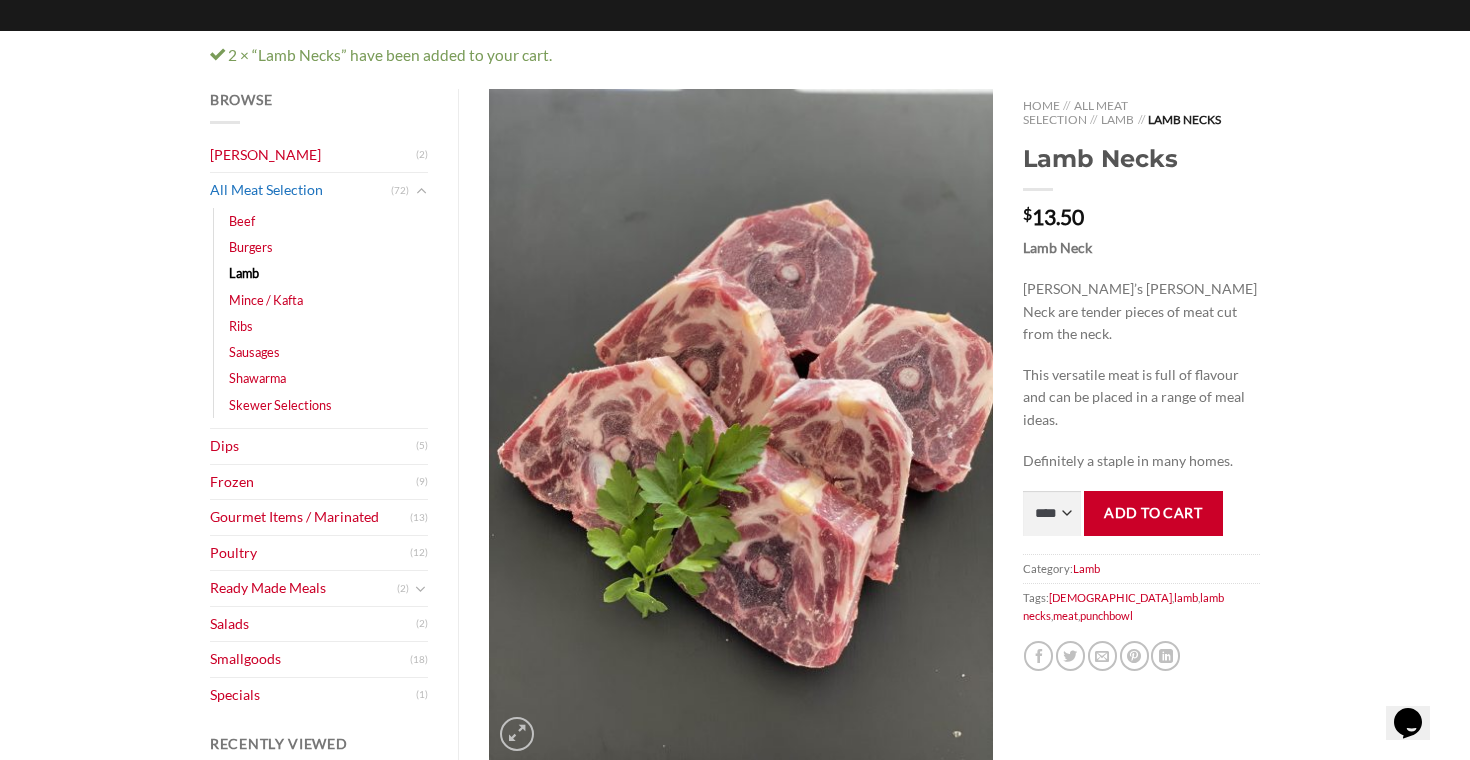 click on "All Meat Selection" at bounding box center (300, 190) 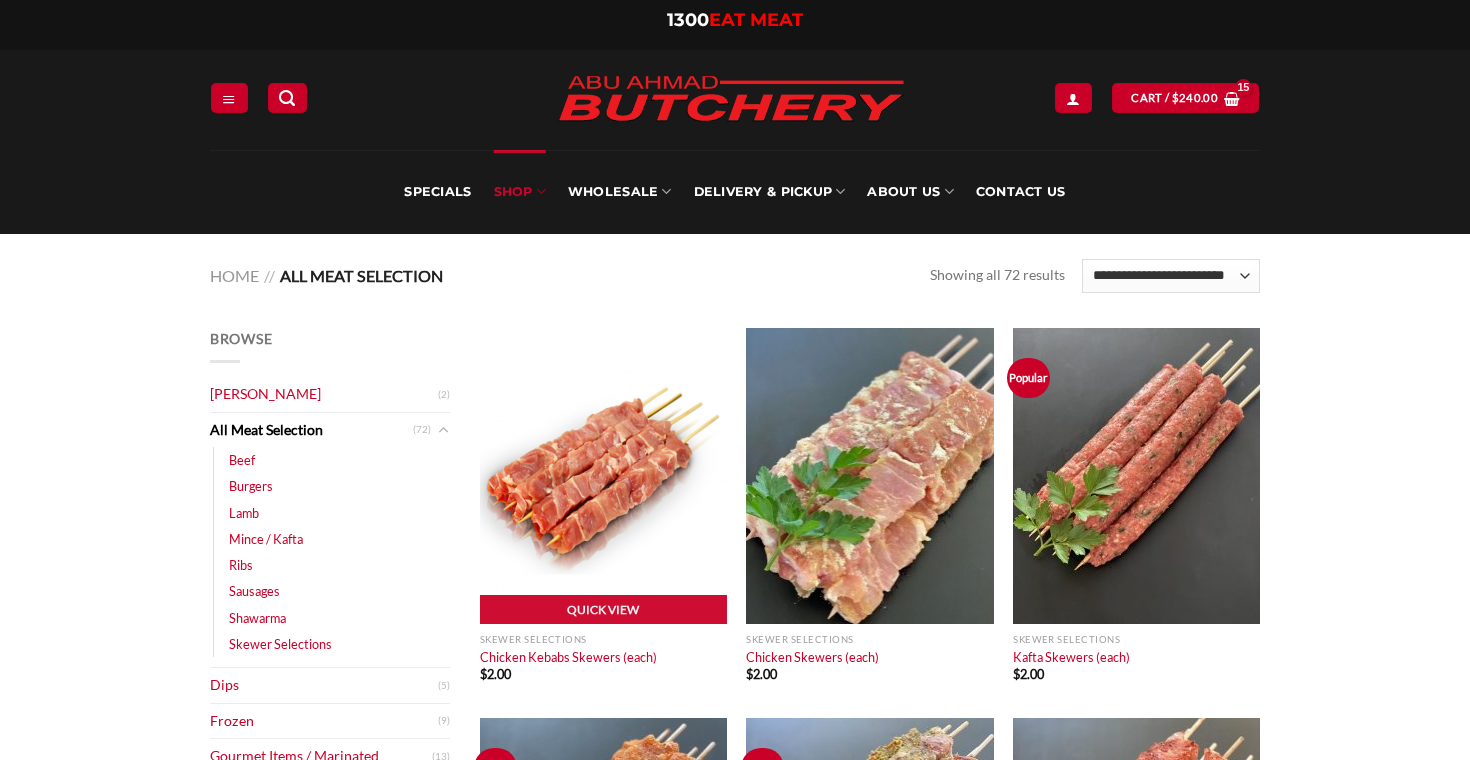 scroll, scrollTop: 0, scrollLeft: 0, axis: both 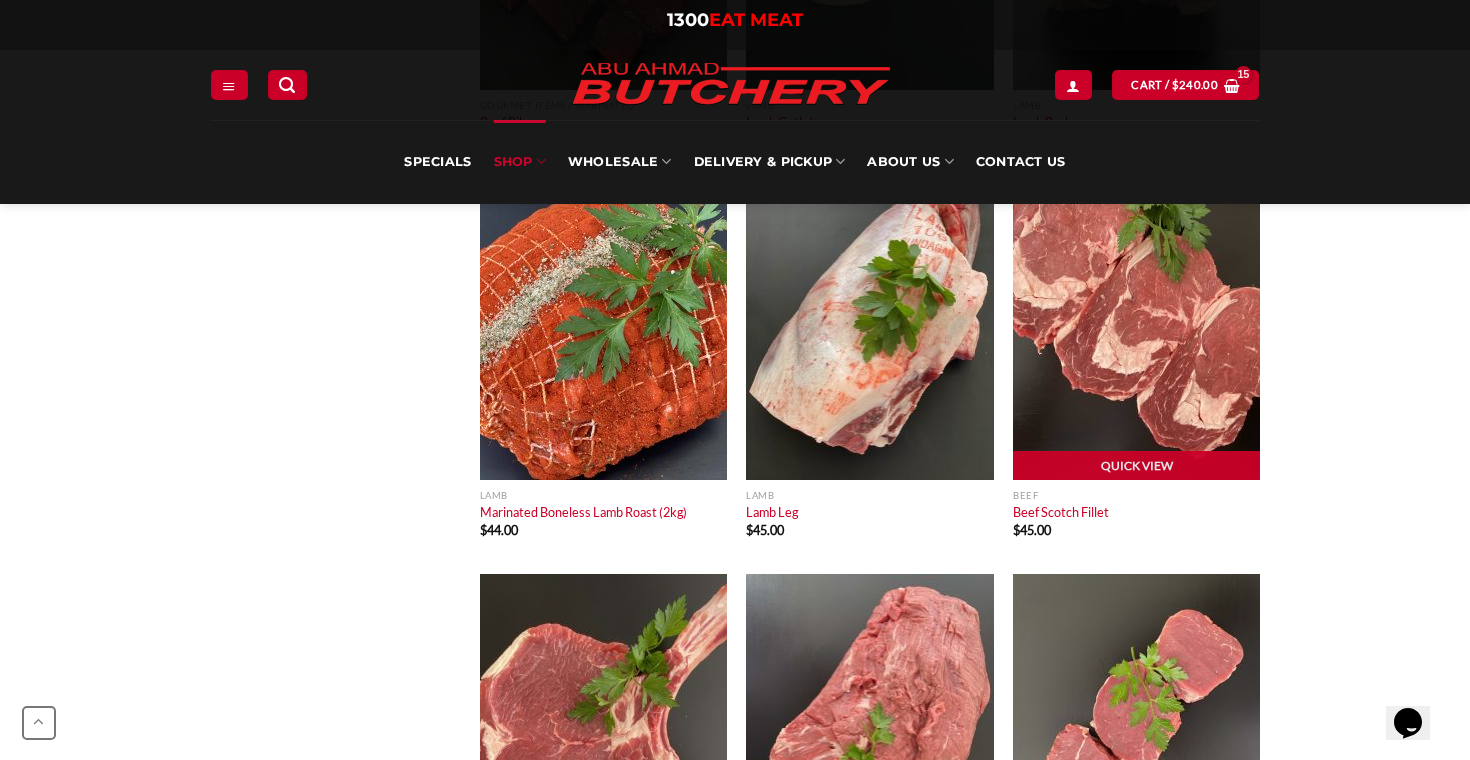 click at bounding box center [1136, 332] 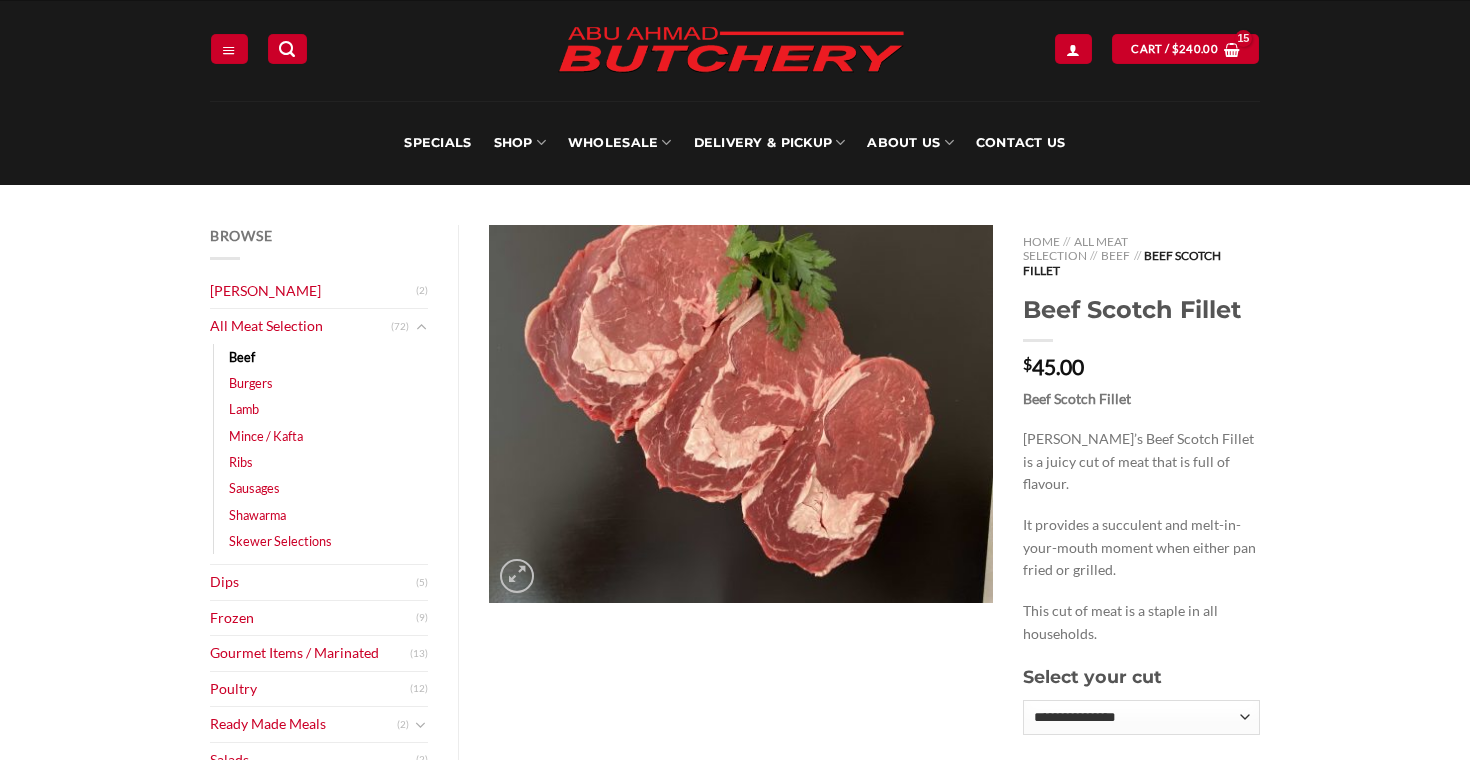 scroll, scrollTop: 50, scrollLeft: 0, axis: vertical 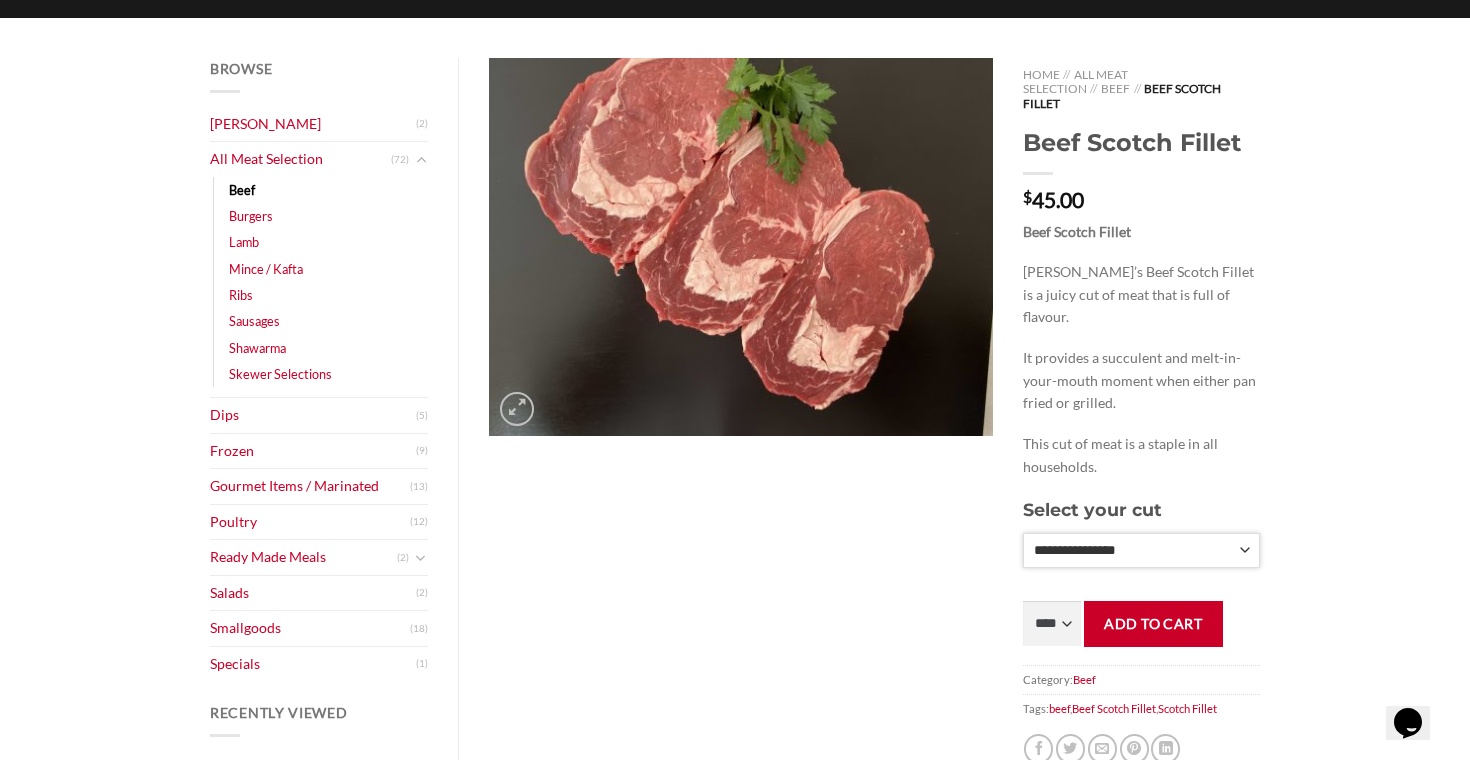 click on "**********" at bounding box center (1141, 550) 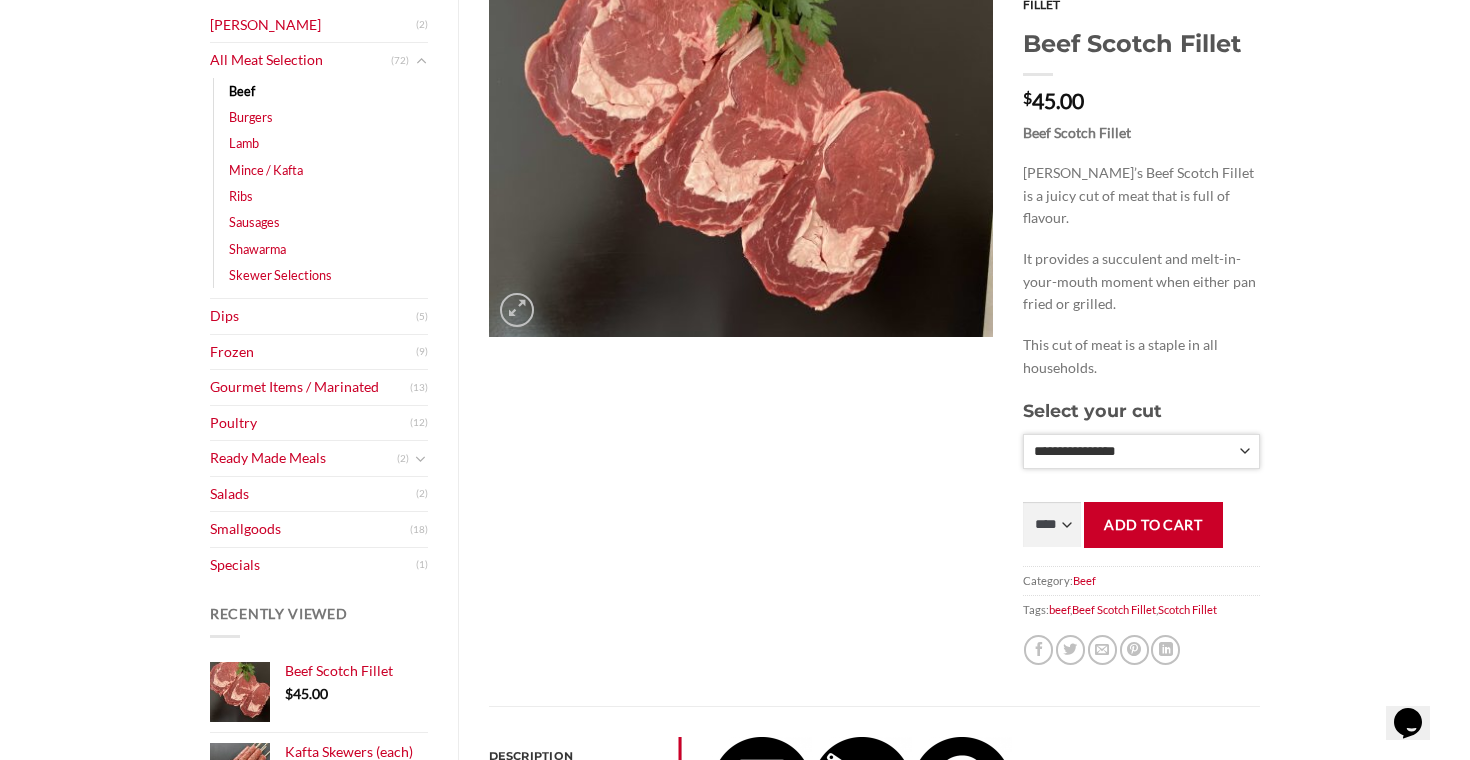 scroll, scrollTop: 320, scrollLeft: 0, axis: vertical 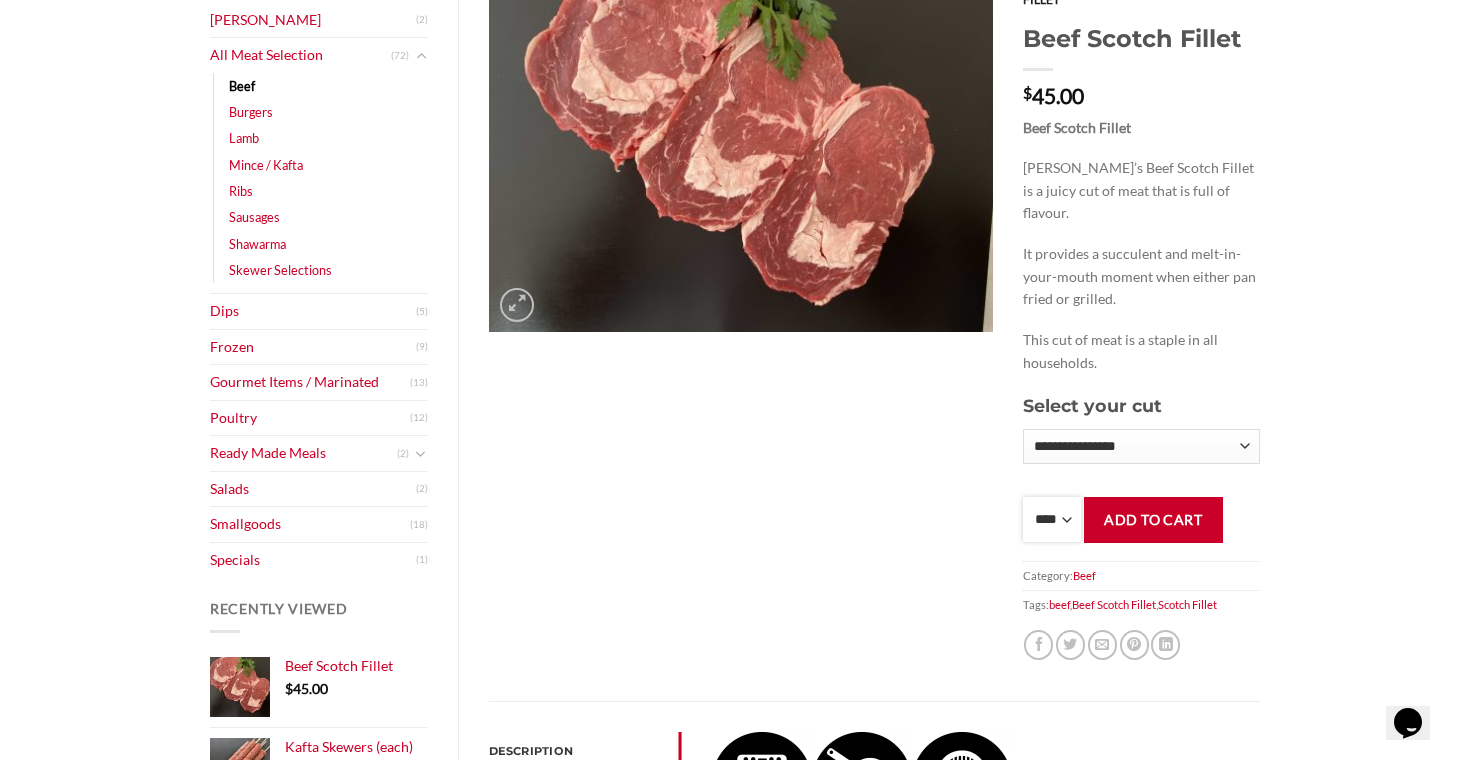 click on "**** * *** * *** * *** * *** * *** * *** * *** * *** * *** ** **** ** **** ** **** ** **** ** **** ** **** ** **** ** **** ** **** ** **** ** **** ** **** ** **** ** **** ** **** ** **** ** **** ** **** ** **** ** **** ** **** ** **** ** **** ** **** ** **** ** **** ** **** ** **** ** **** ** **** ** **** ** **** ** **** ** **** ** **** ** **** ** **** ** **** ** **** ** **** ** **** ** **** ** **** ** **** ** **** ** **** ** **** ** **** ** **** ** **** ** **** ** **** ** **** ** **** ** **** ** **** ** **** ** **** ** **** ** **** ** **** ** **** ** **** ** **** ** **** ** **** ** **** ** **** ** **** ** **** ** **** ** **** ** **** ** **** ** **** ** **** ** **** ** **** ** **** ** **** ** **** ** **** ** **** ** **** ** **** ** **** ** **** ** **** ** **** ** **** *** ***** *** ***** *** ***** *** ***** *** ***** *** ***** *** ***** *** ***** *** ***** *** ***** *** ***** *** ***** *** ***** *** ***** *** ***** *** ***** *** ***** *** ***** *** ***** *** ***** *** ***** *** ***** *** ***** *** ***** ***" at bounding box center [1052, 519] 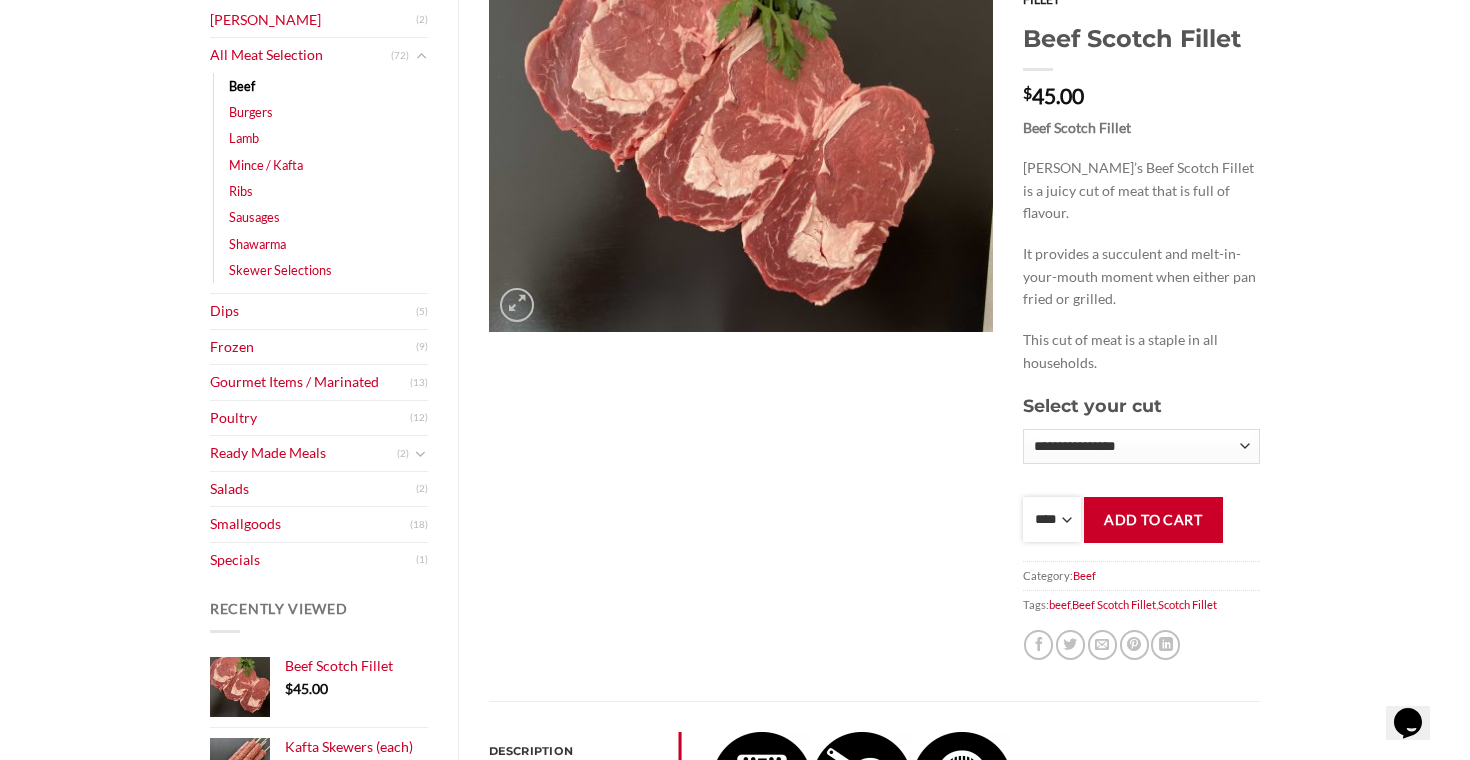 select on "*" 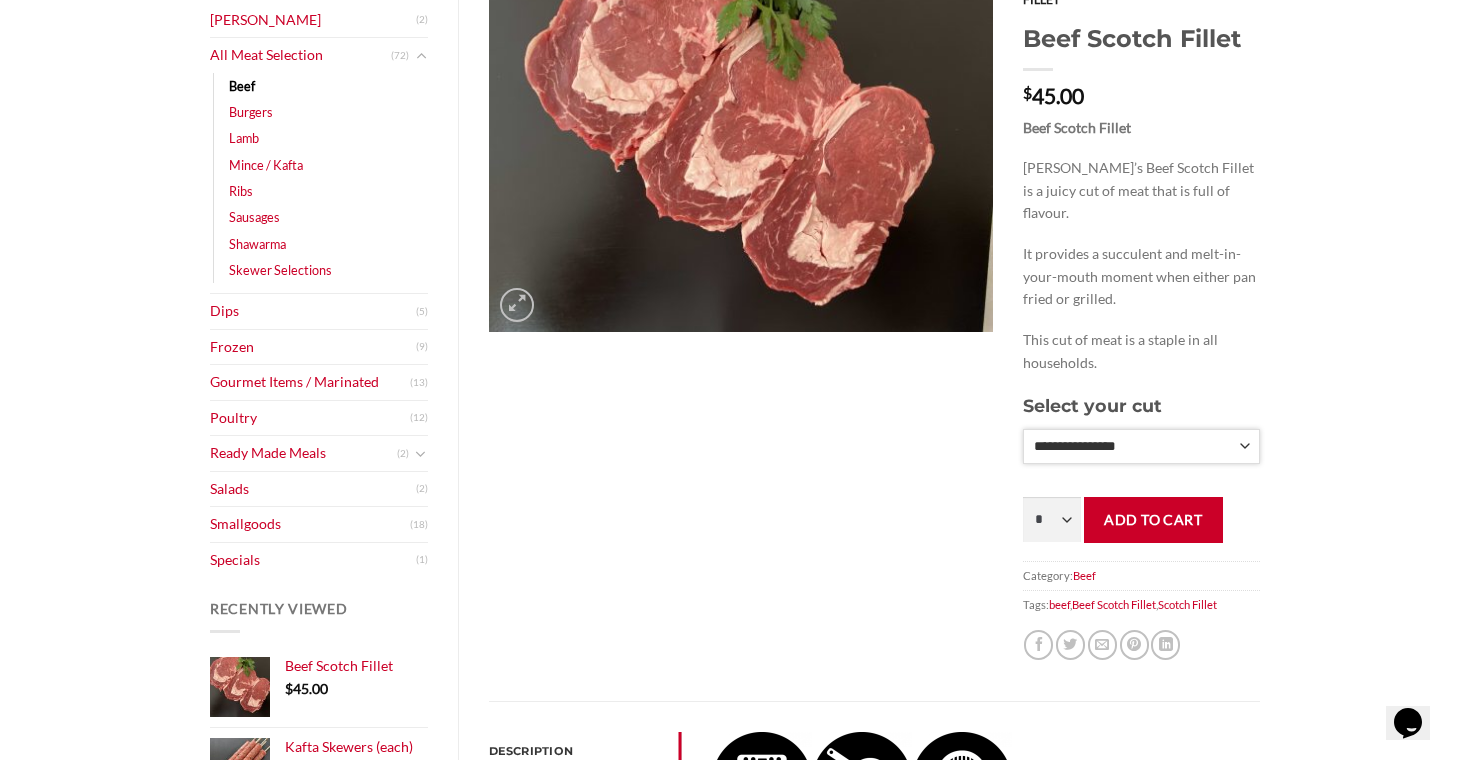 click on "**********" at bounding box center (1141, 446) 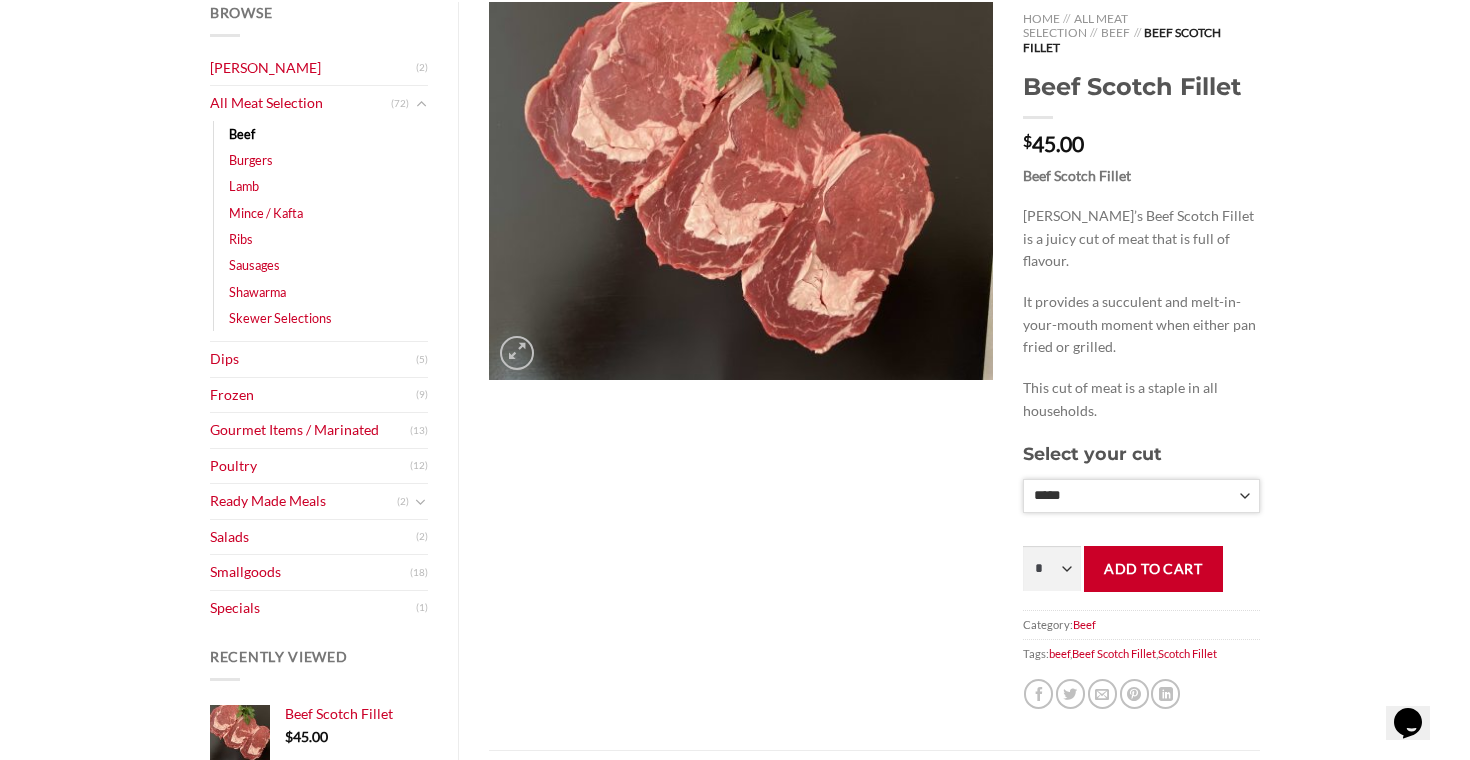 scroll, scrollTop: 260, scrollLeft: 0, axis: vertical 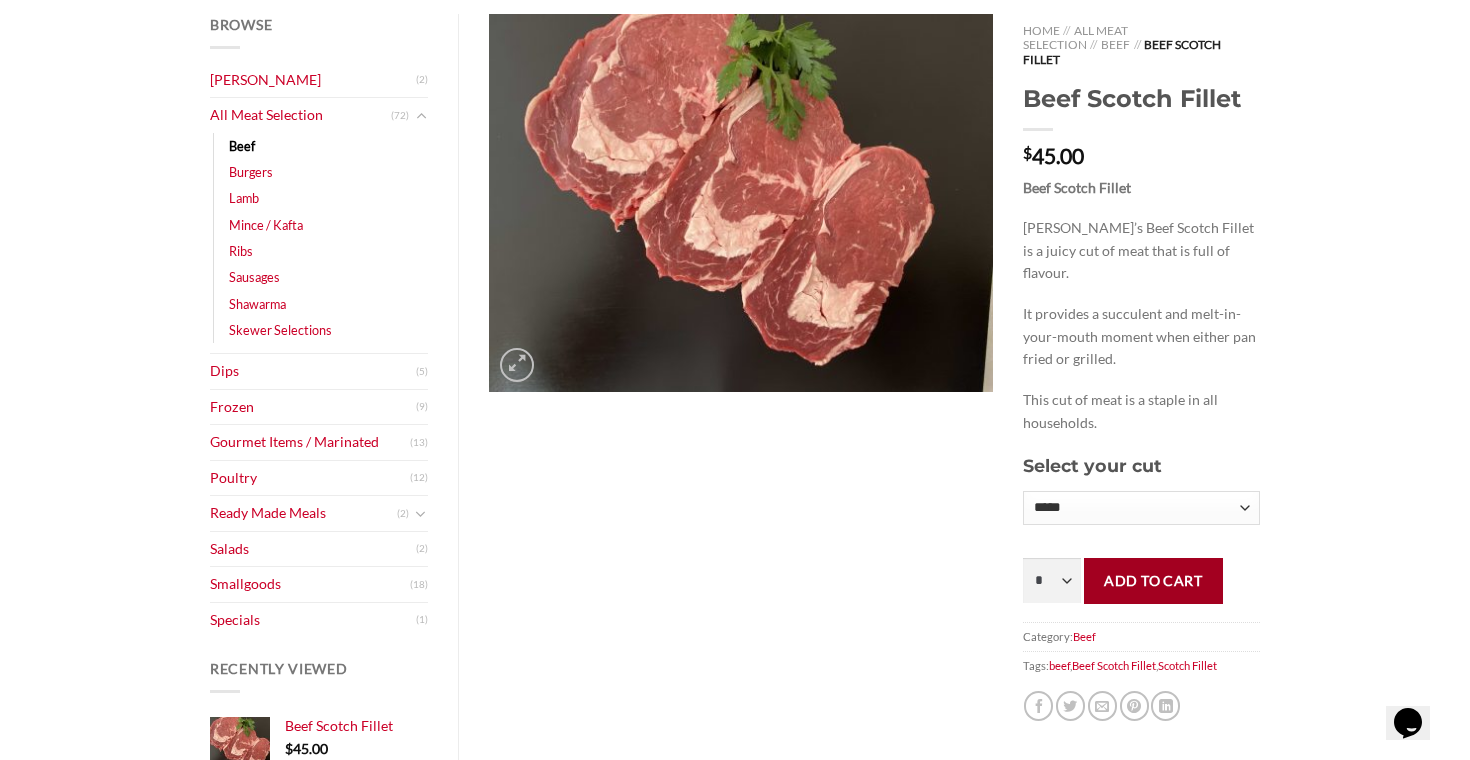 click on "Add to cart" at bounding box center [1153, 580] 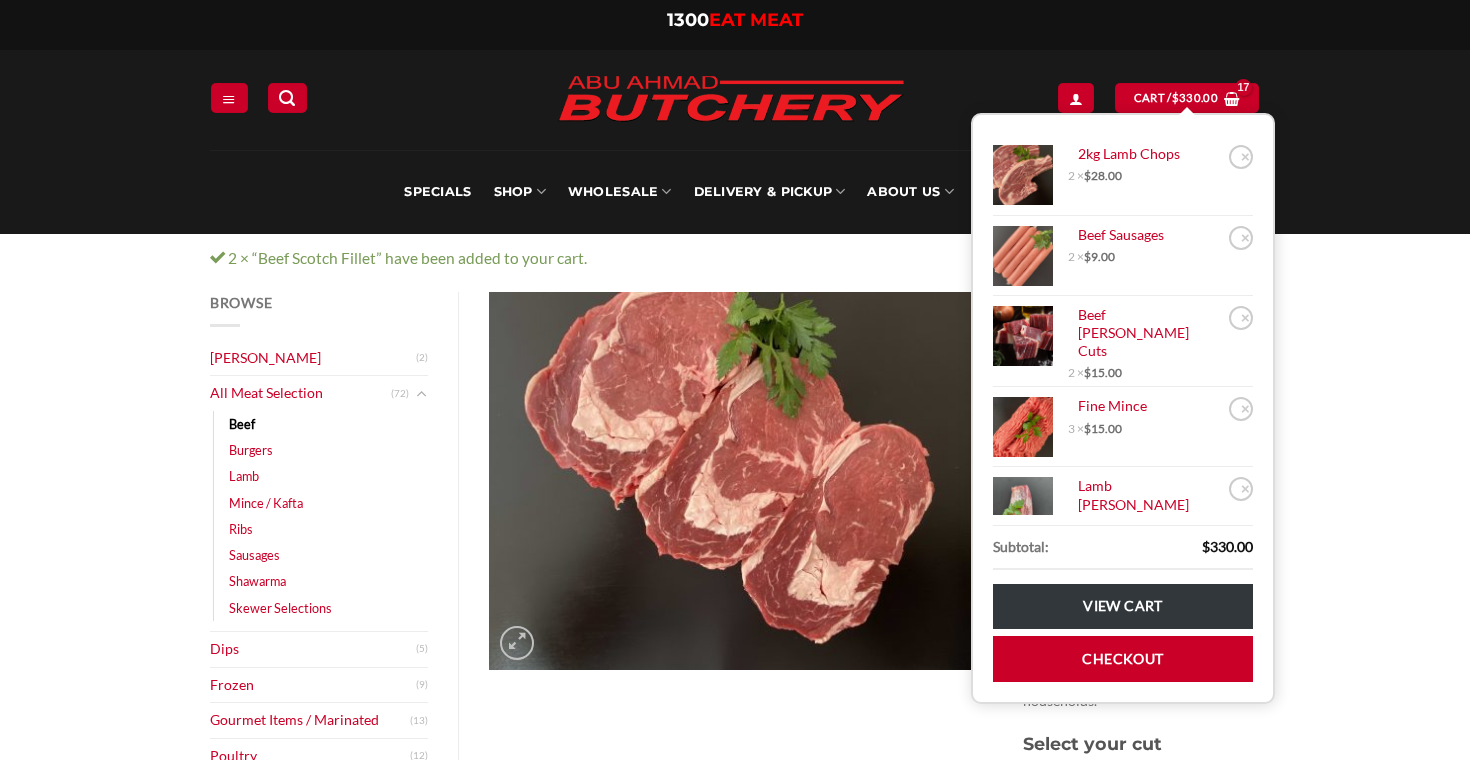 scroll, scrollTop: 0, scrollLeft: 0, axis: both 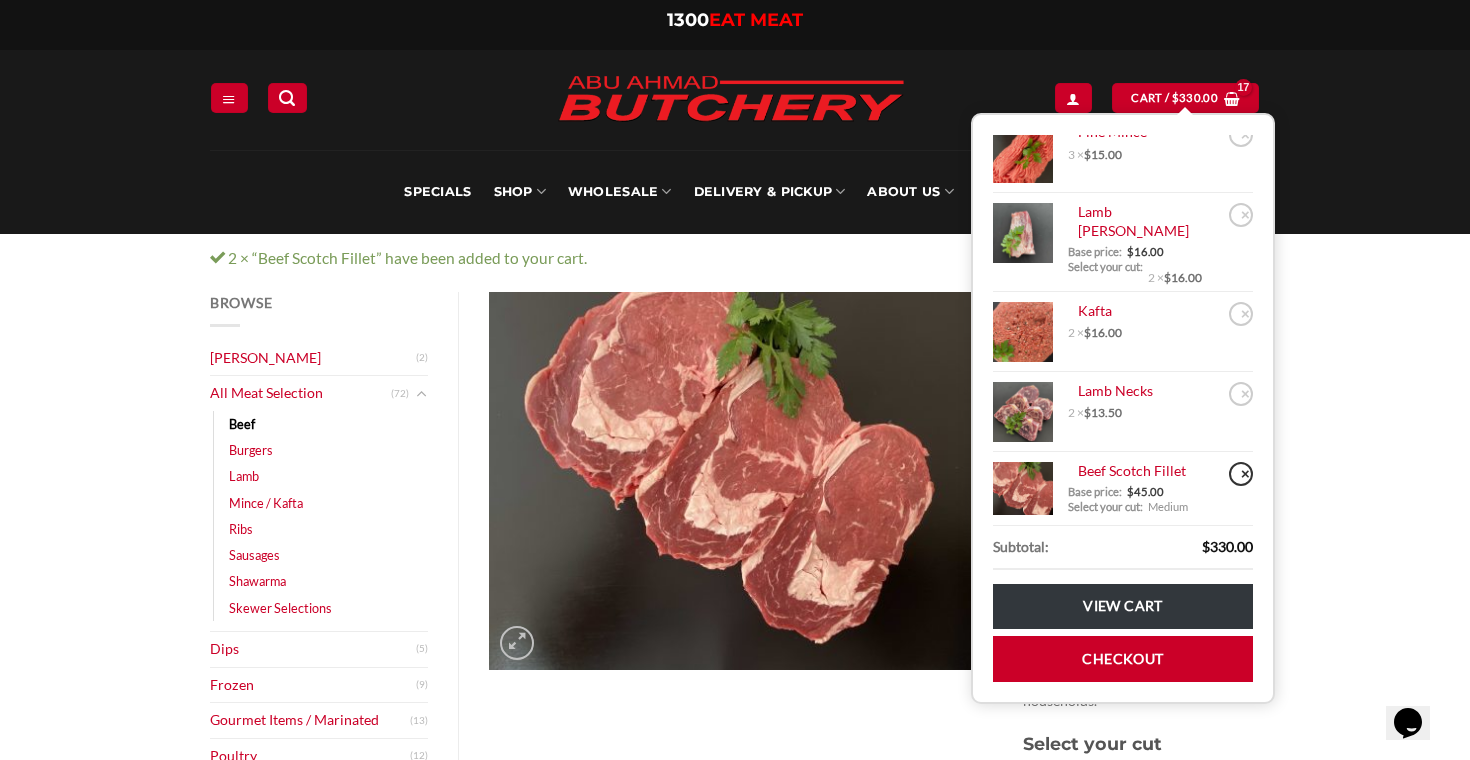 click on "×" at bounding box center (1241, 474) 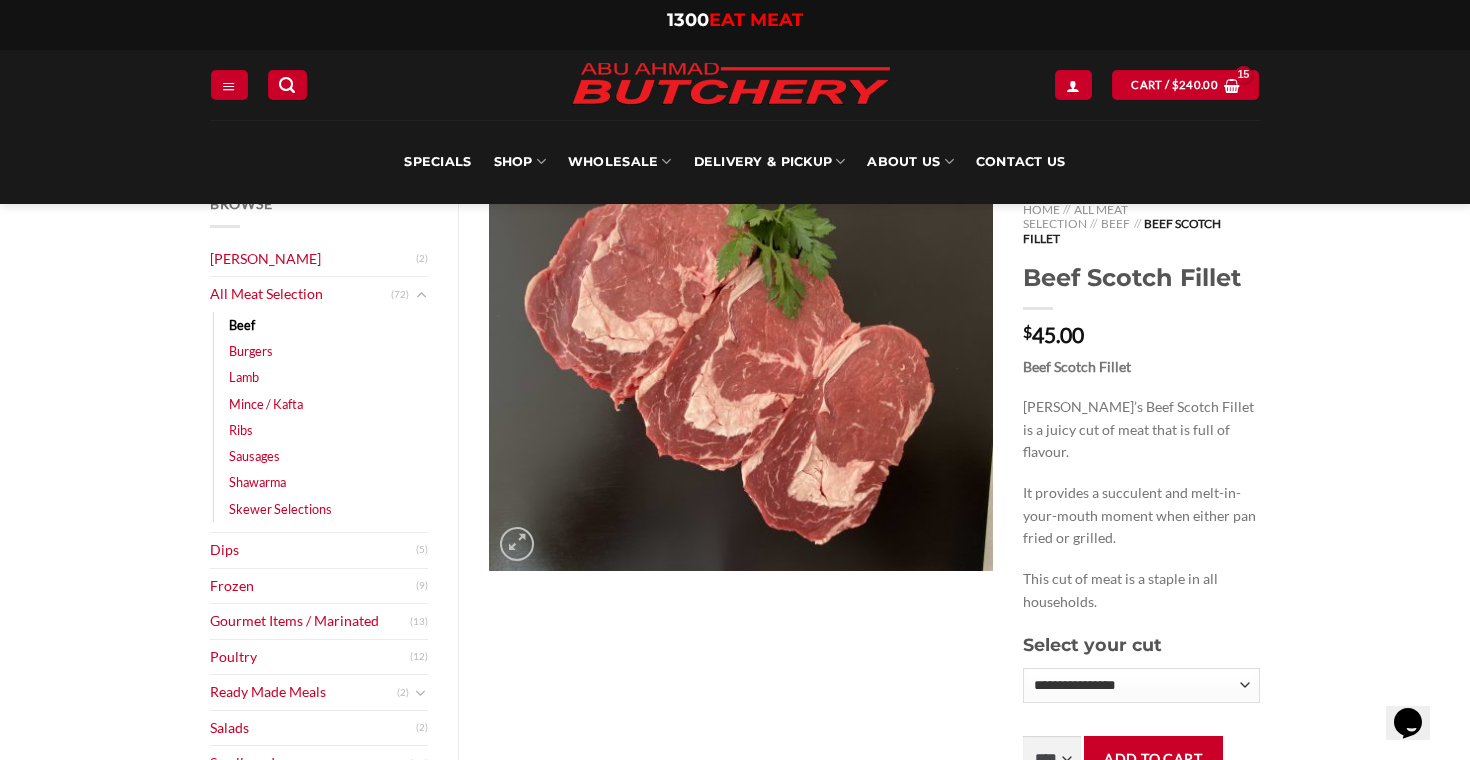 scroll, scrollTop: 0, scrollLeft: 0, axis: both 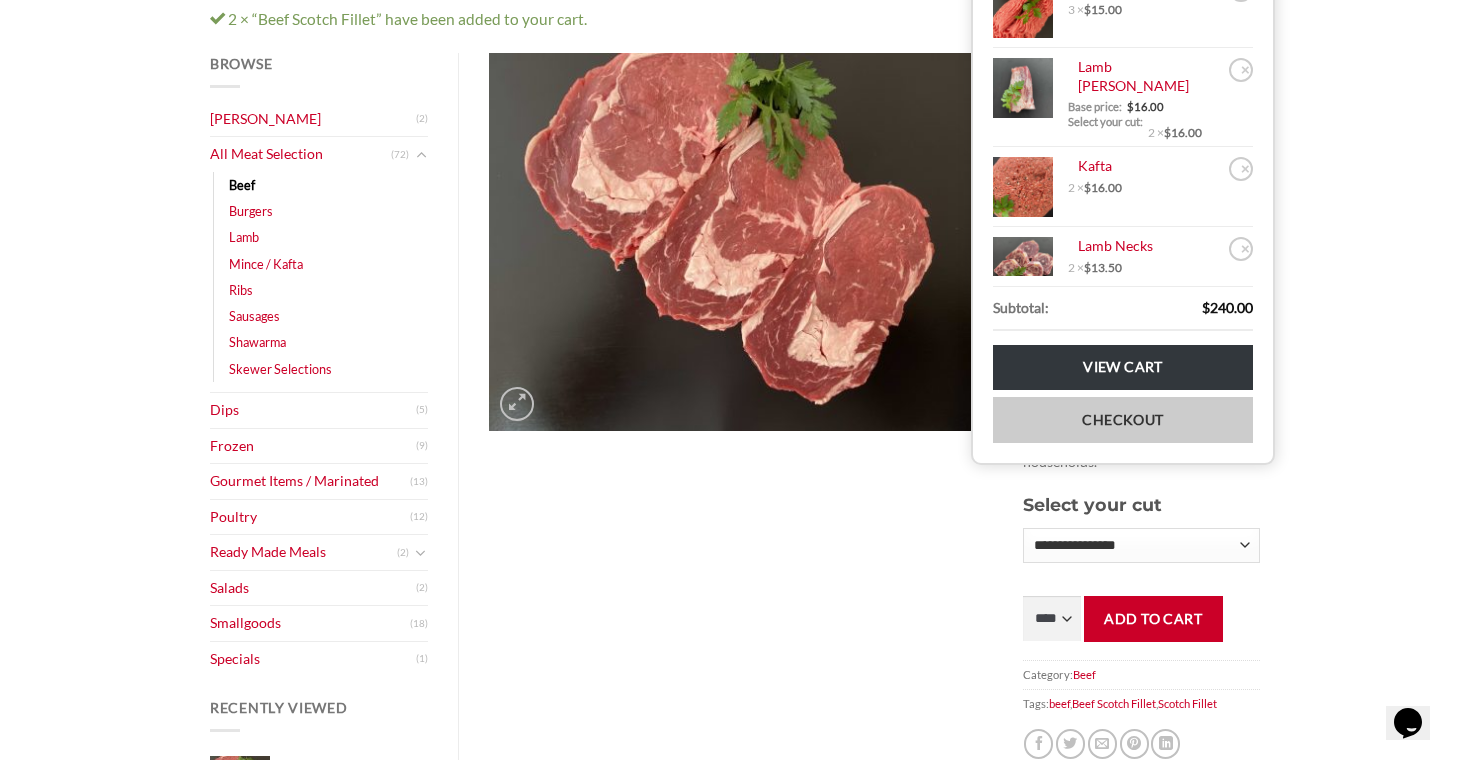 click on "Checkout" at bounding box center (1123, 419) 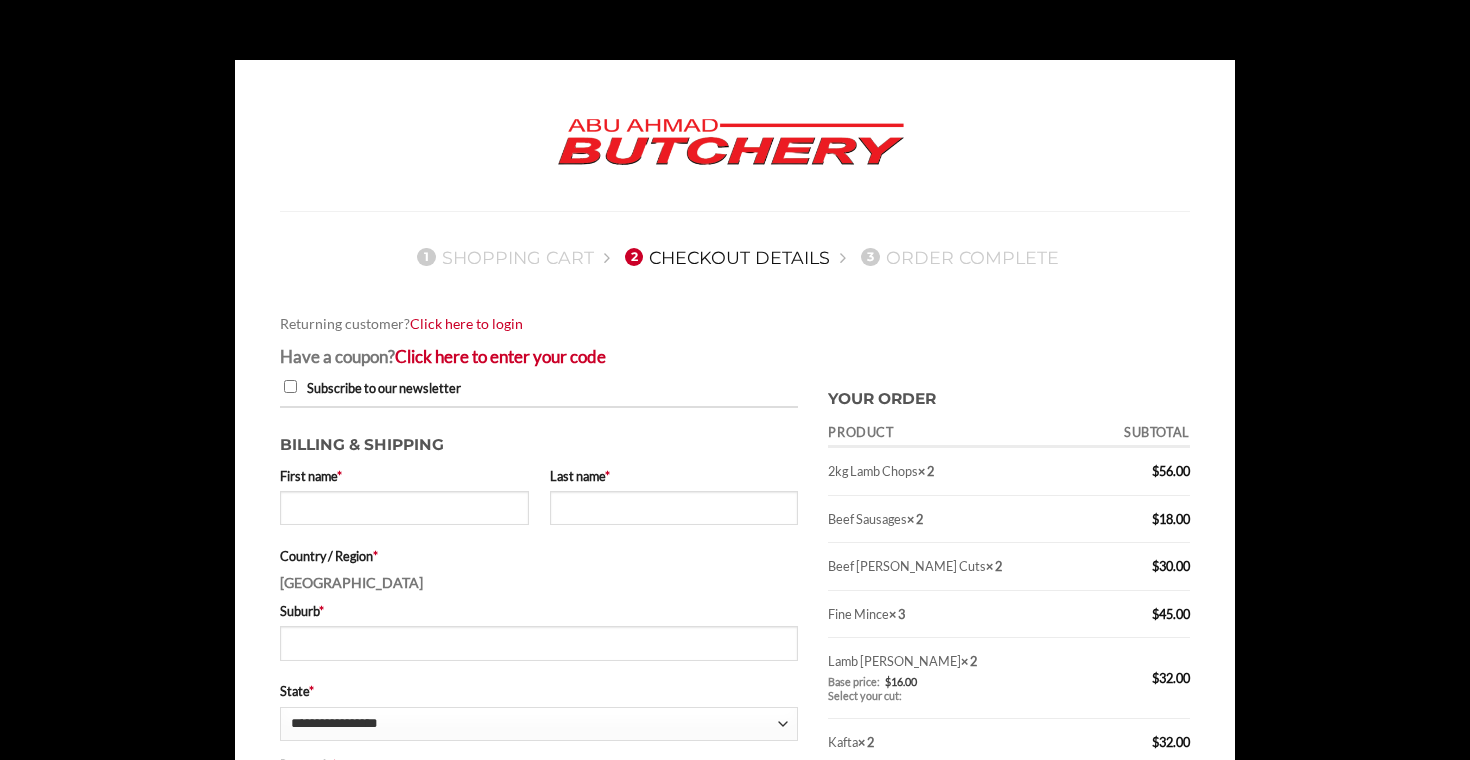 scroll, scrollTop: 0, scrollLeft: 0, axis: both 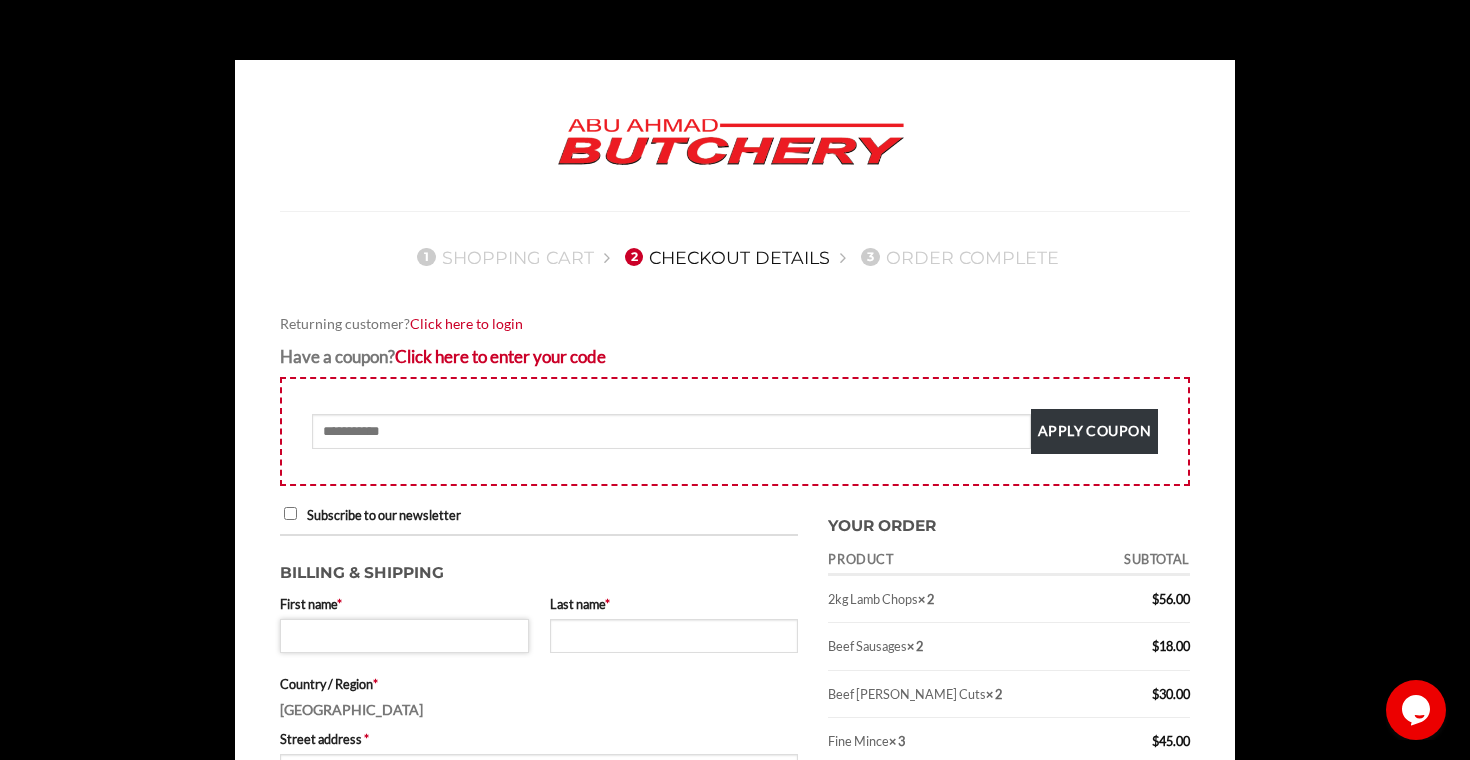 click on "First name  *" at bounding box center (404, 636) 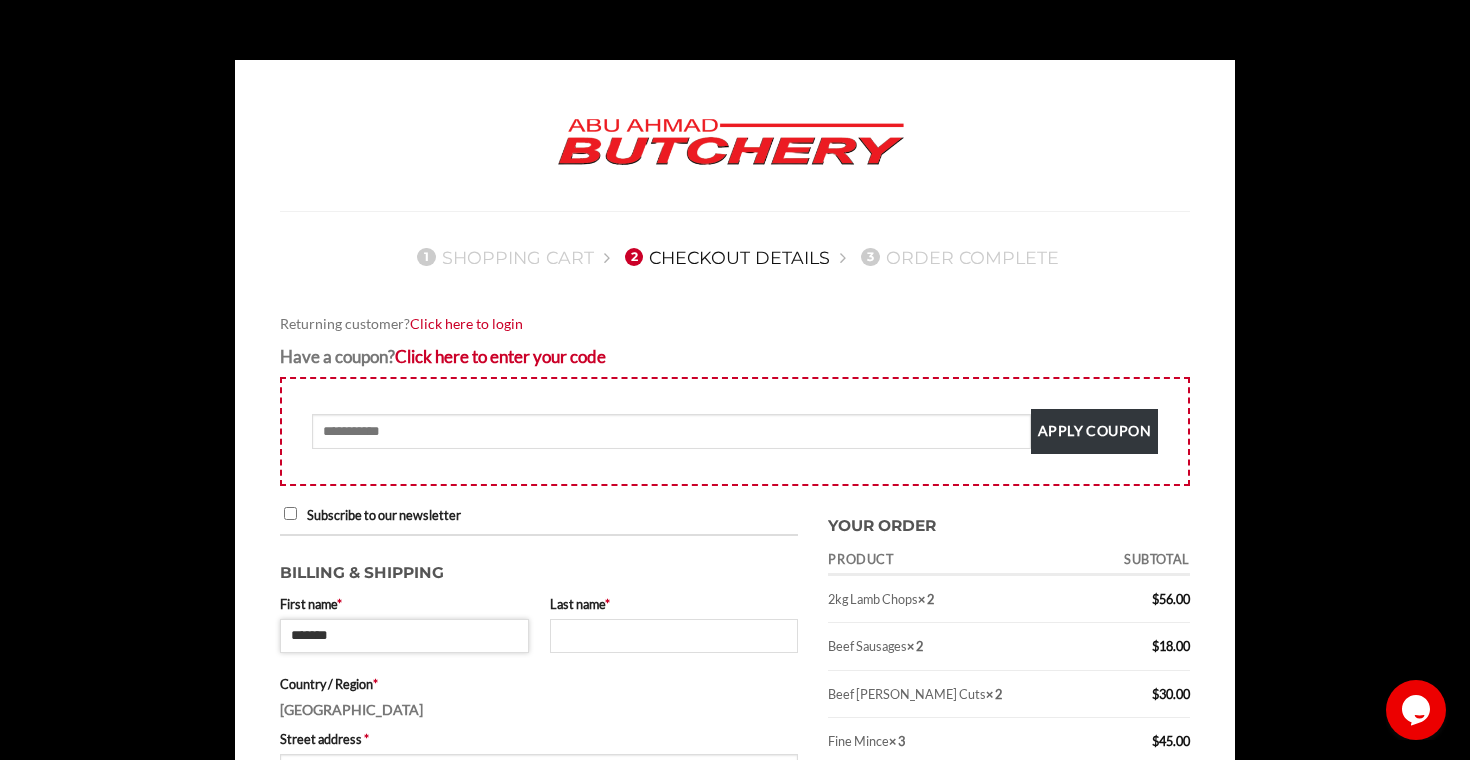 type on "*******" 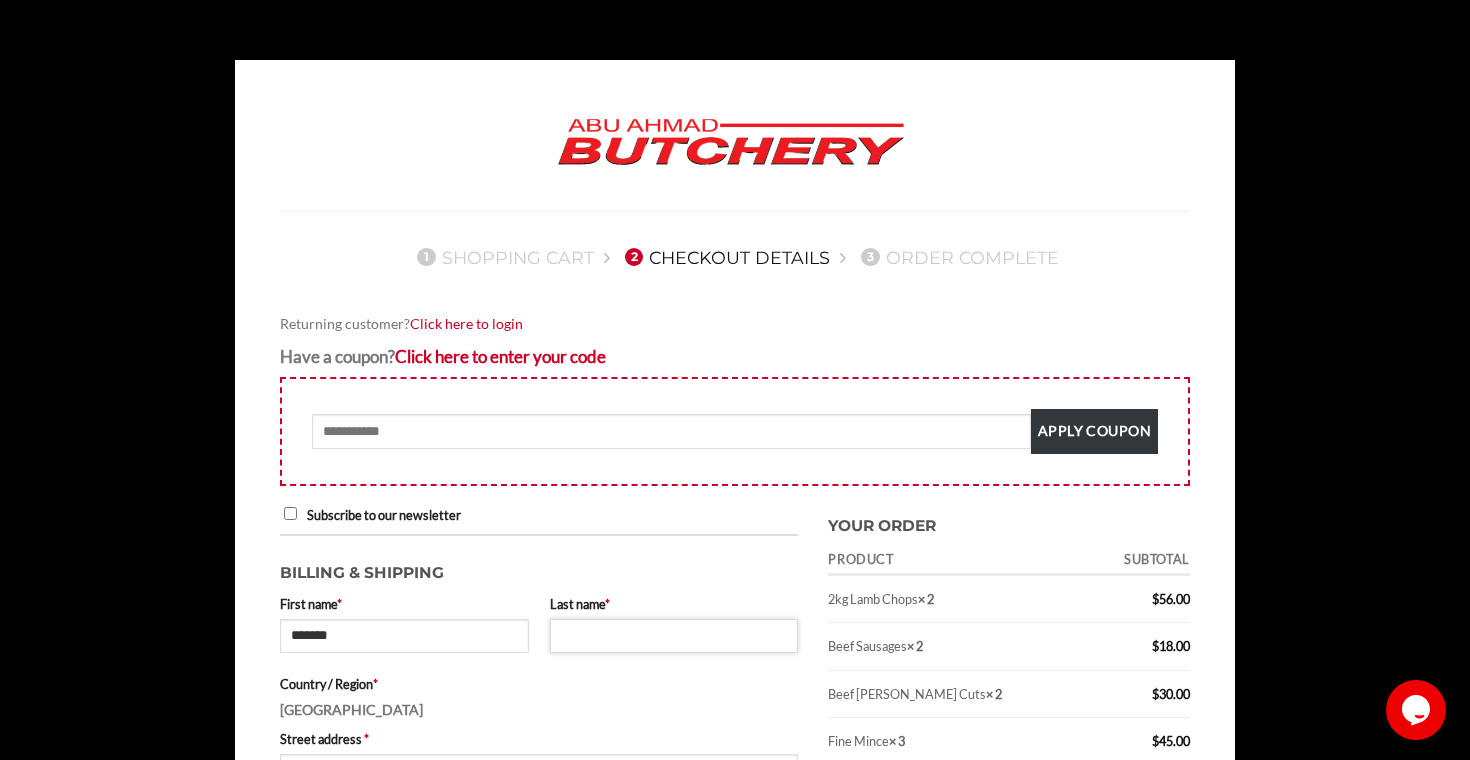 click on "Last name  *" at bounding box center [674, 636] 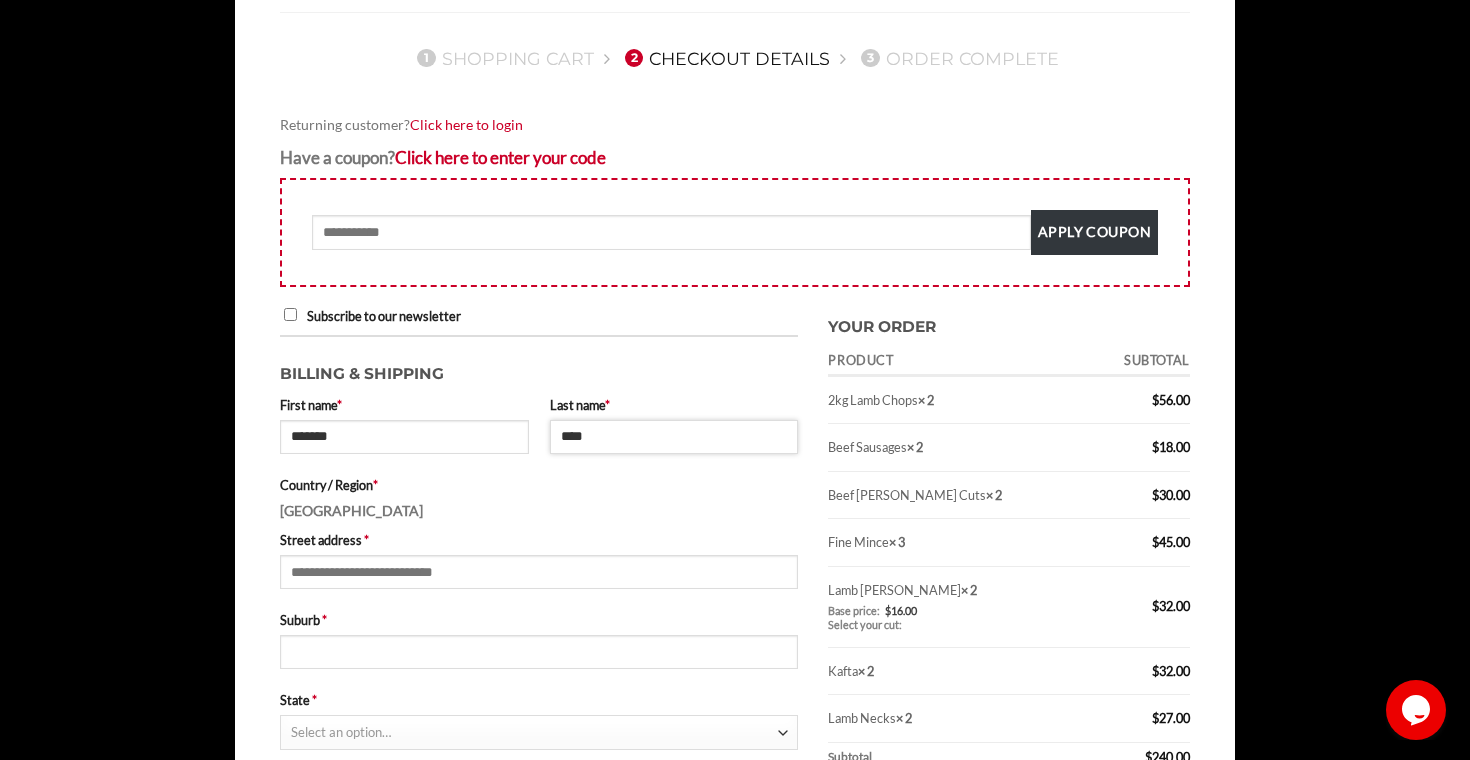 scroll, scrollTop: 210, scrollLeft: 0, axis: vertical 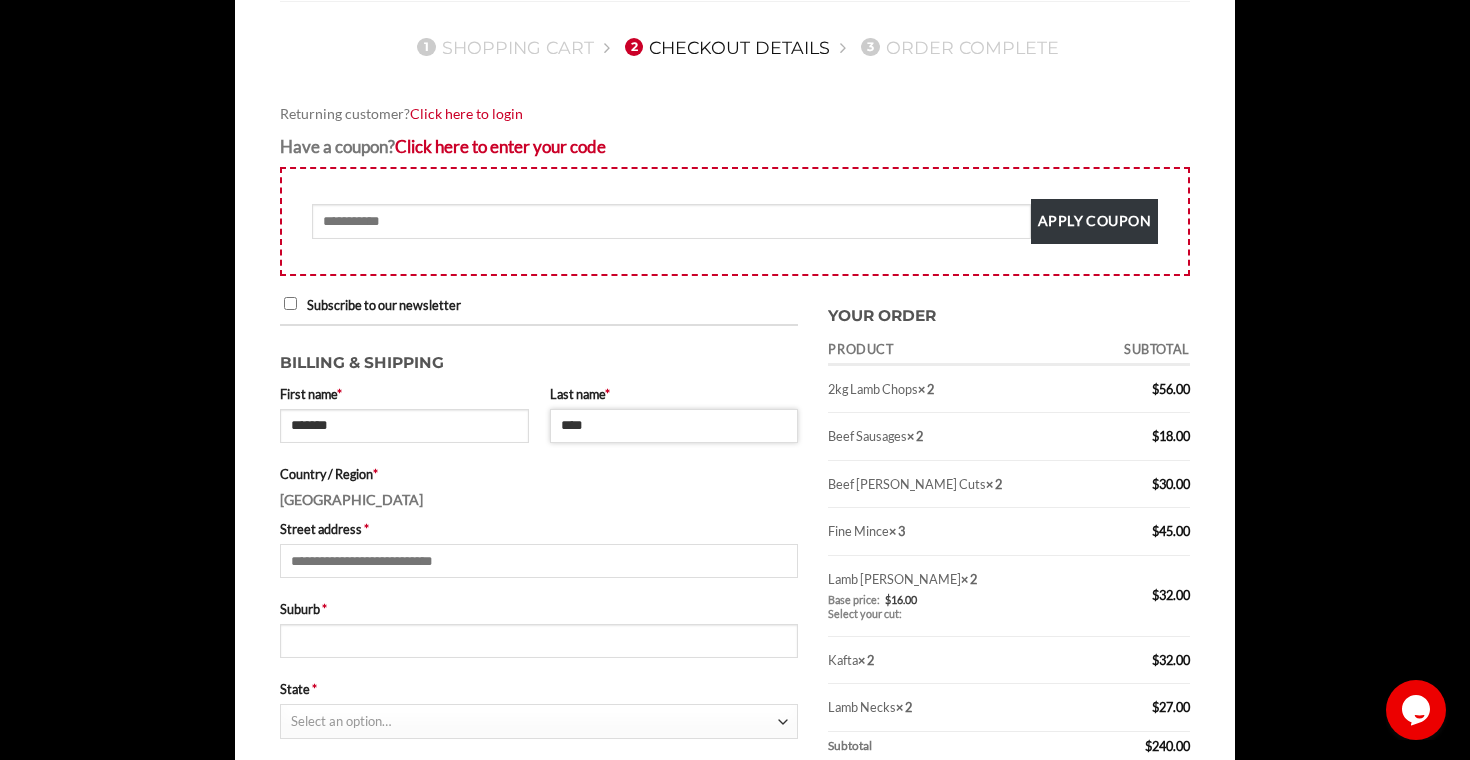 type on "****" 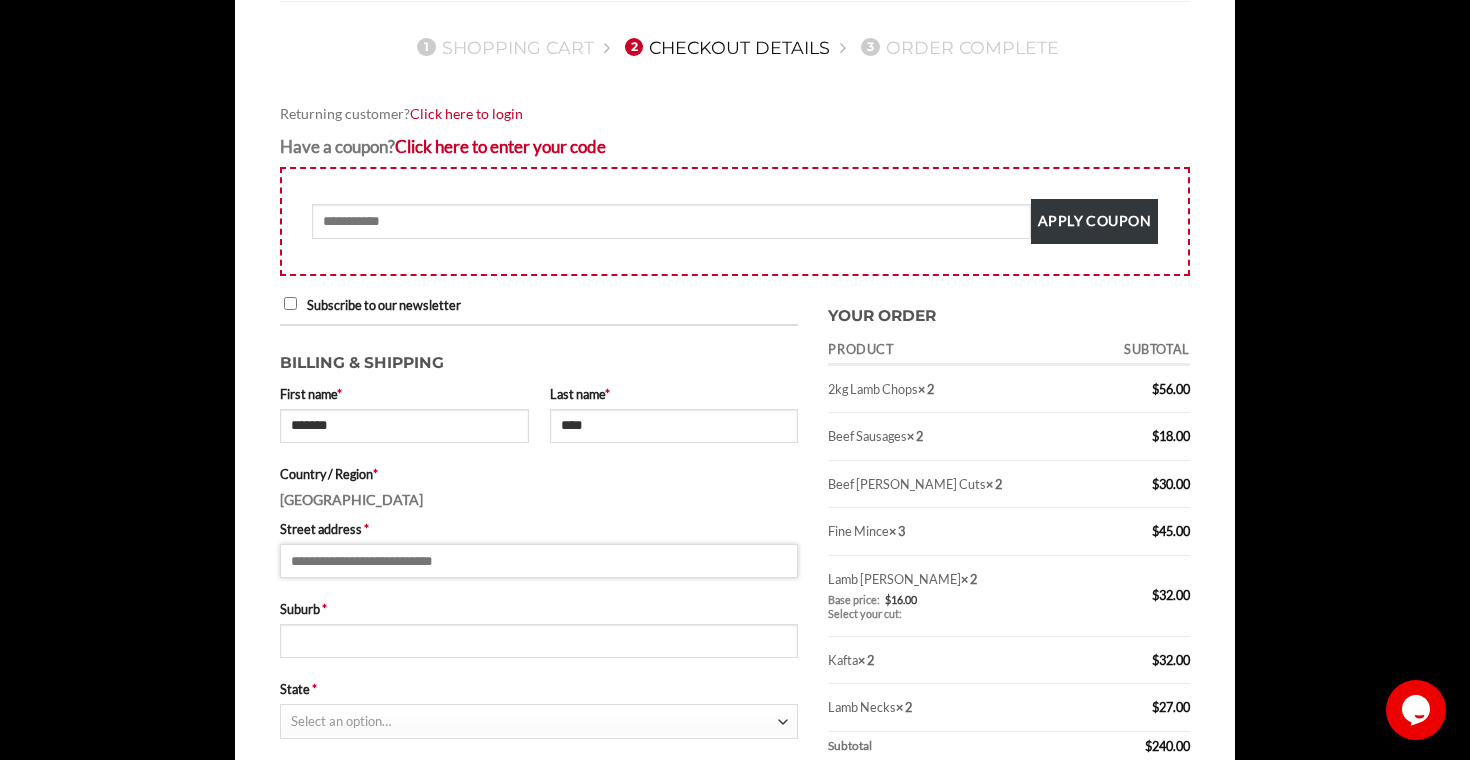 click on "Street address   *" at bounding box center (539, 561) 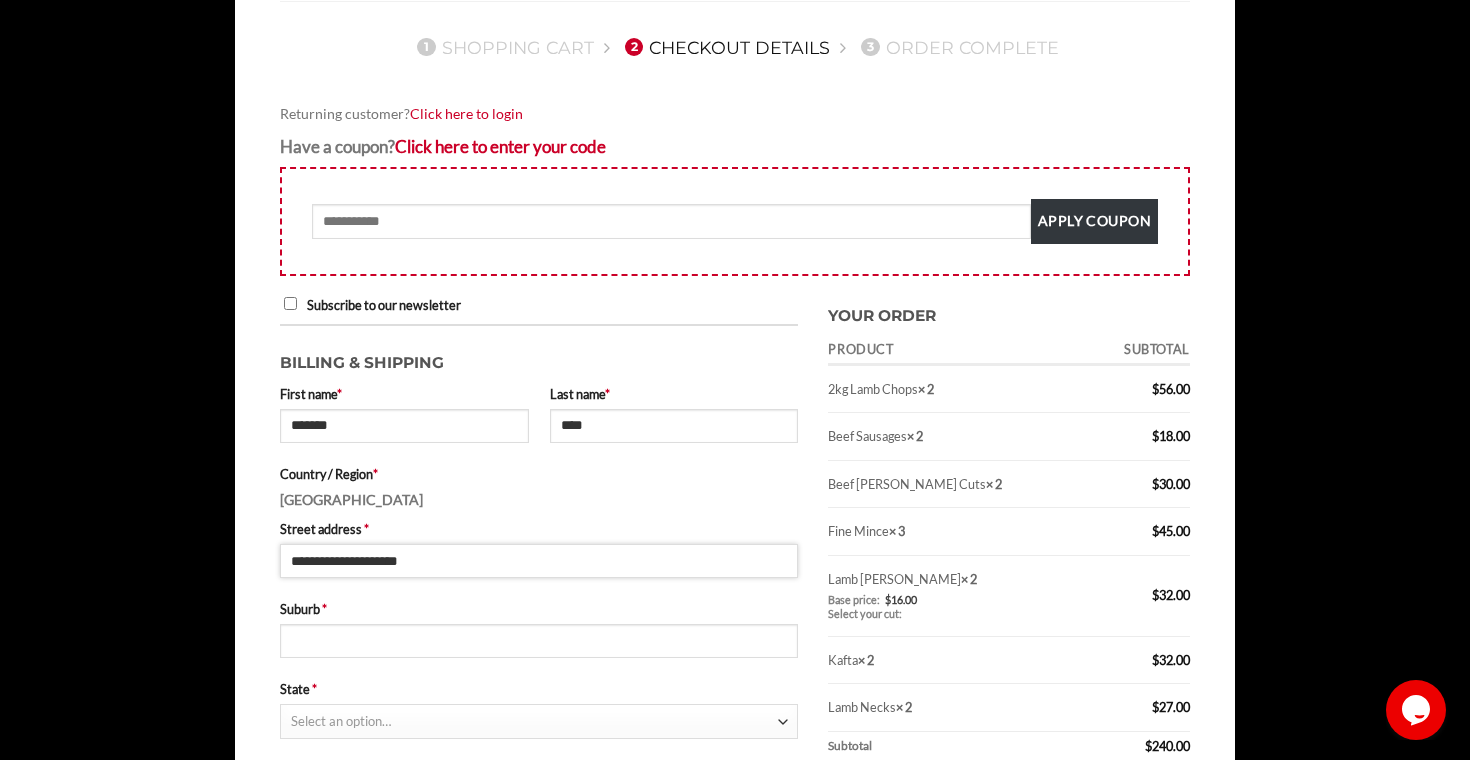 type on "**********" 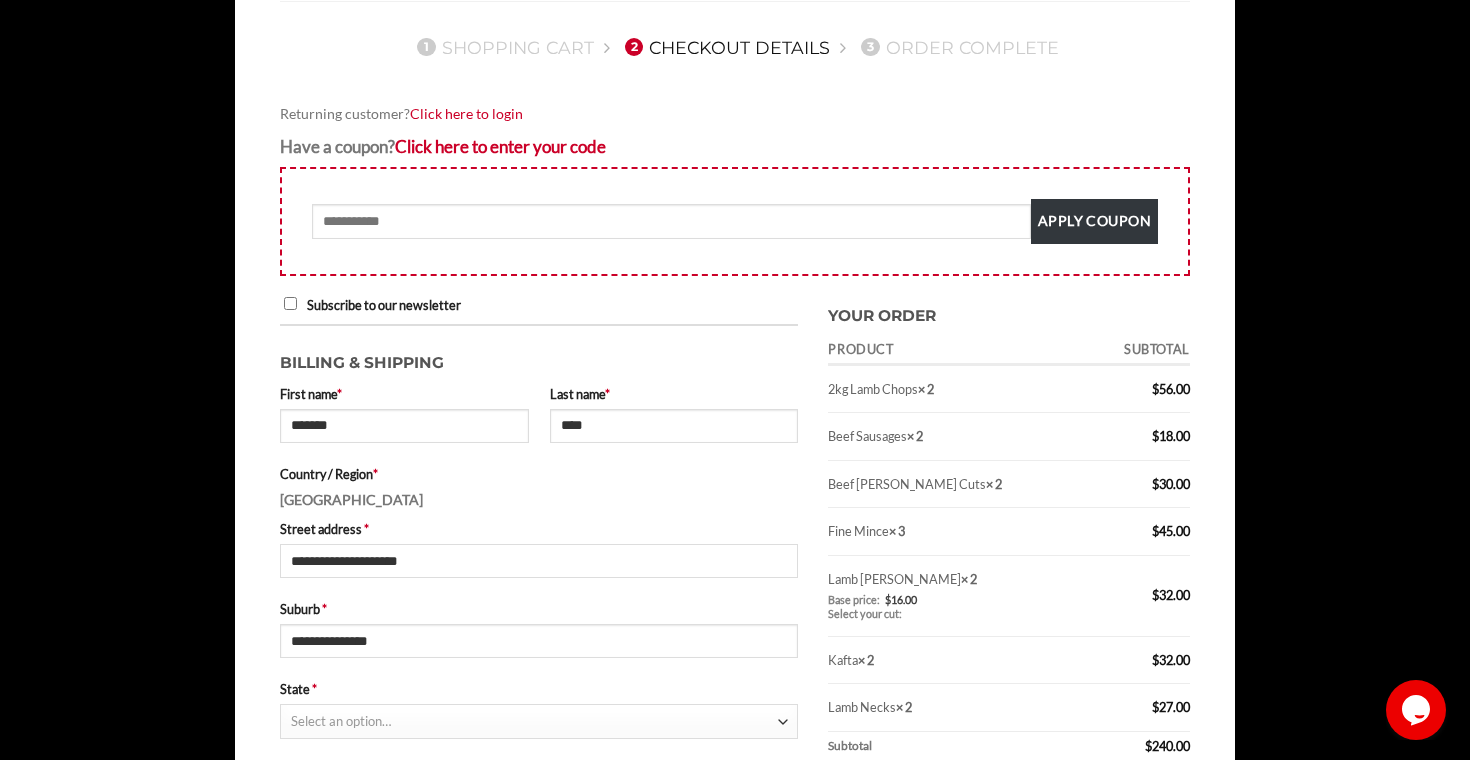 select on "***" 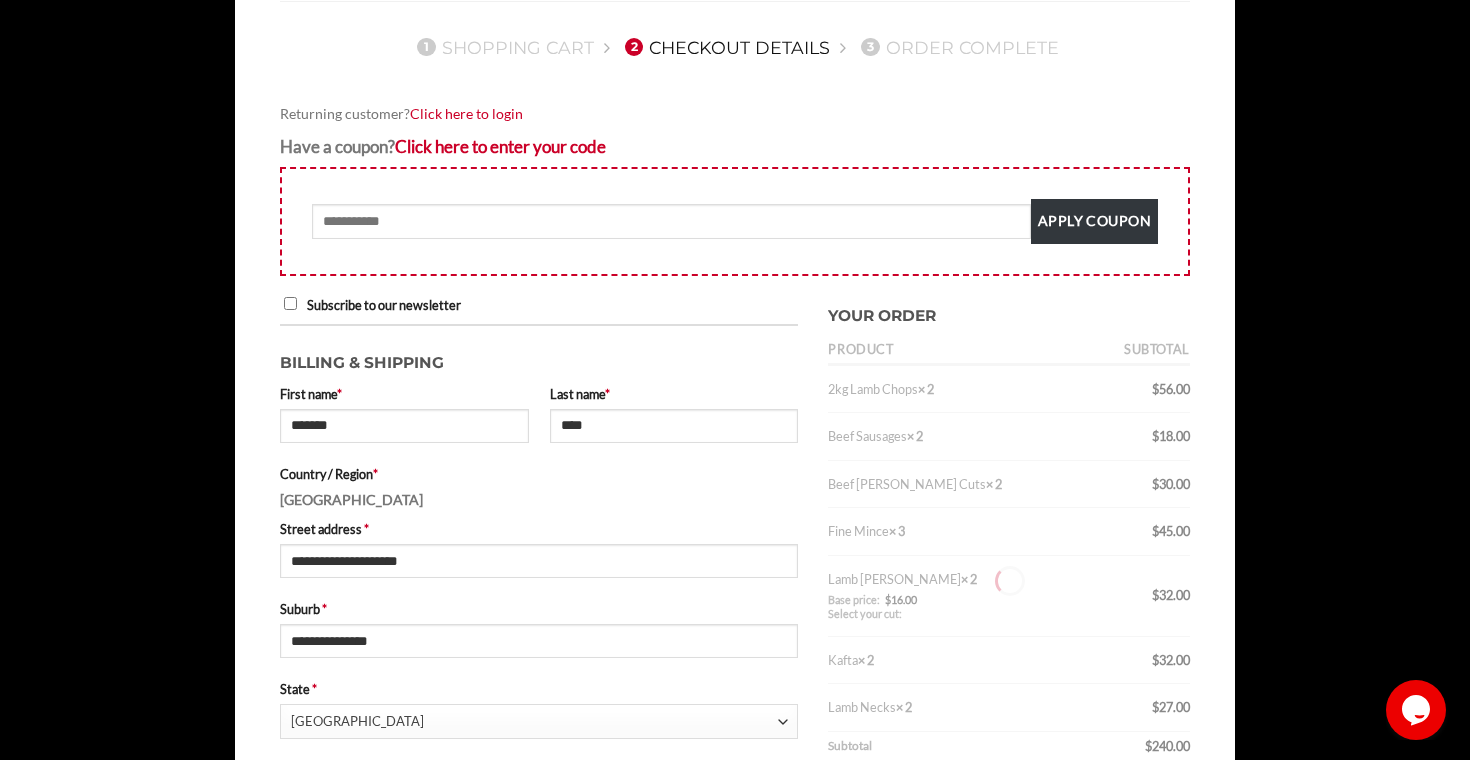 click on "Street address   *" at bounding box center (539, 529) 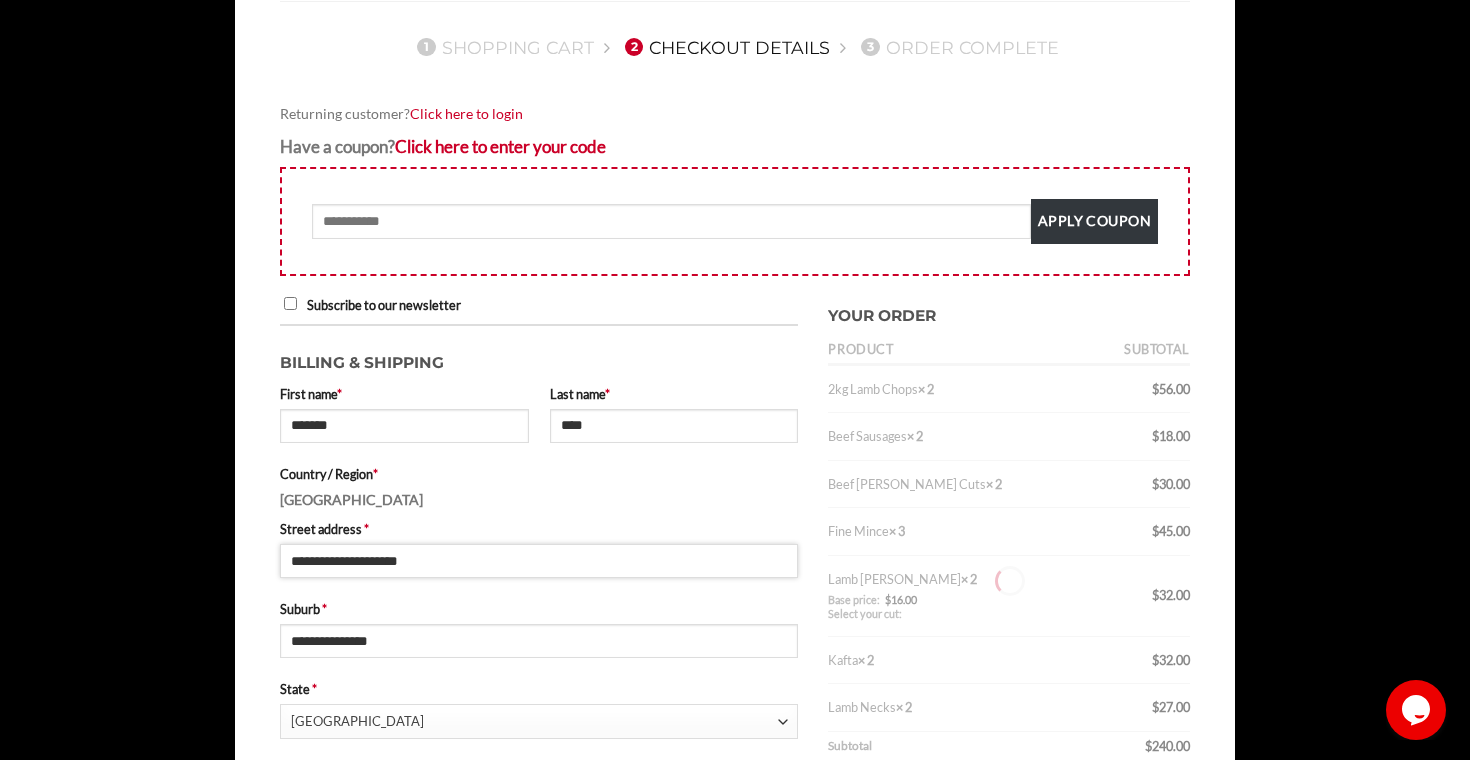 click on "**********" at bounding box center (539, 561) 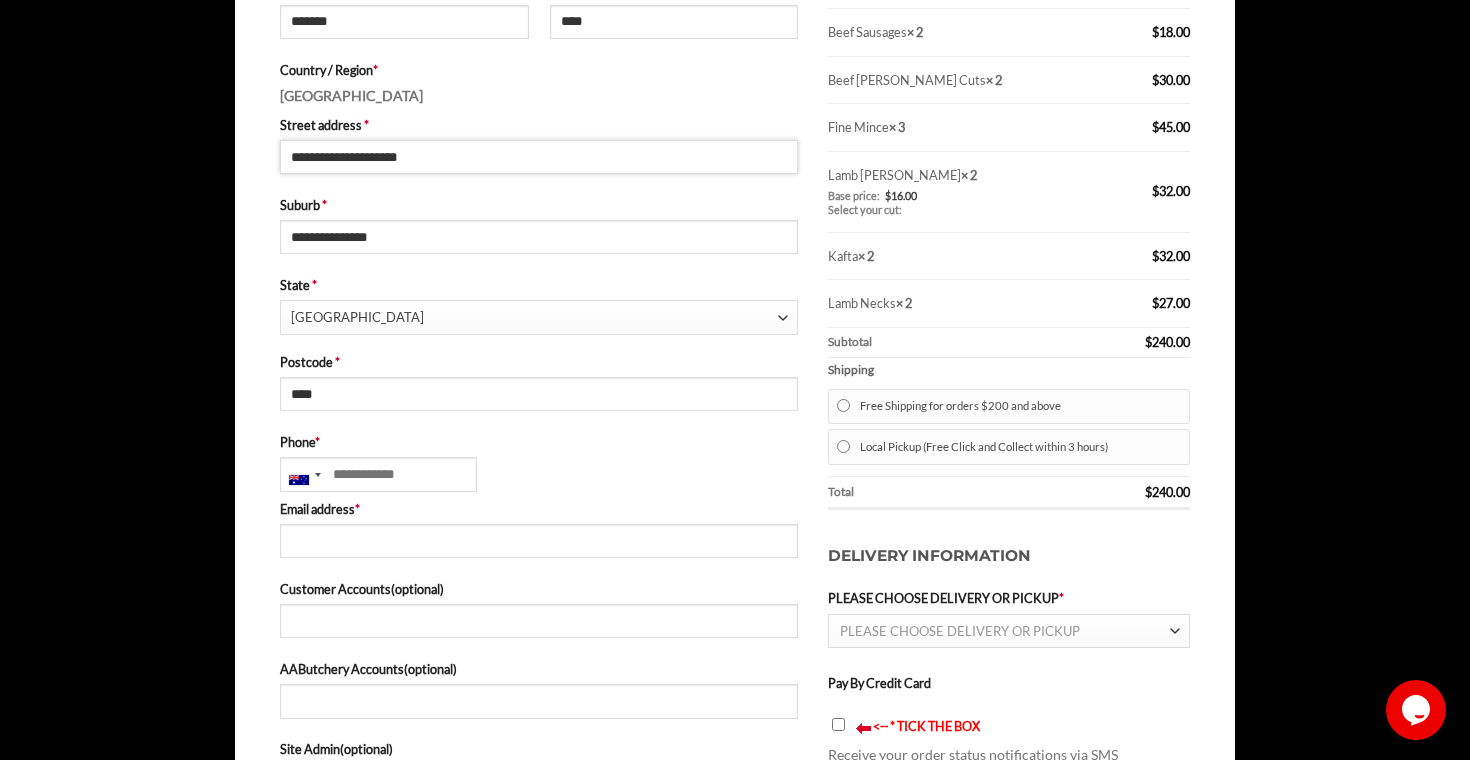 scroll, scrollTop: 627, scrollLeft: 0, axis: vertical 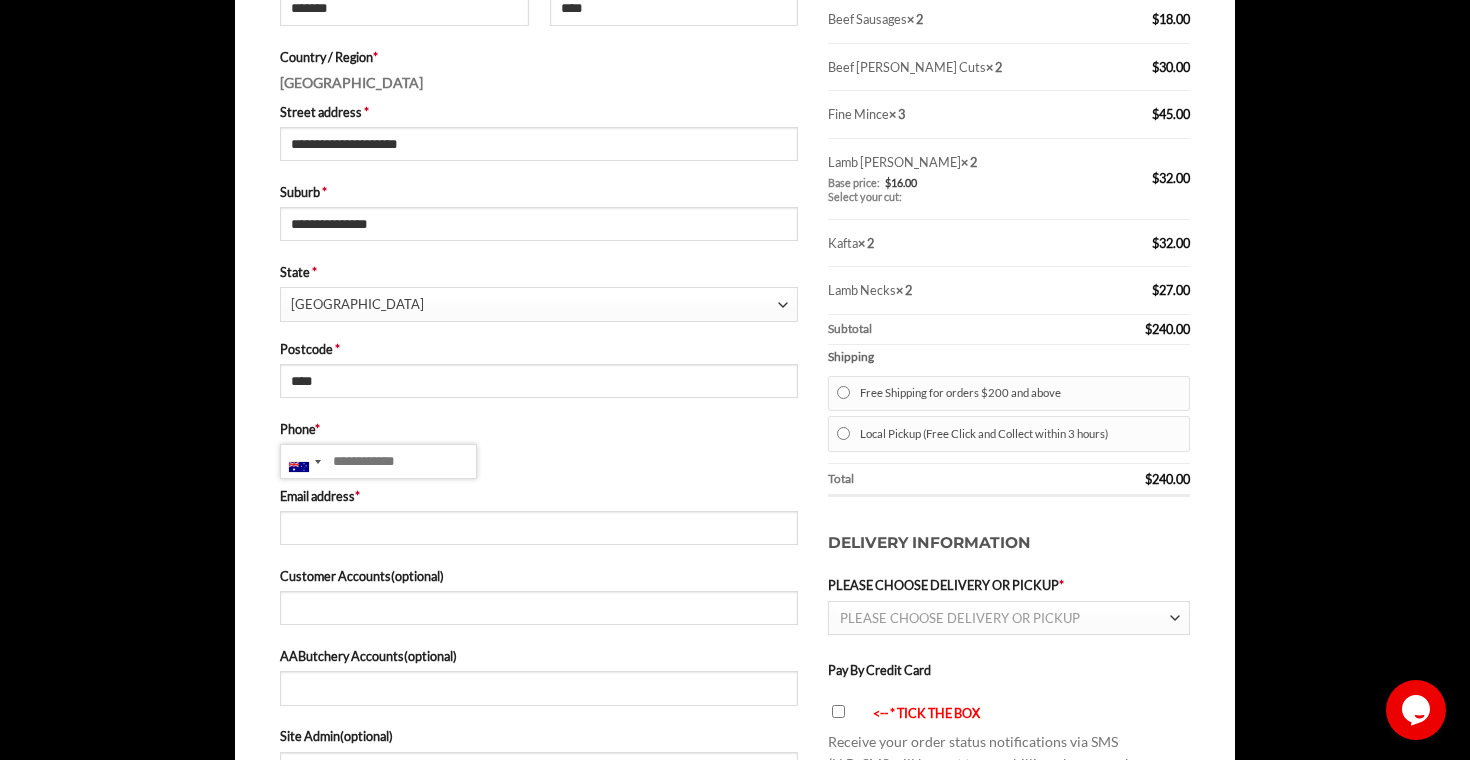 click on "Phone  *" at bounding box center [378, 461] 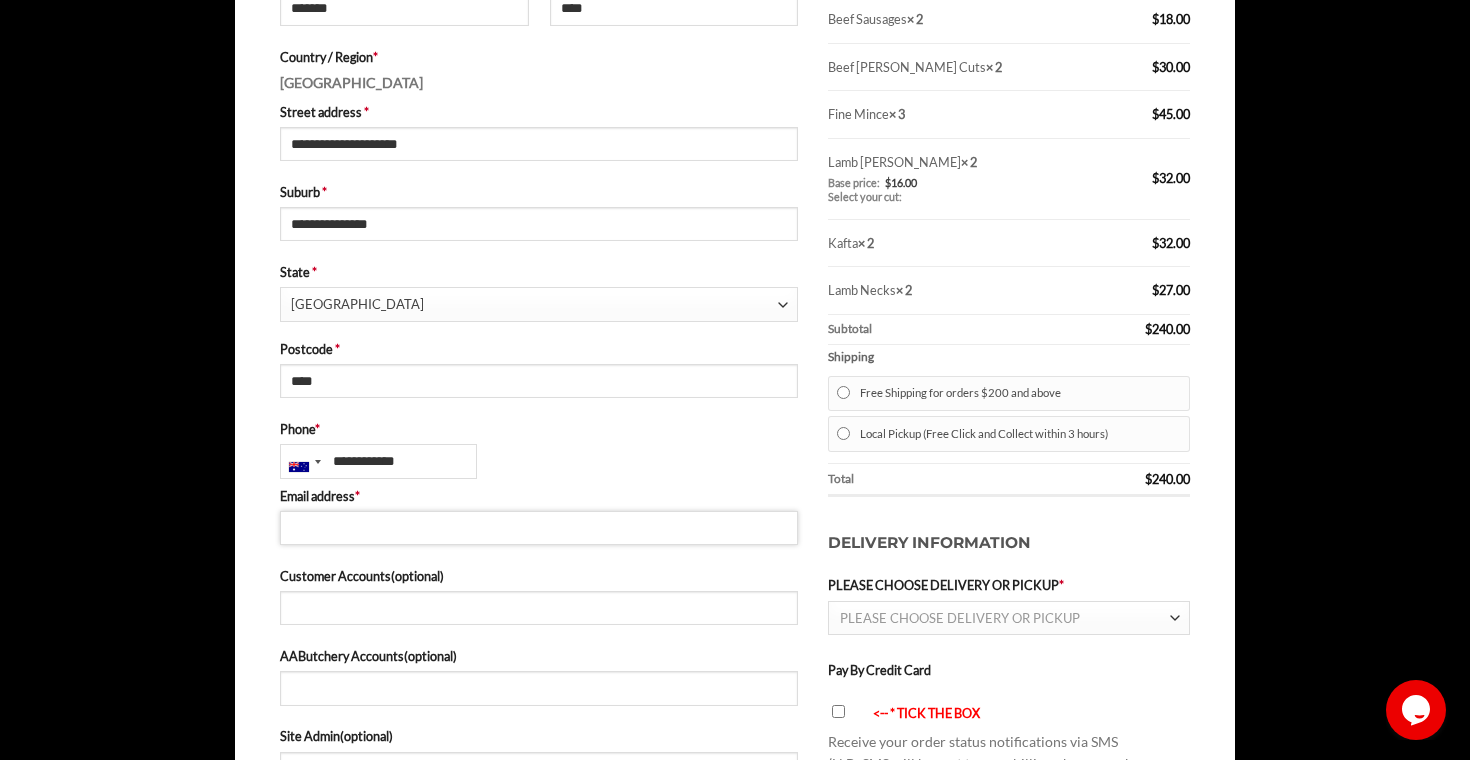 type on "**********" 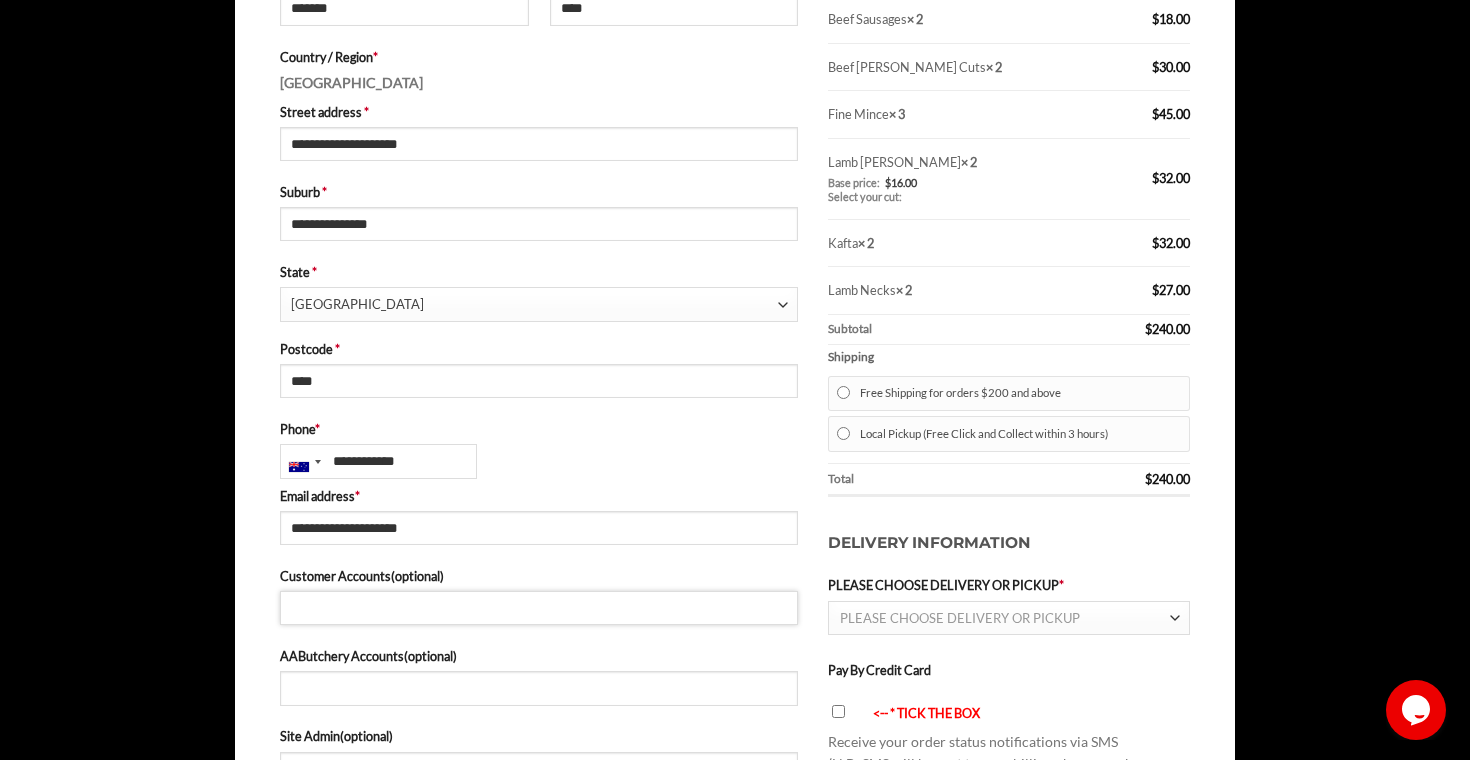 type on "**********" 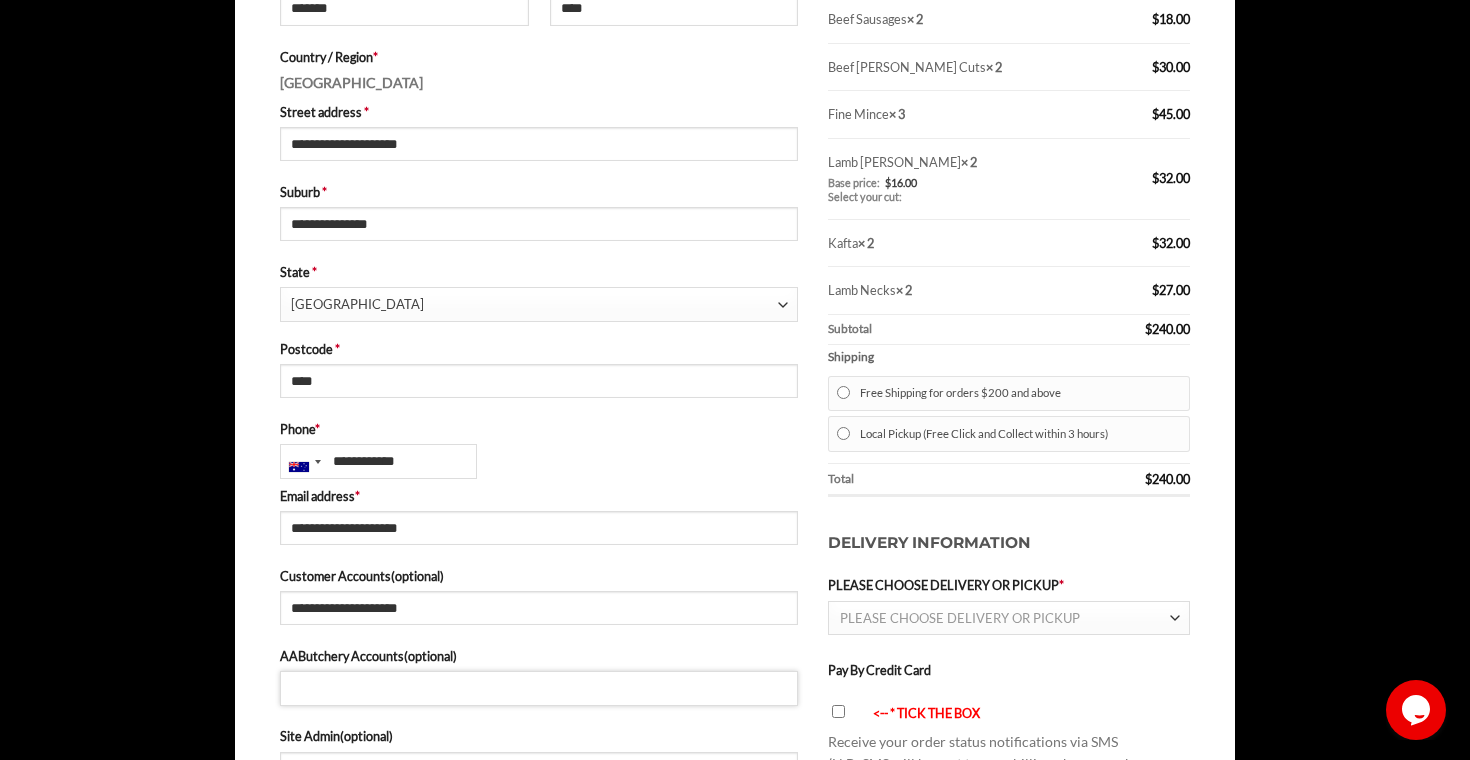 type on "**********" 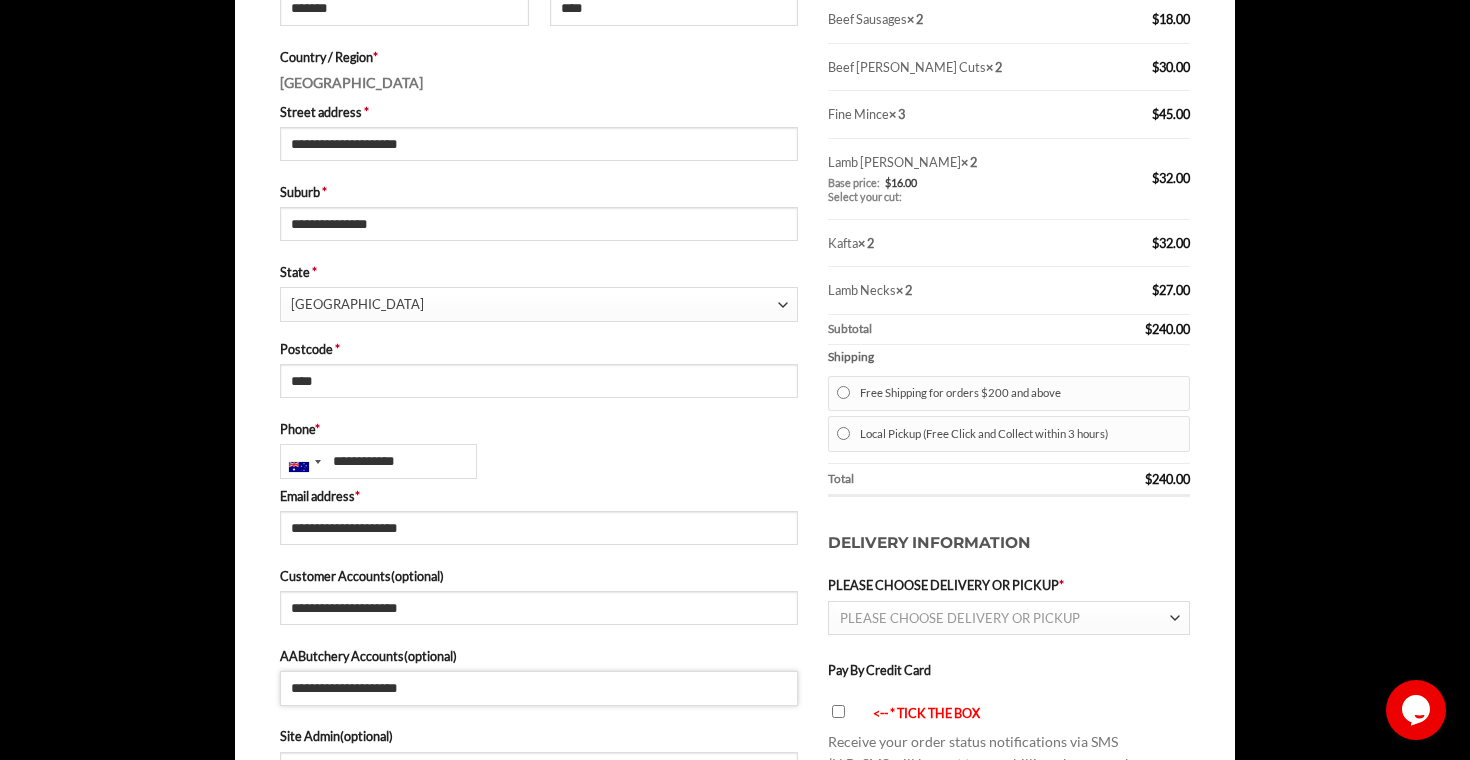 type on "**********" 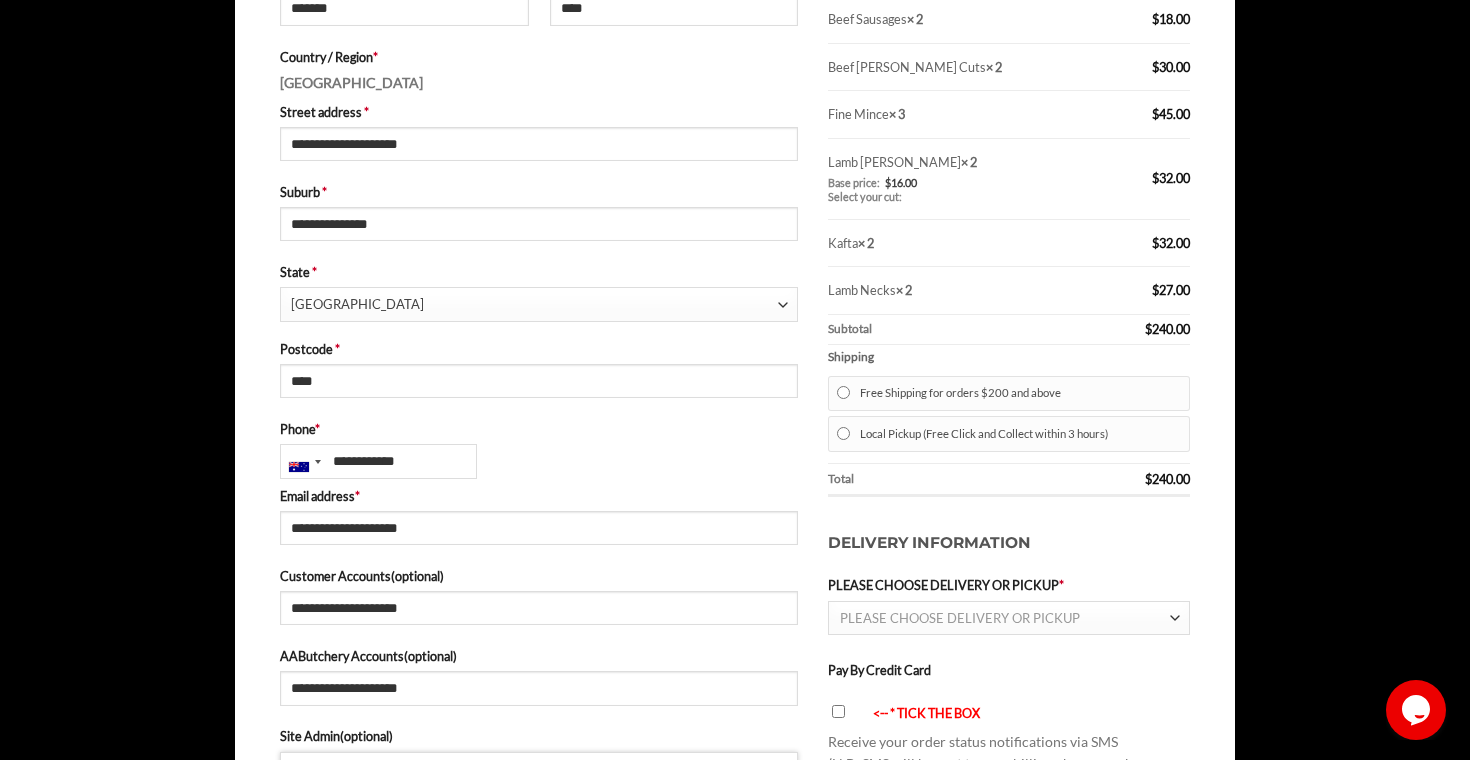 type on "**********" 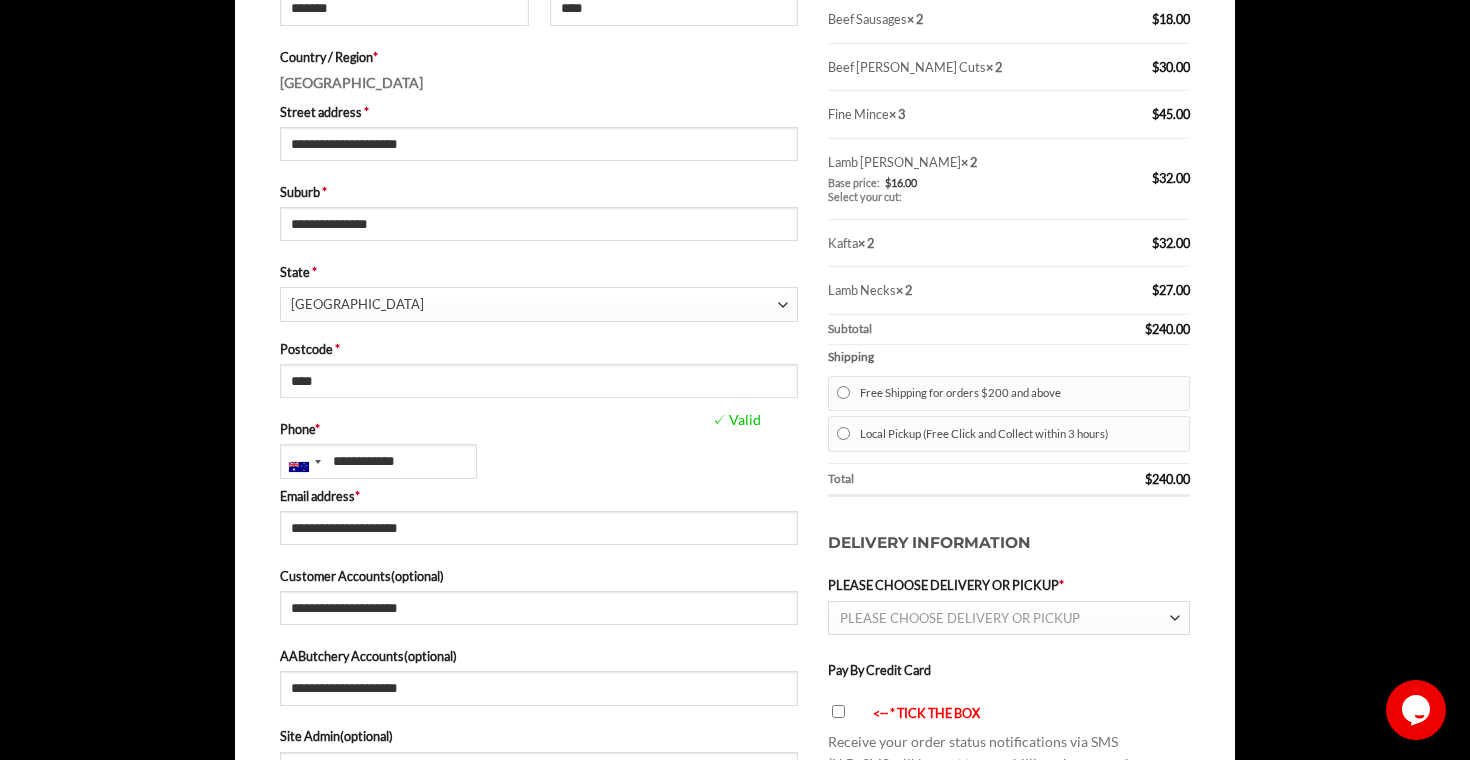 click on "**********" at bounding box center (539, 449) 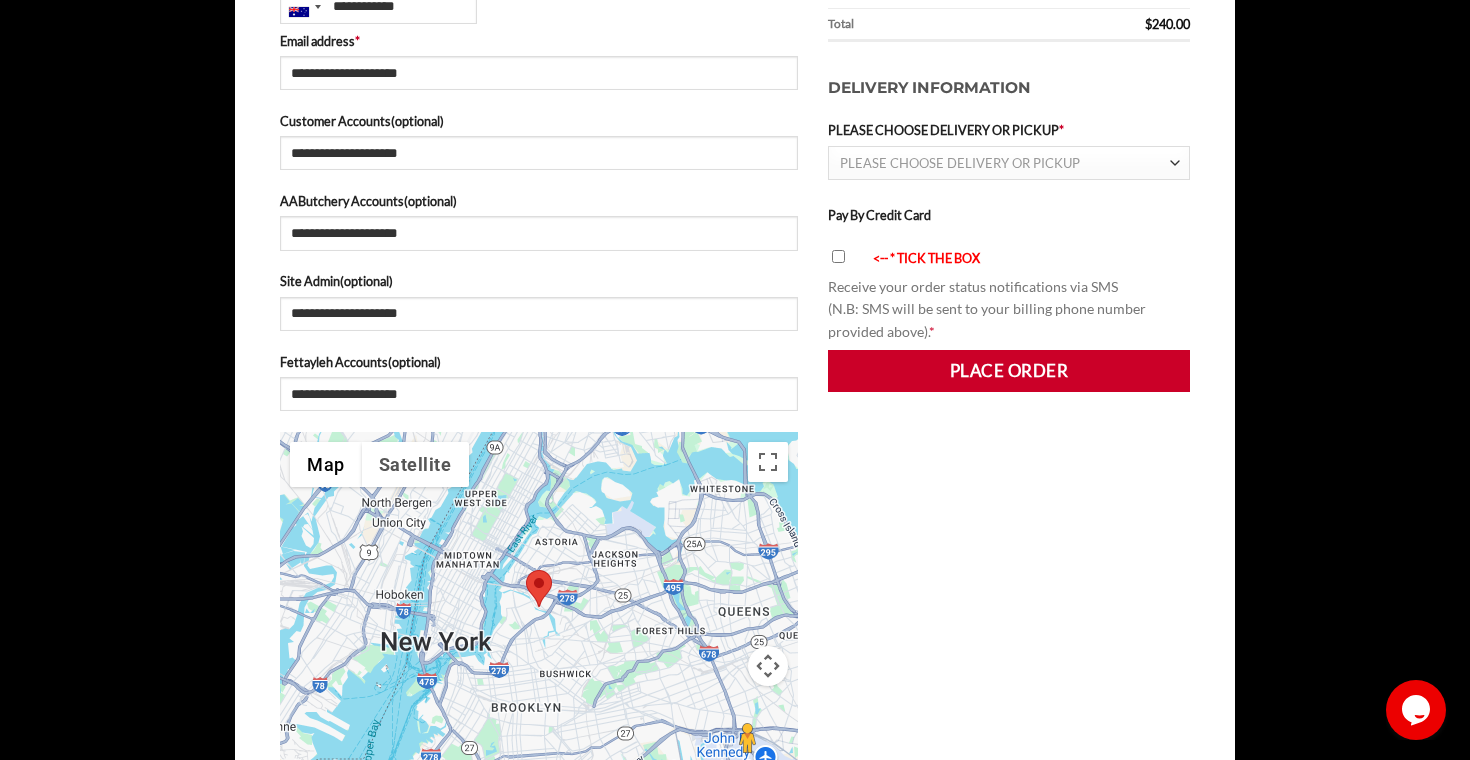 scroll, scrollTop: 1085, scrollLeft: 0, axis: vertical 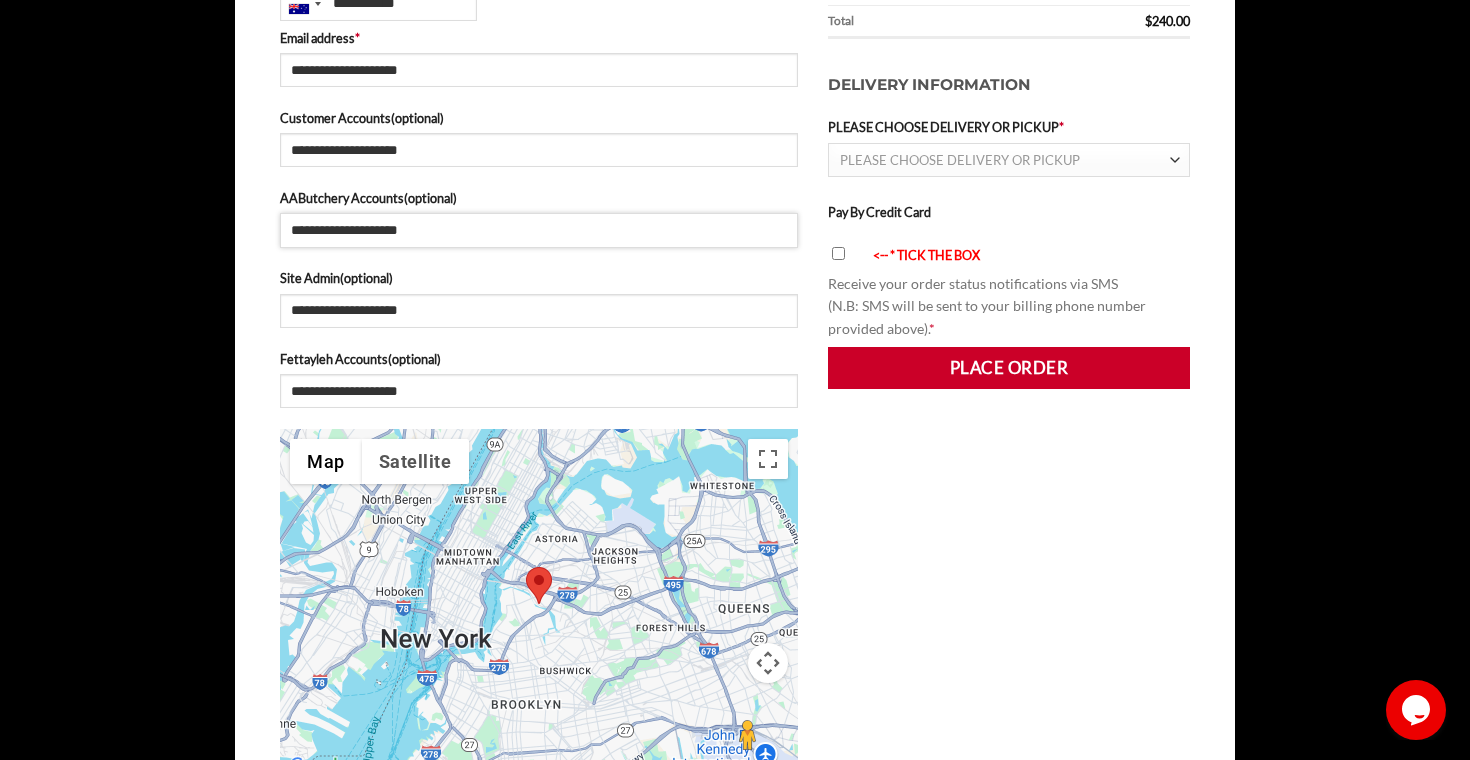 drag, startPoint x: 441, startPoint y: 228, endPoint x: 277, endPoint y: 225, distance: 164.02744 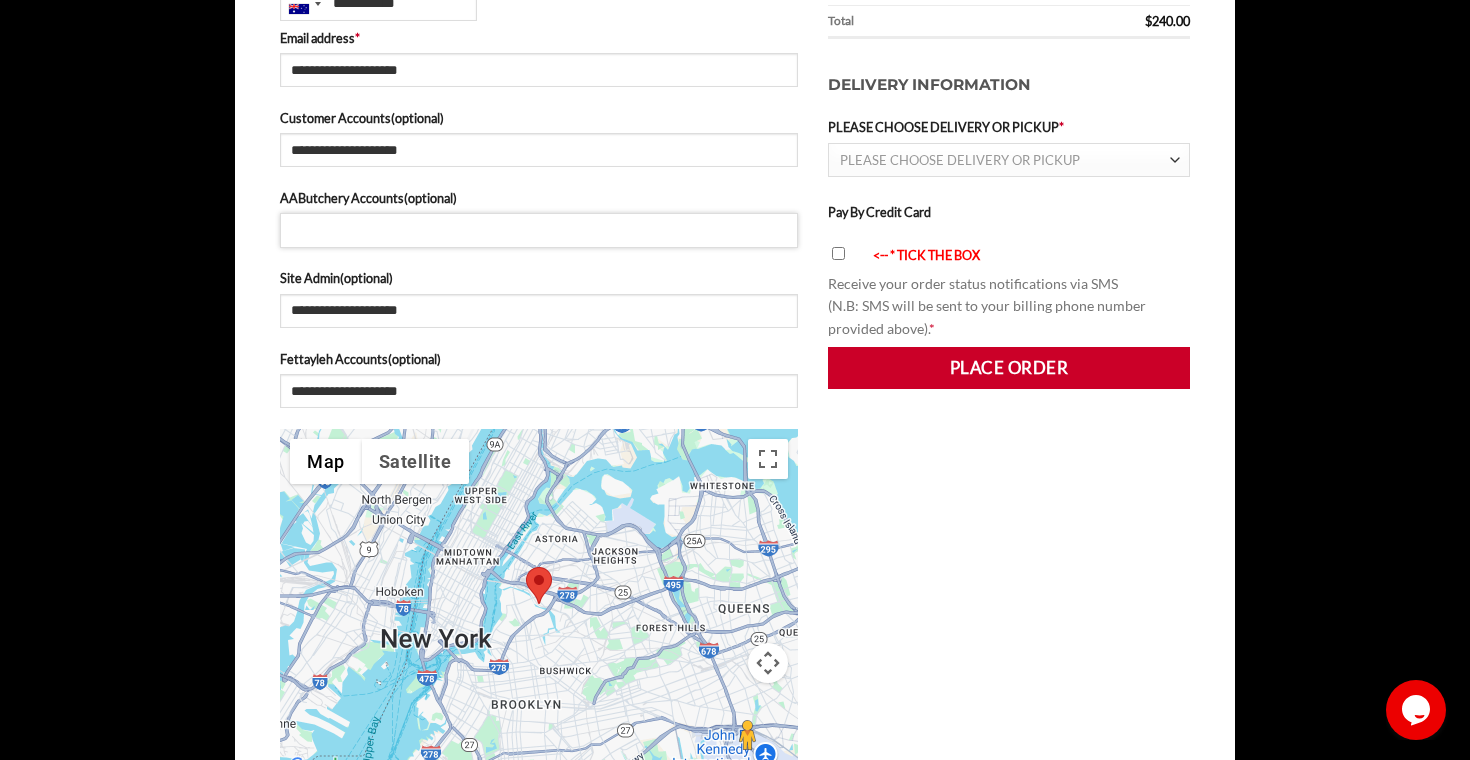 type 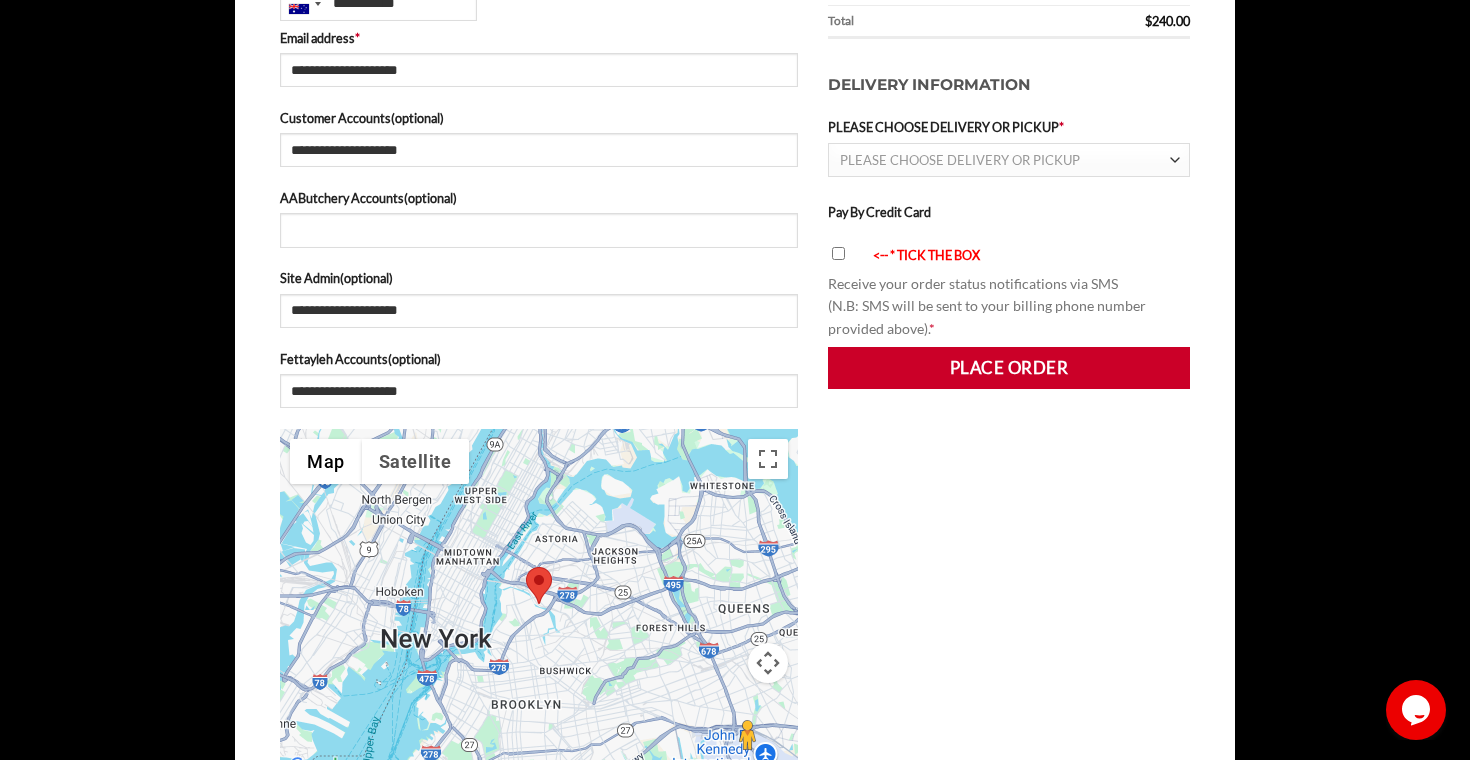 click on "**********" at bounding box center (539, 304) 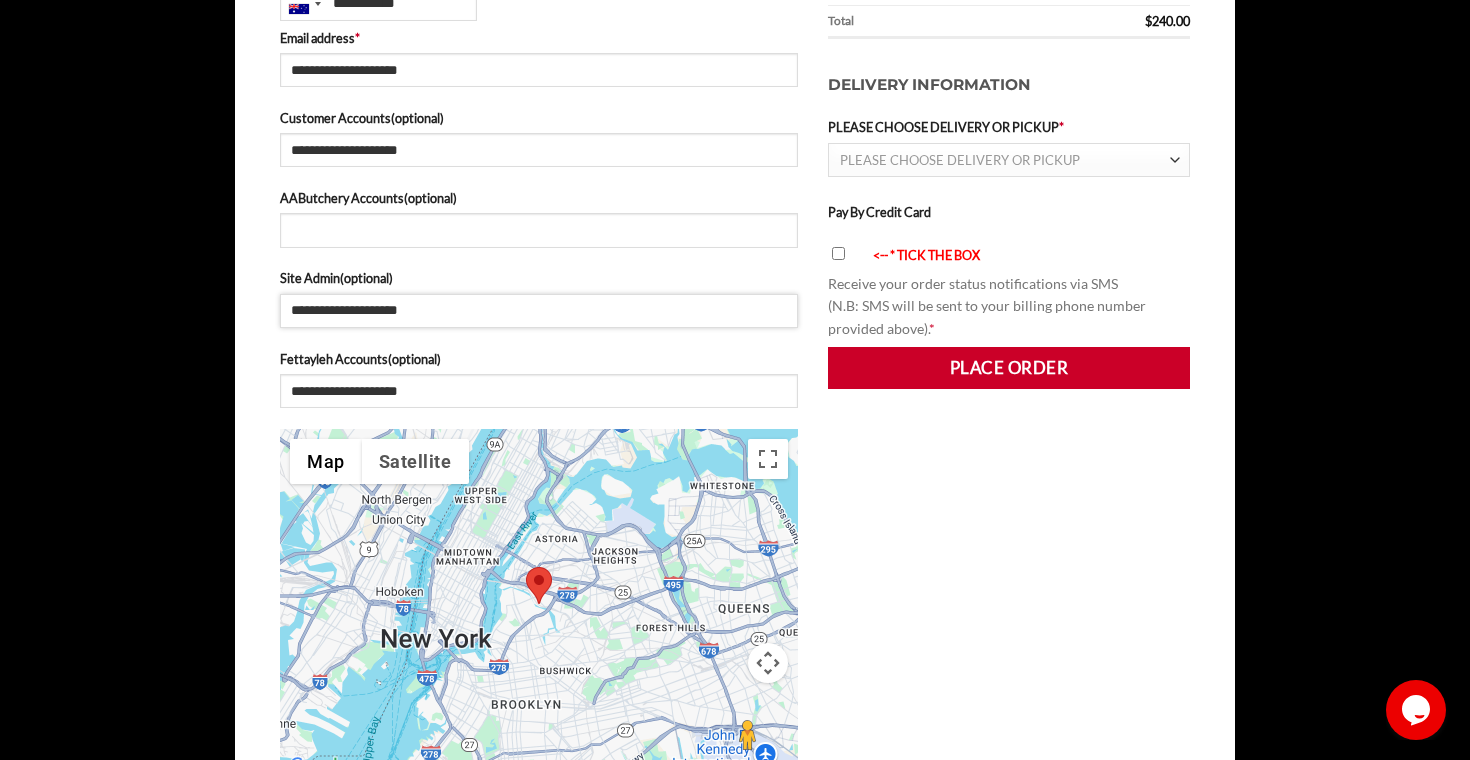 drag, startPoint x: 465, startPoint y: 316, endPoint x: 243, endPoint y: 322, distance: 222.08107 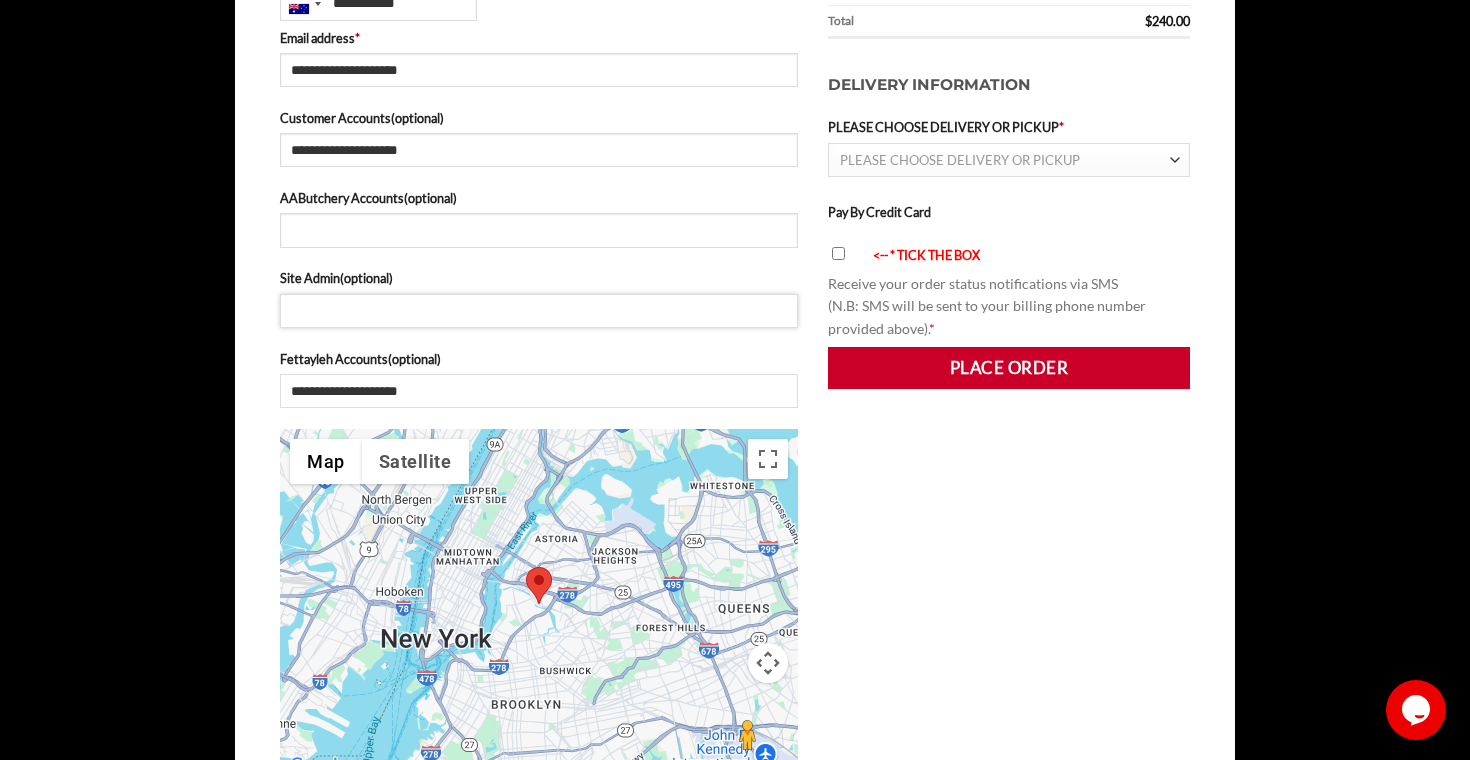 type 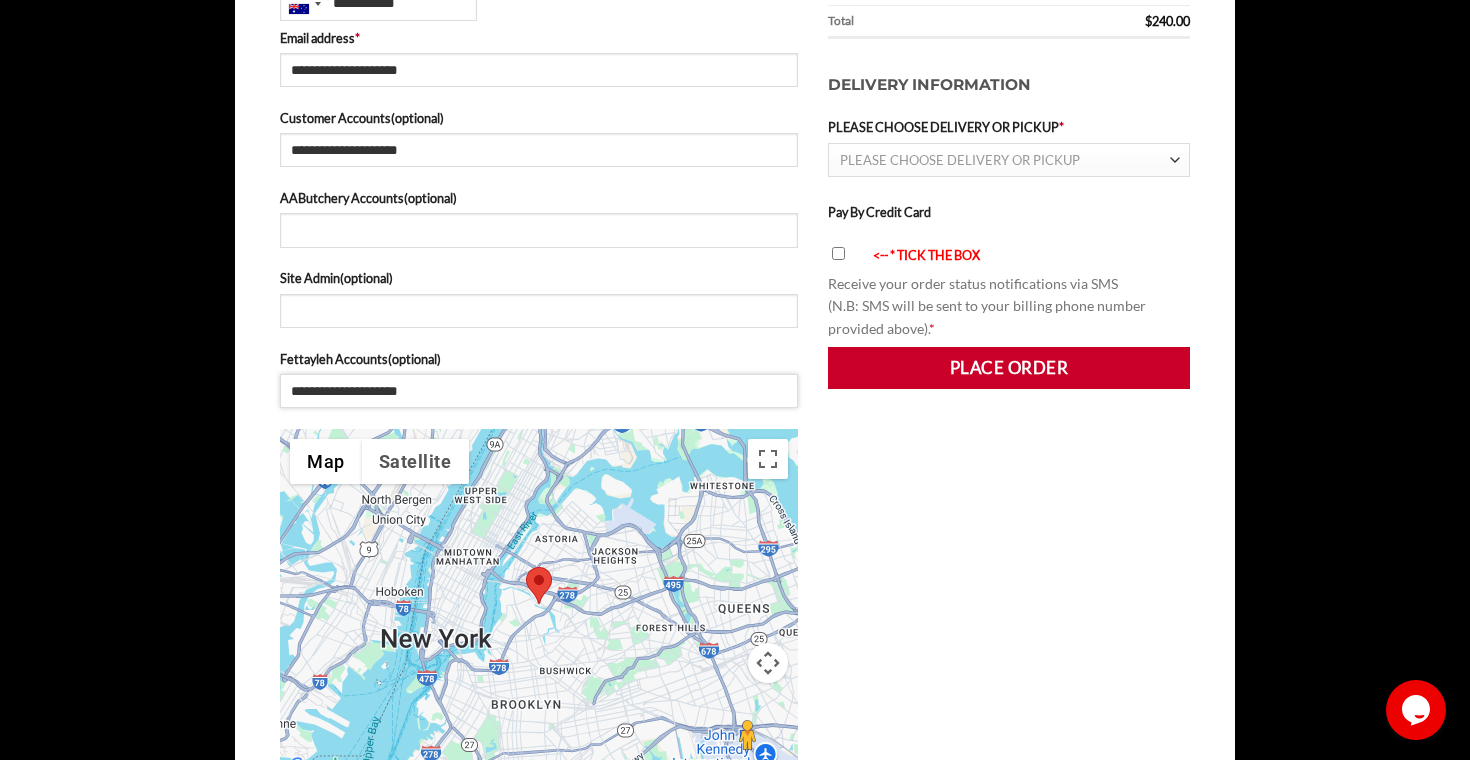 drag, startPoint x: 445, startPoint y: 400, endPoint x: 266, endPoint y: 396, distance: 179.0447 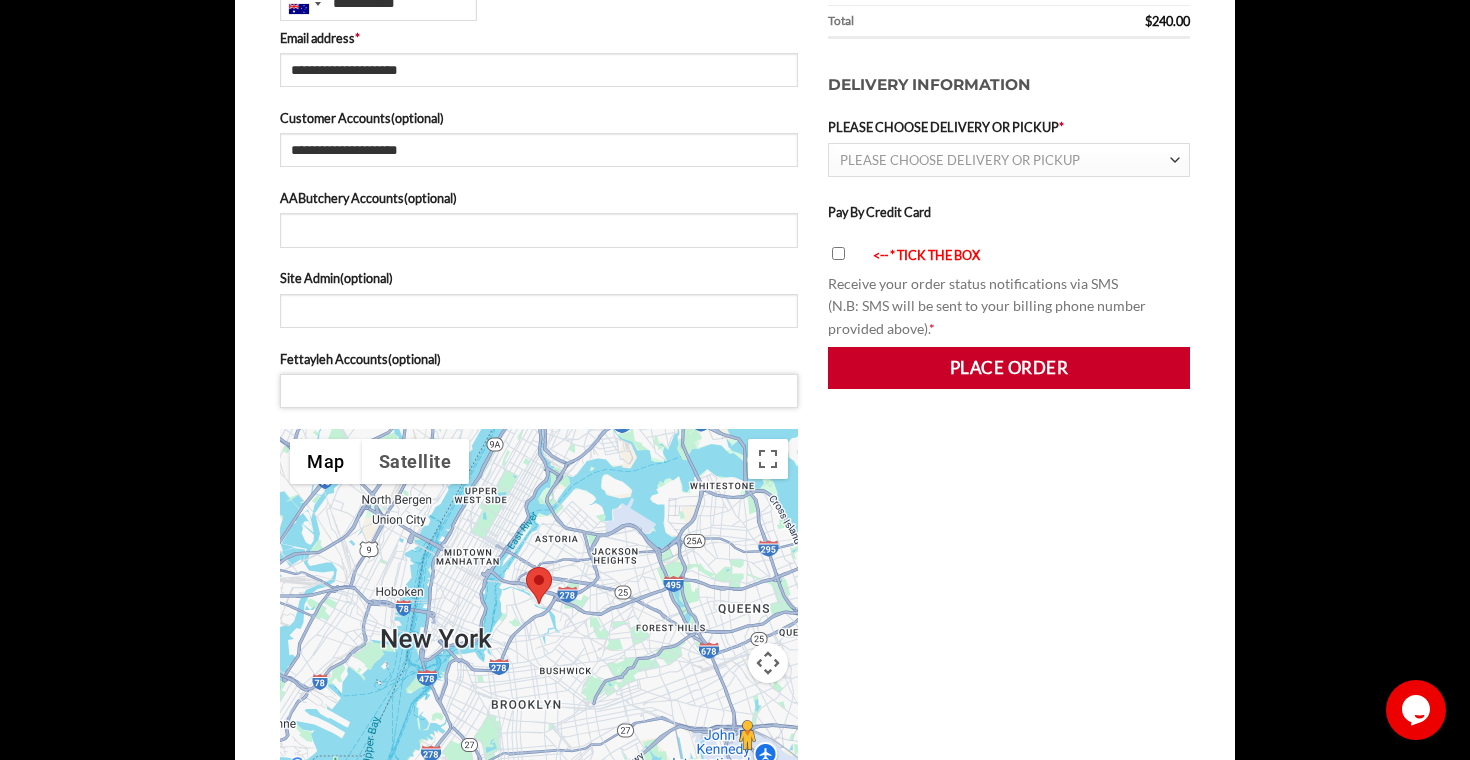 type 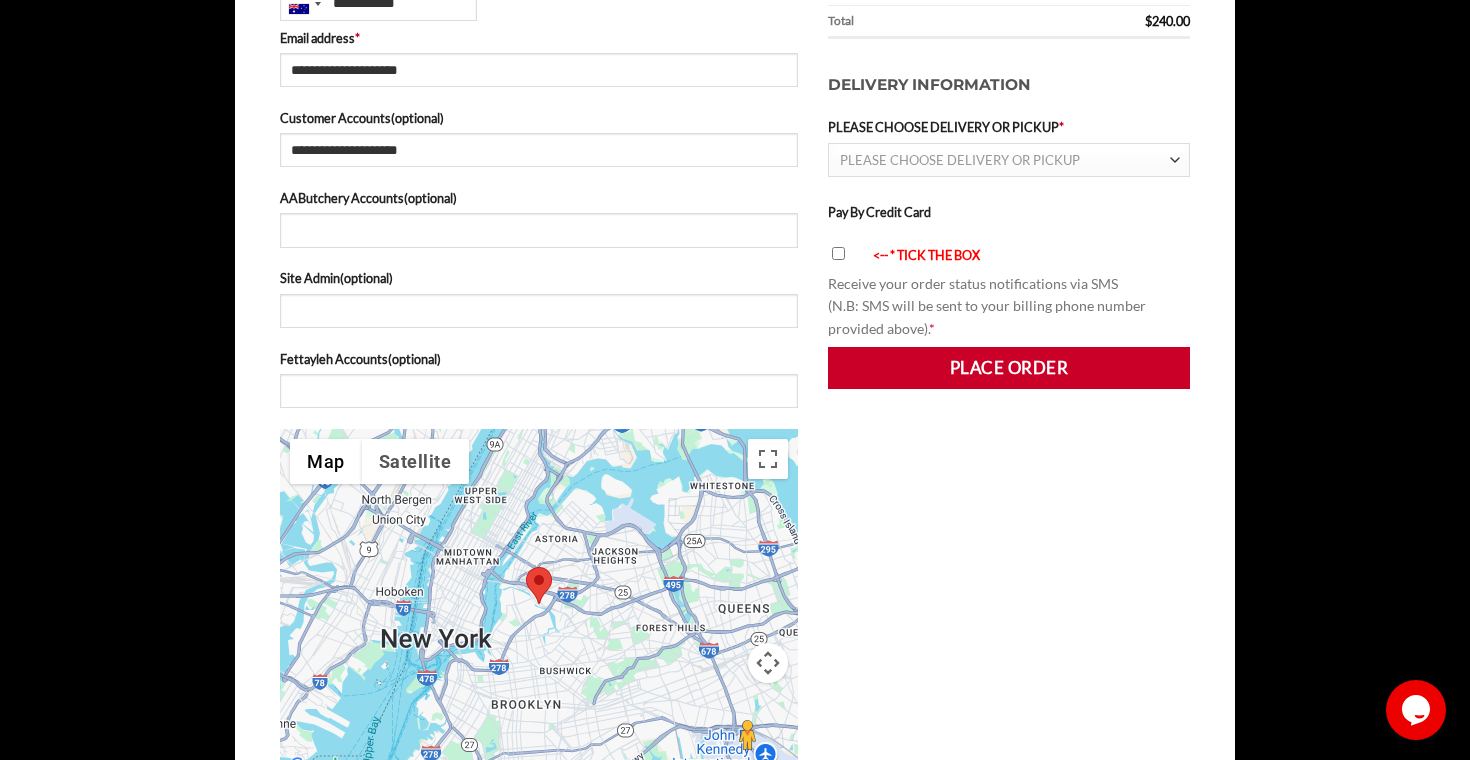 click on "Your order
Product
Subtotal
2kg Lamb Chops 						  × 2
$ 56.00
Beef Sausages 						  × 2
$ 18.00
Beef Curry Cuts 						  × 2
$ 30.00
Fine Mince 						  × 3
$ 45.00
Lamb Shanks 						  × 2
Base price:
$ 16.00
Select your cut:
$ 32.00
Kafta 						  × 2
$ 32.00
Lamb Necks 						  × 2
$ 27.00
Subtotal
$ 240.00
Shipping" at bounding box center [1009, 127] 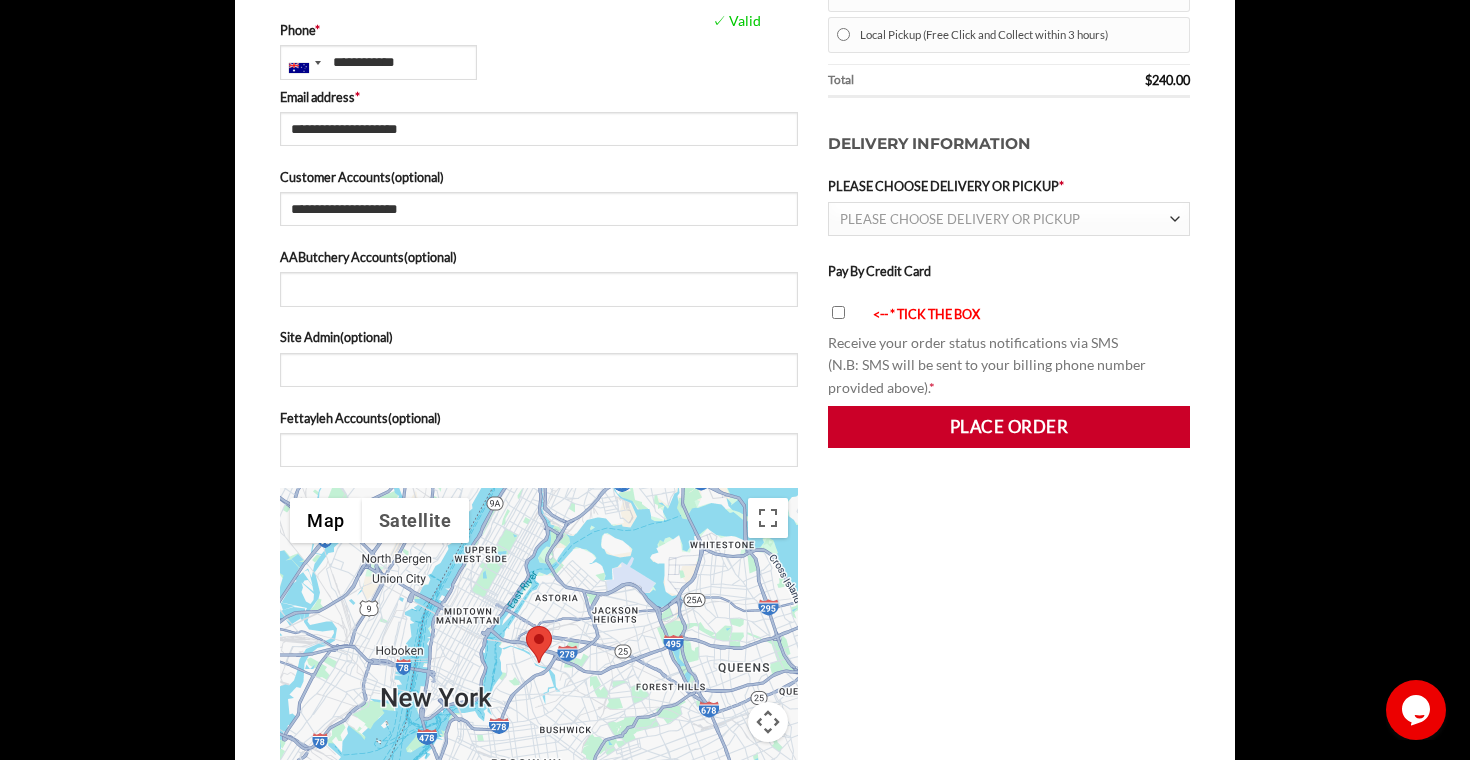 scroll, scrollTop: 1006, scrollLeft: 0, axis: vertical 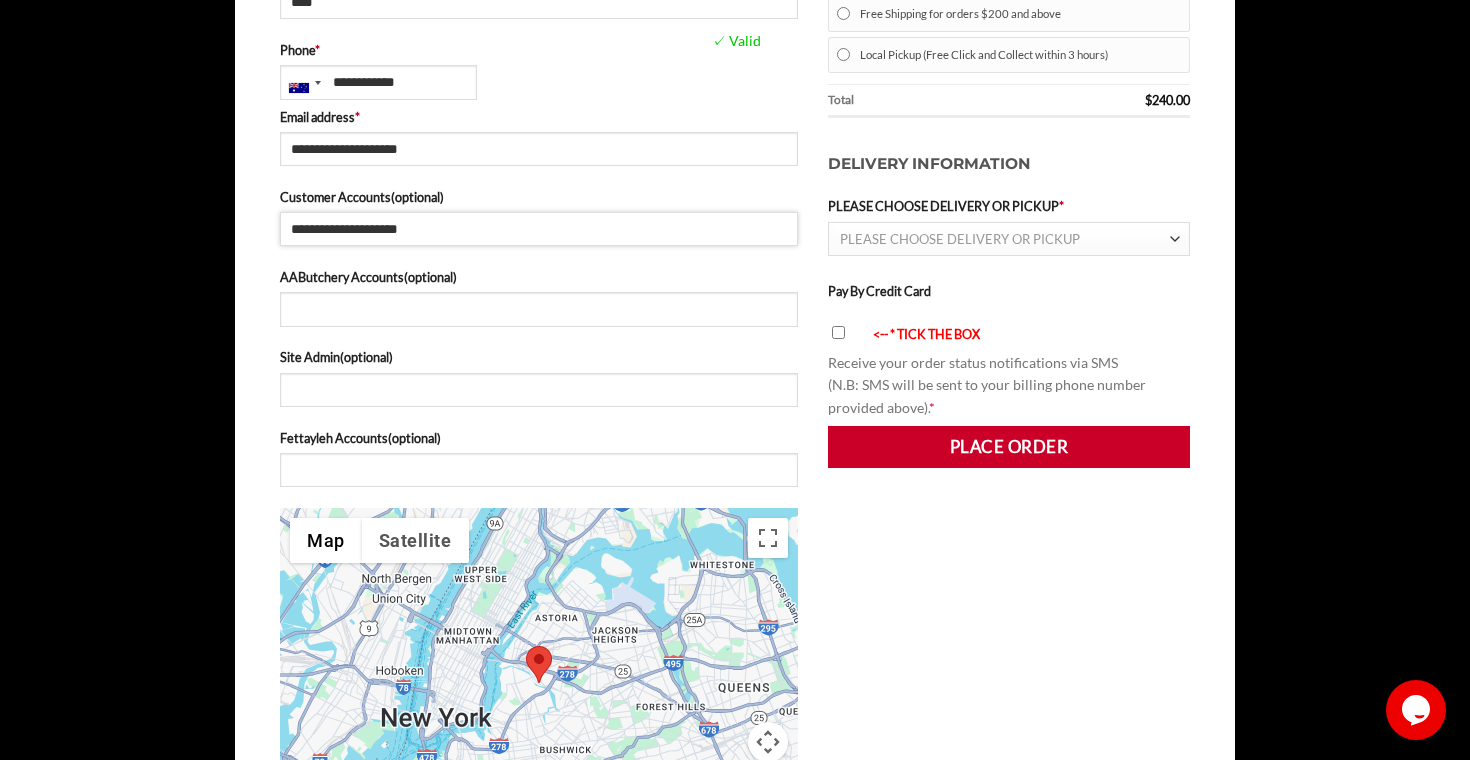 drag, startPoint x: 451, startPoint y: 237, endPoint x: 224, endPoint y: 232, distance: 227.05505 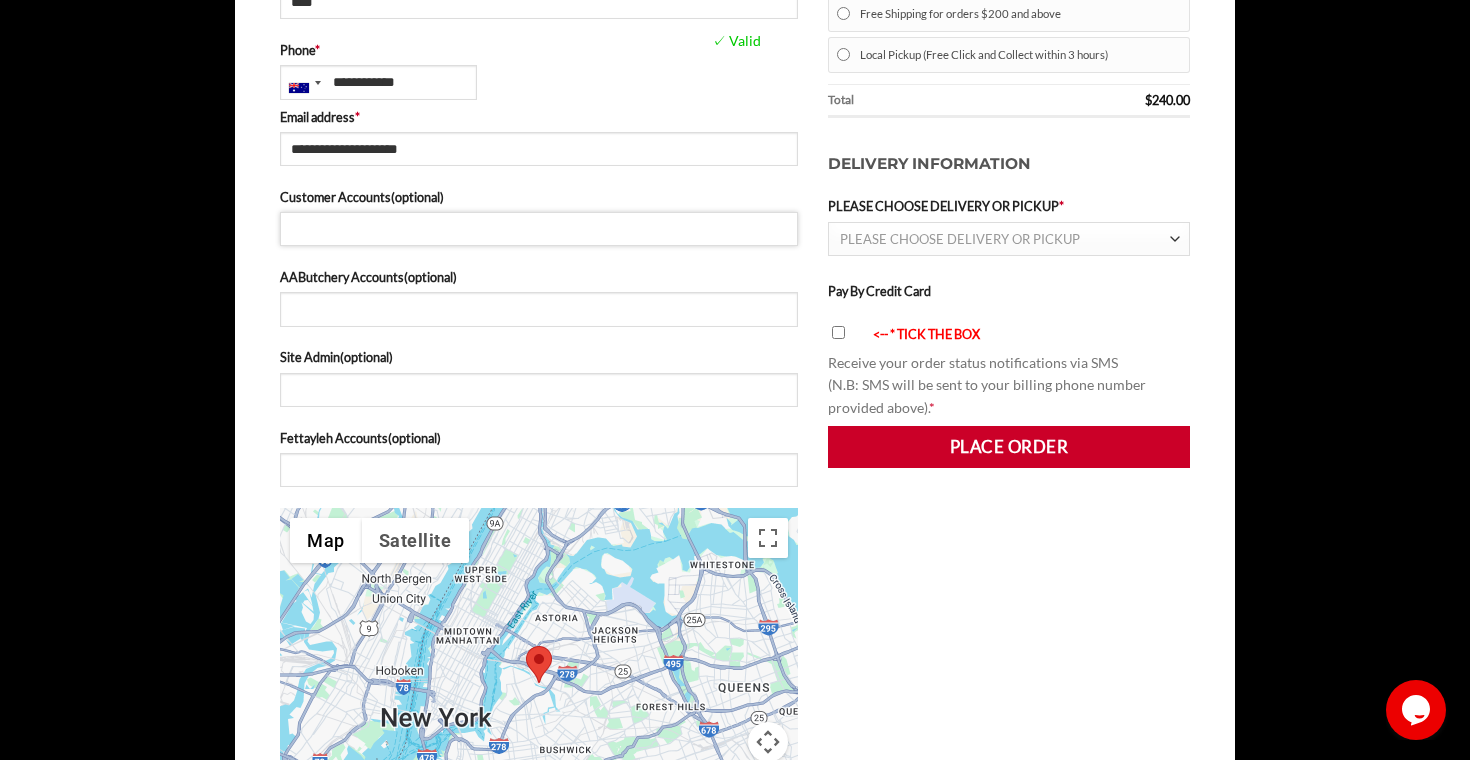 type 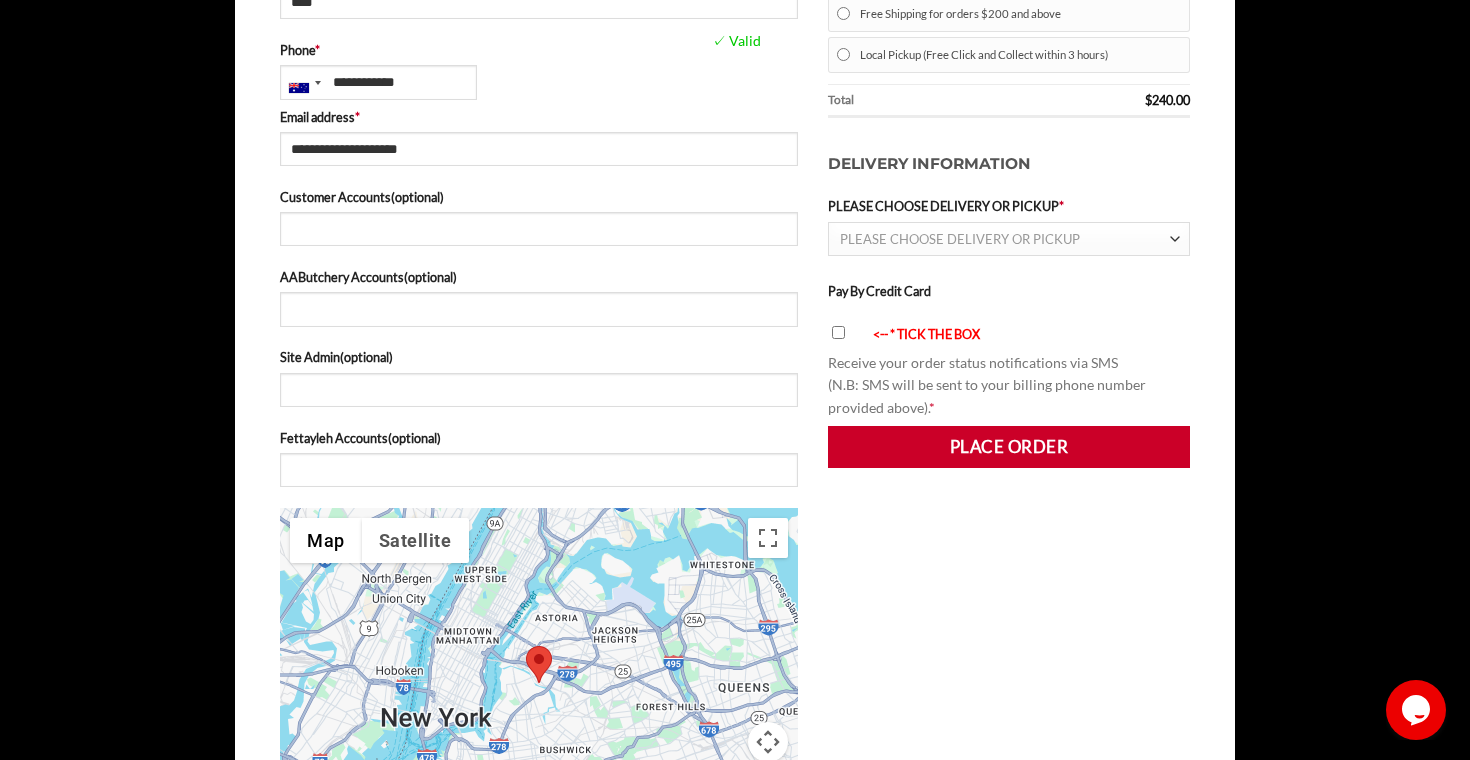 click on "Your order
Product
Subtotal
2kg Lamb Chops 						  × 2
$ 56.00
Beef Sausages 						  × 2
$ 18.00
Beef Curry Cuts 						  × 2
$ 30.00
Fine Mince 						  × 3
$ 45.00
Lamb Shanks 						  × 2
Base price:
$ 16.00
Select your cut:
$ 32.00
Kafta 						  × 2
$ 32.00
Lamb Necks 						  × 2
$ 27.00
Subtotal
$ 240.00
Shipping" at bounding box center [1009, 206] 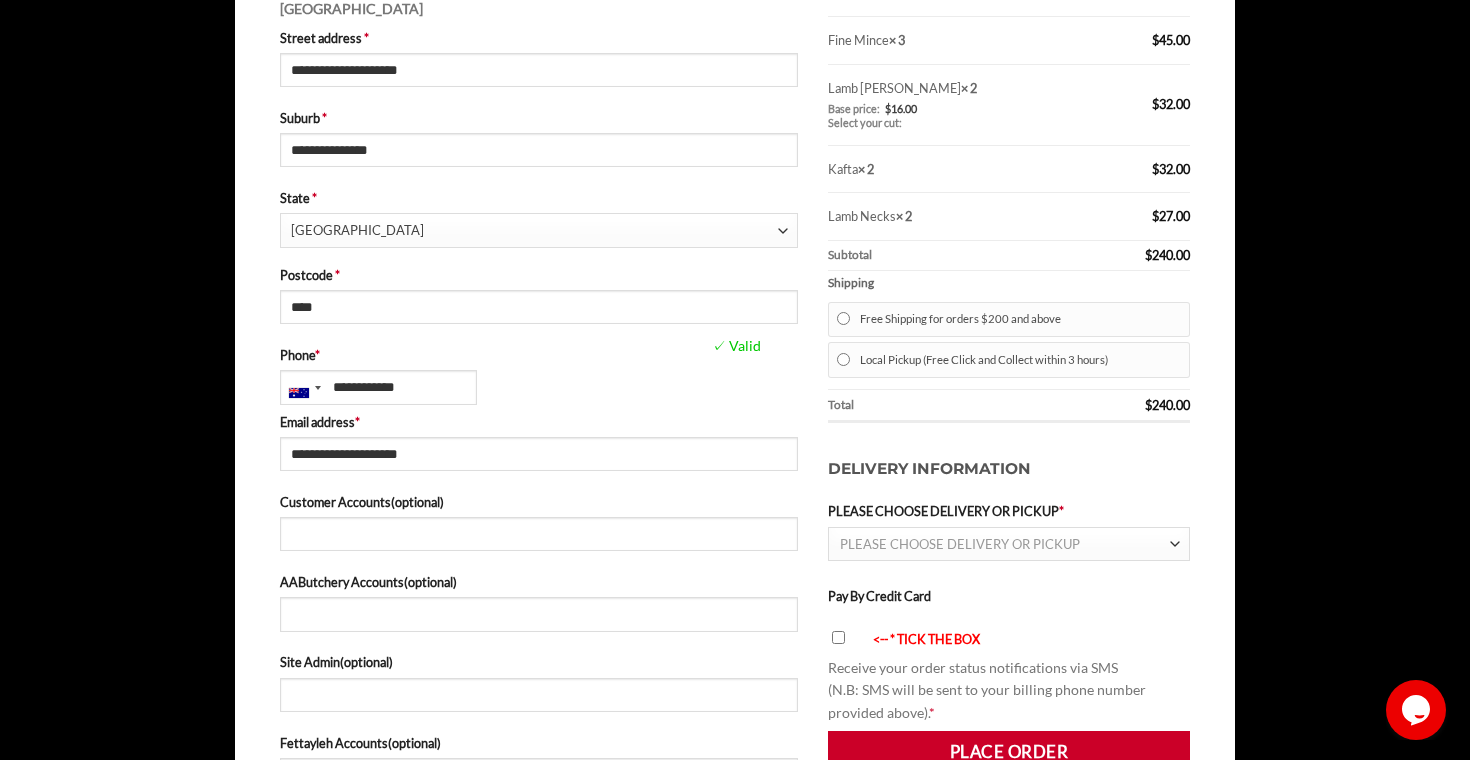 scroll, scrollTop: 702, scrollLeft: 0, axis: vertical 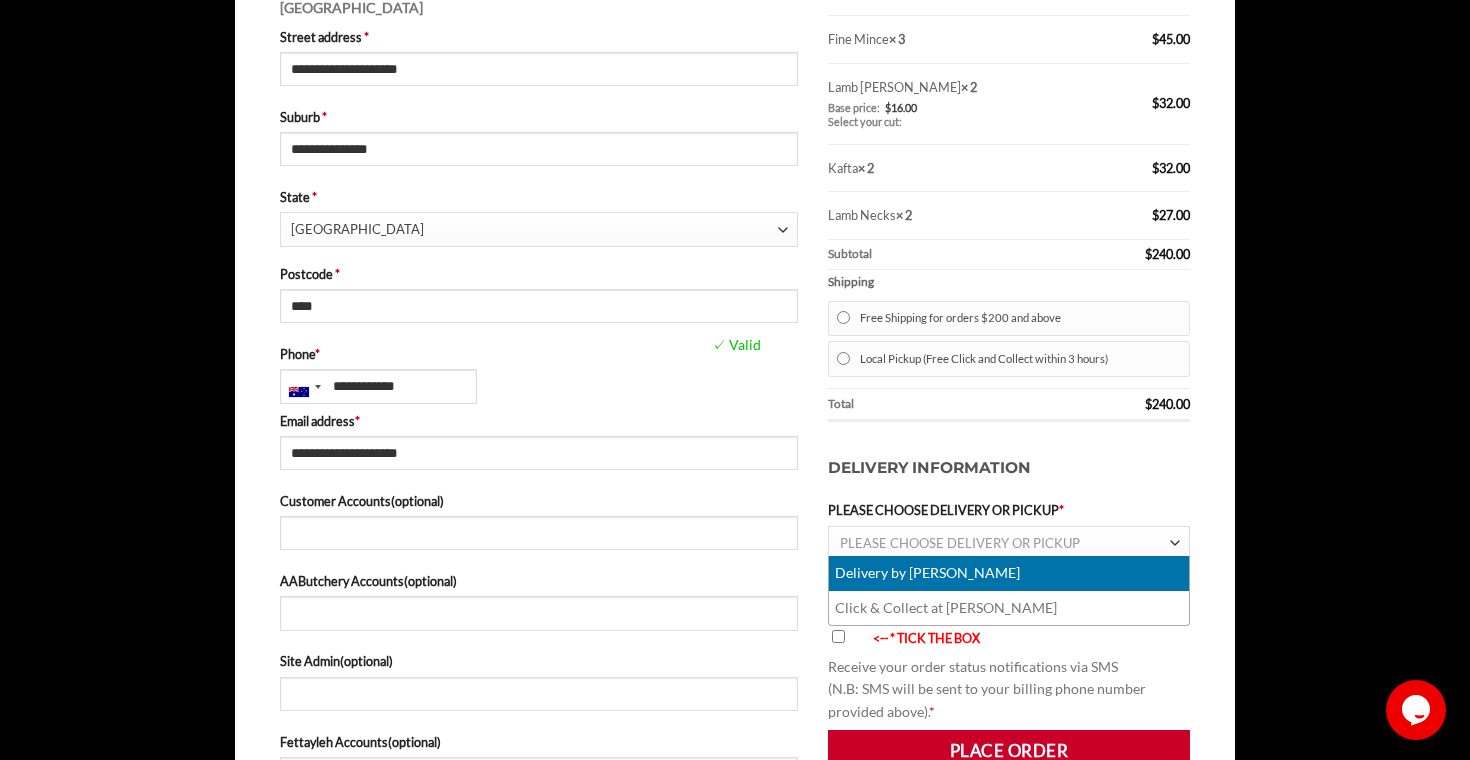 click on "PLEASE CHOOSE DELIVERY OR PICKUP" at bounding box center (960, 543) 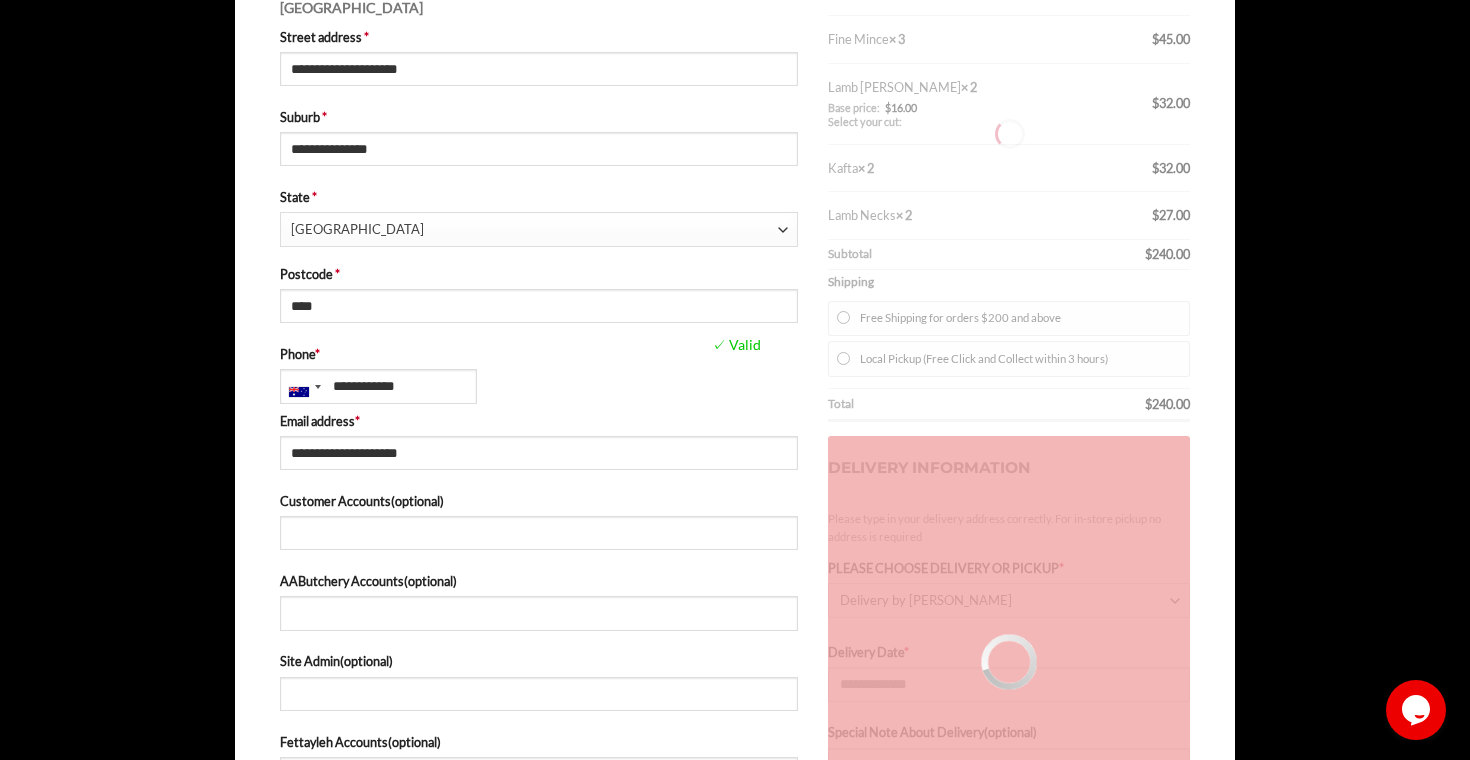 type on "**********" 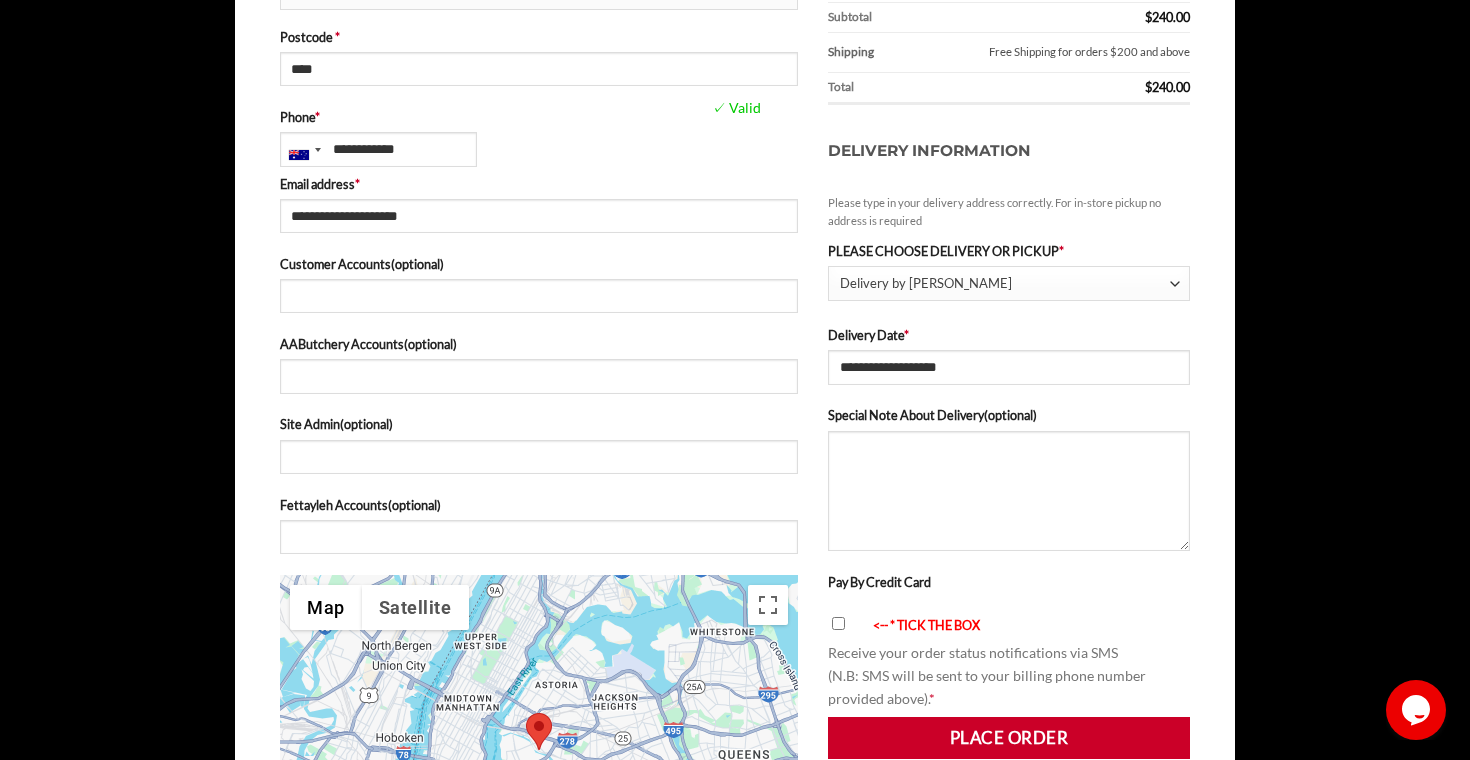 scroll, scrollTop: 944, scrollLeft: 0, axis: vertical 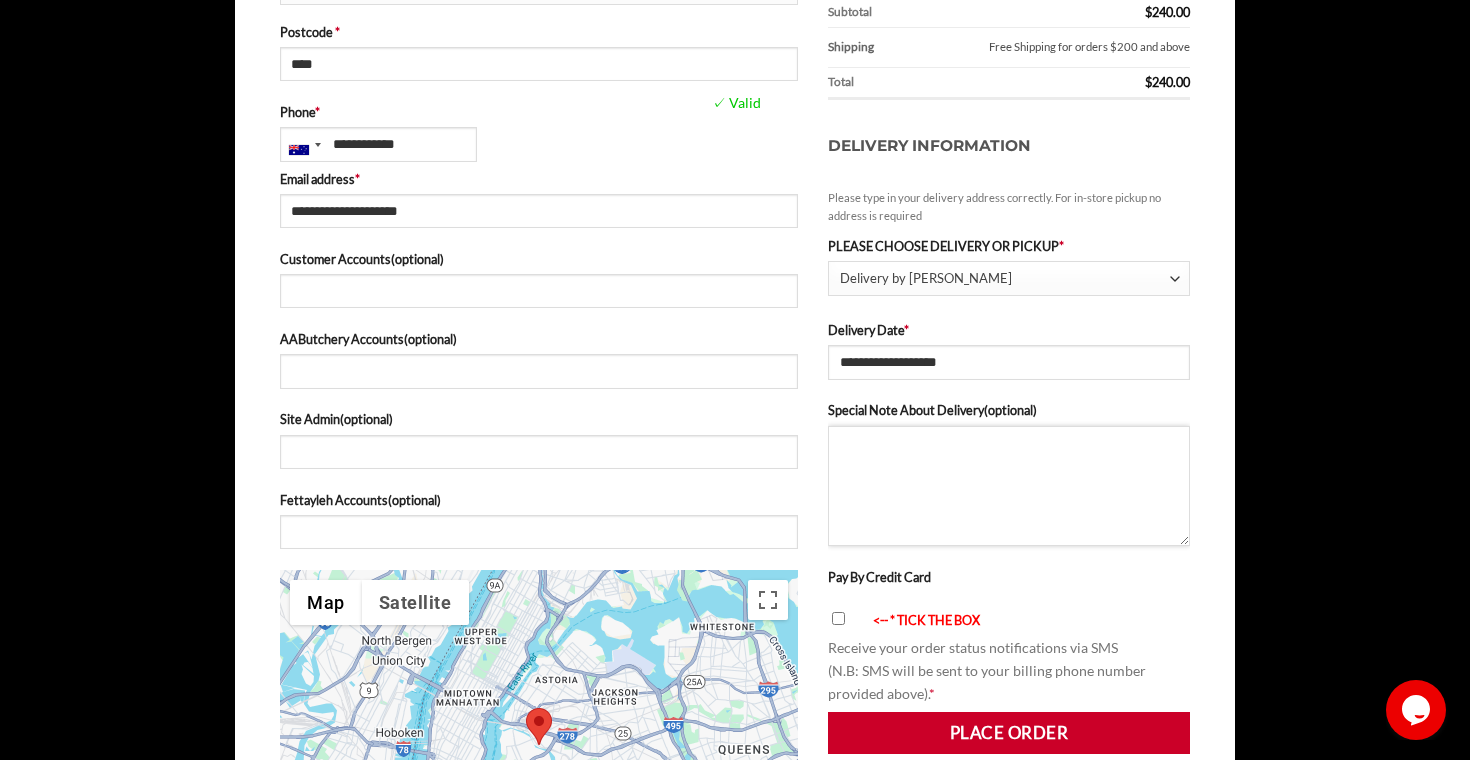 click on "Special Note About Delivery  (optional)" at bounding box center (1009, 486) 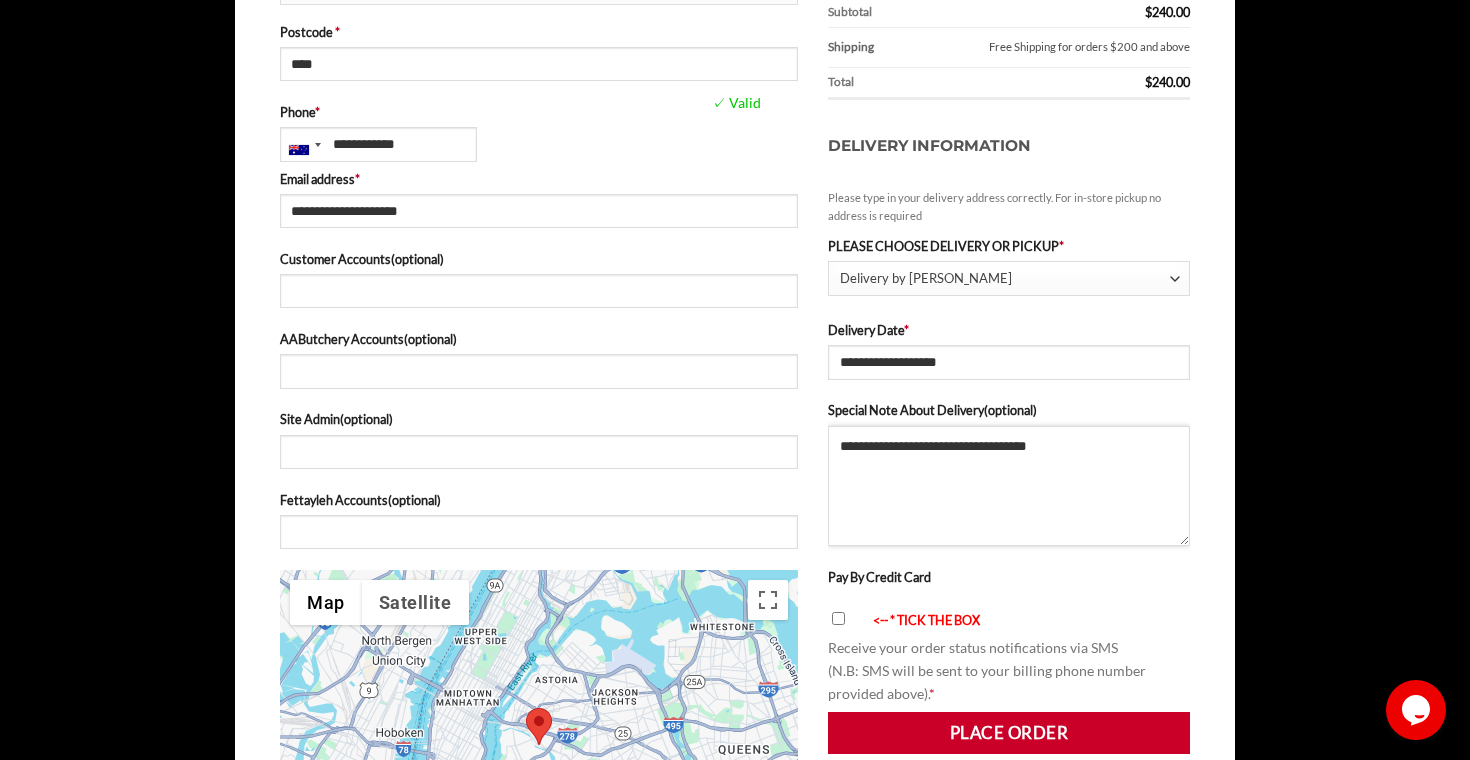 click on "**********" at bounding box center (1009, 486) 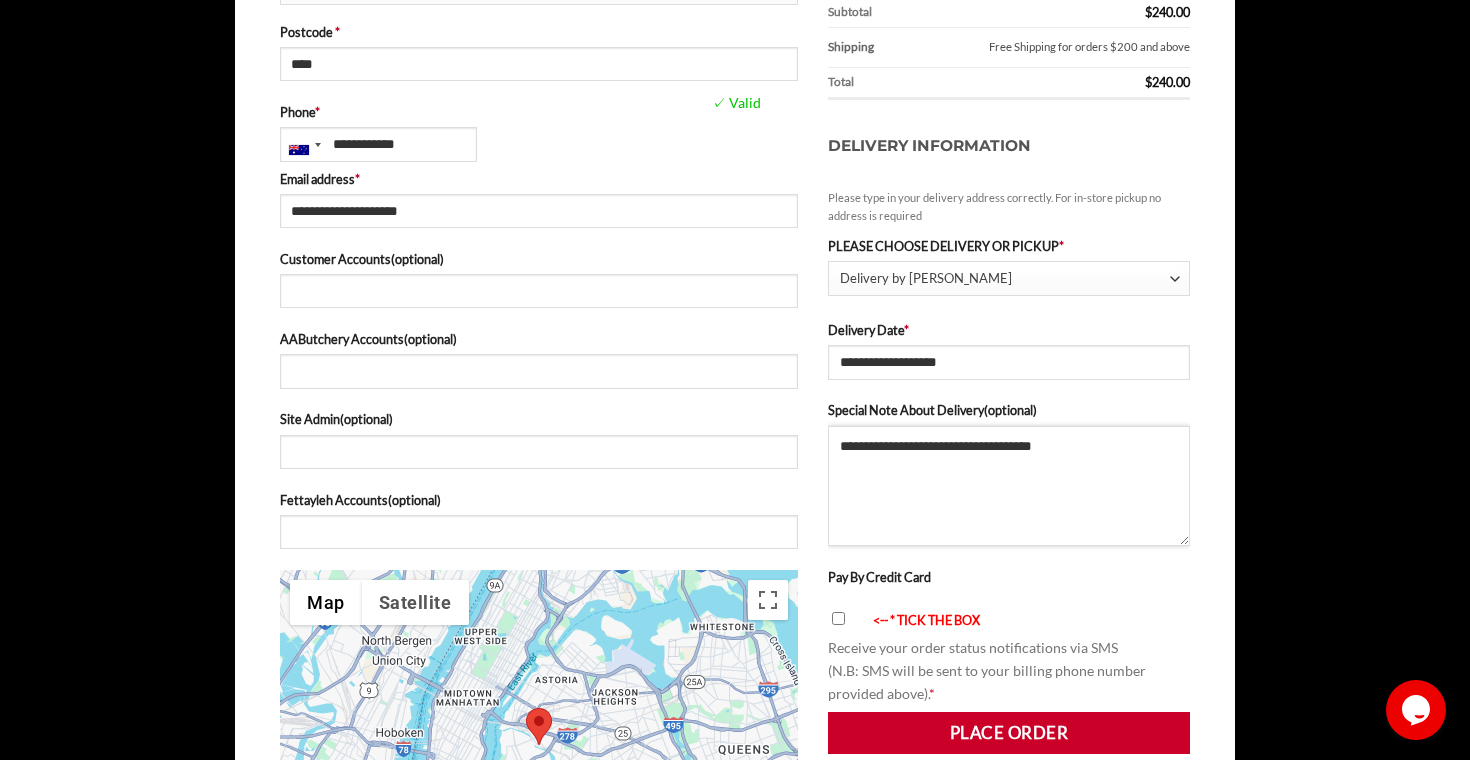 click on "**********" at bounding box center (1009, 486) 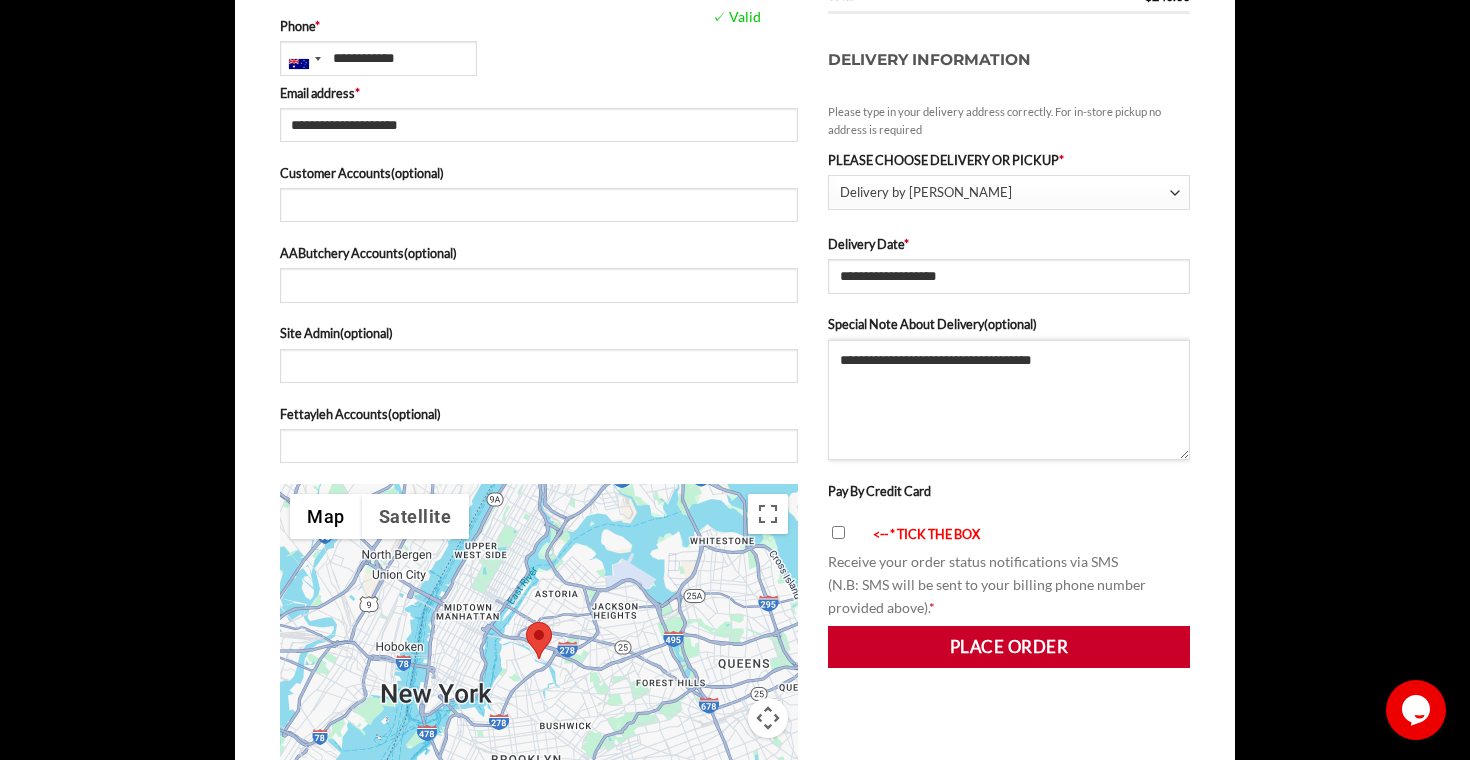 scroll, scrollTop: 1044, scrollLeft: 0, axis: vertical 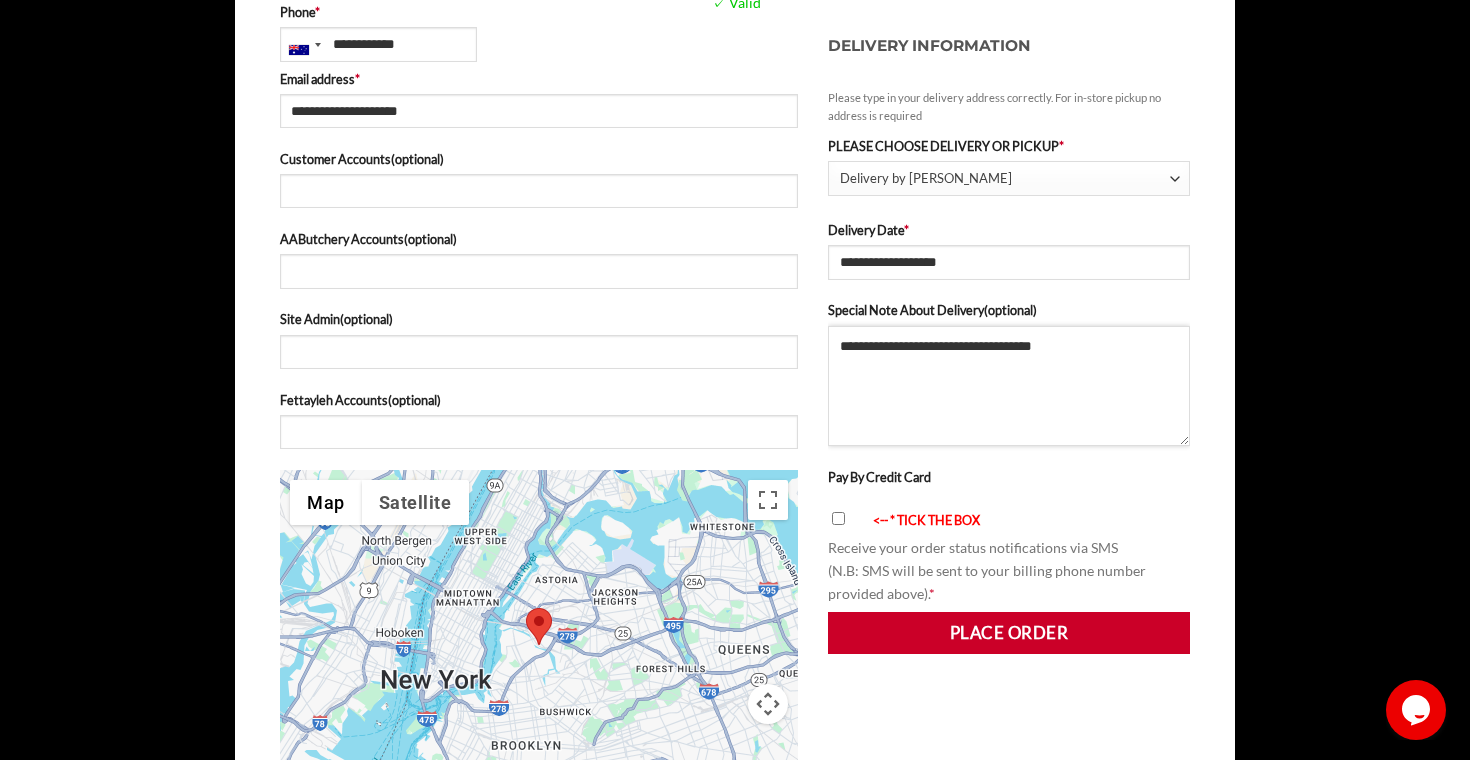 type on "**********" 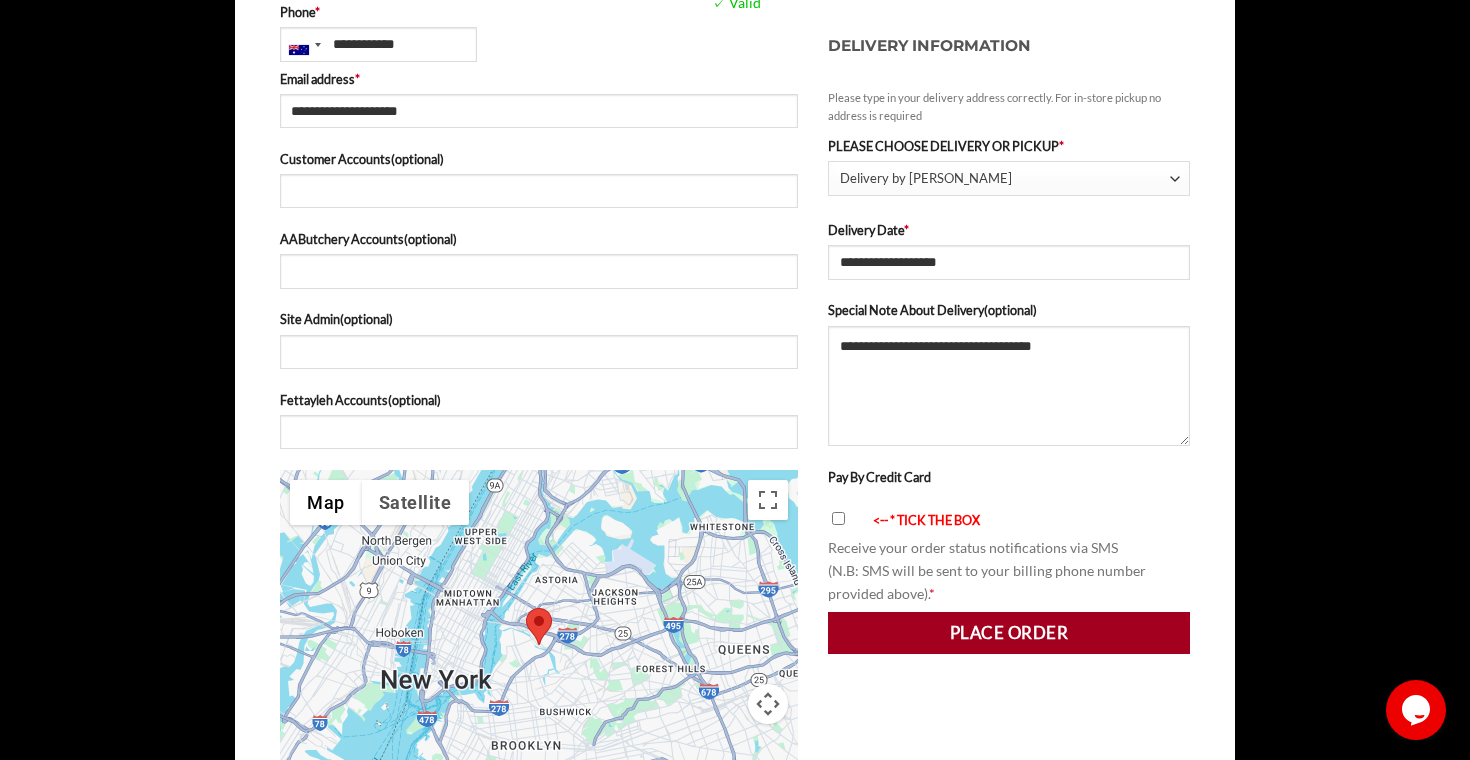 click on "Place order" at bounding box center [1009, 633] 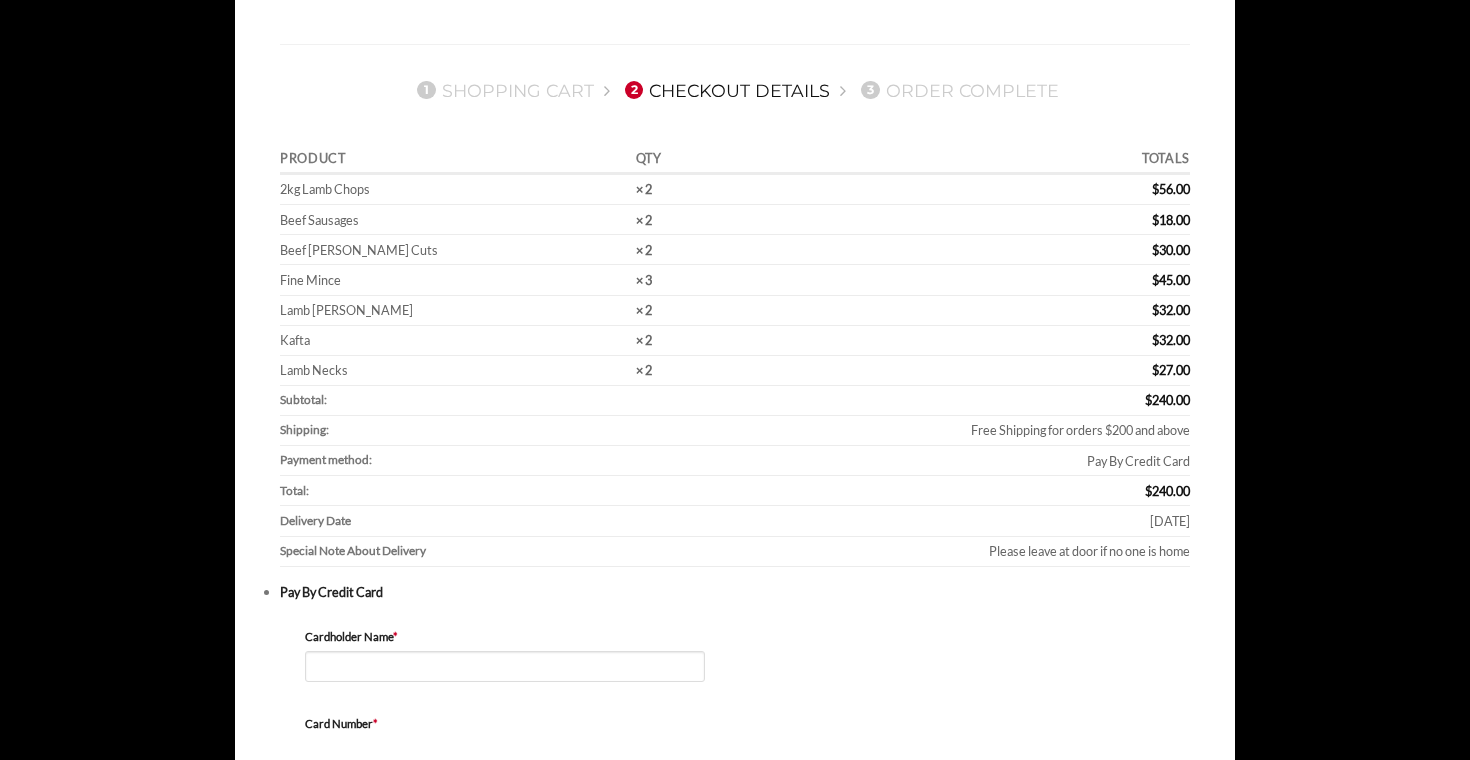 scroll, scrollTop: 179, scrollLeft: 0, axis: vertical 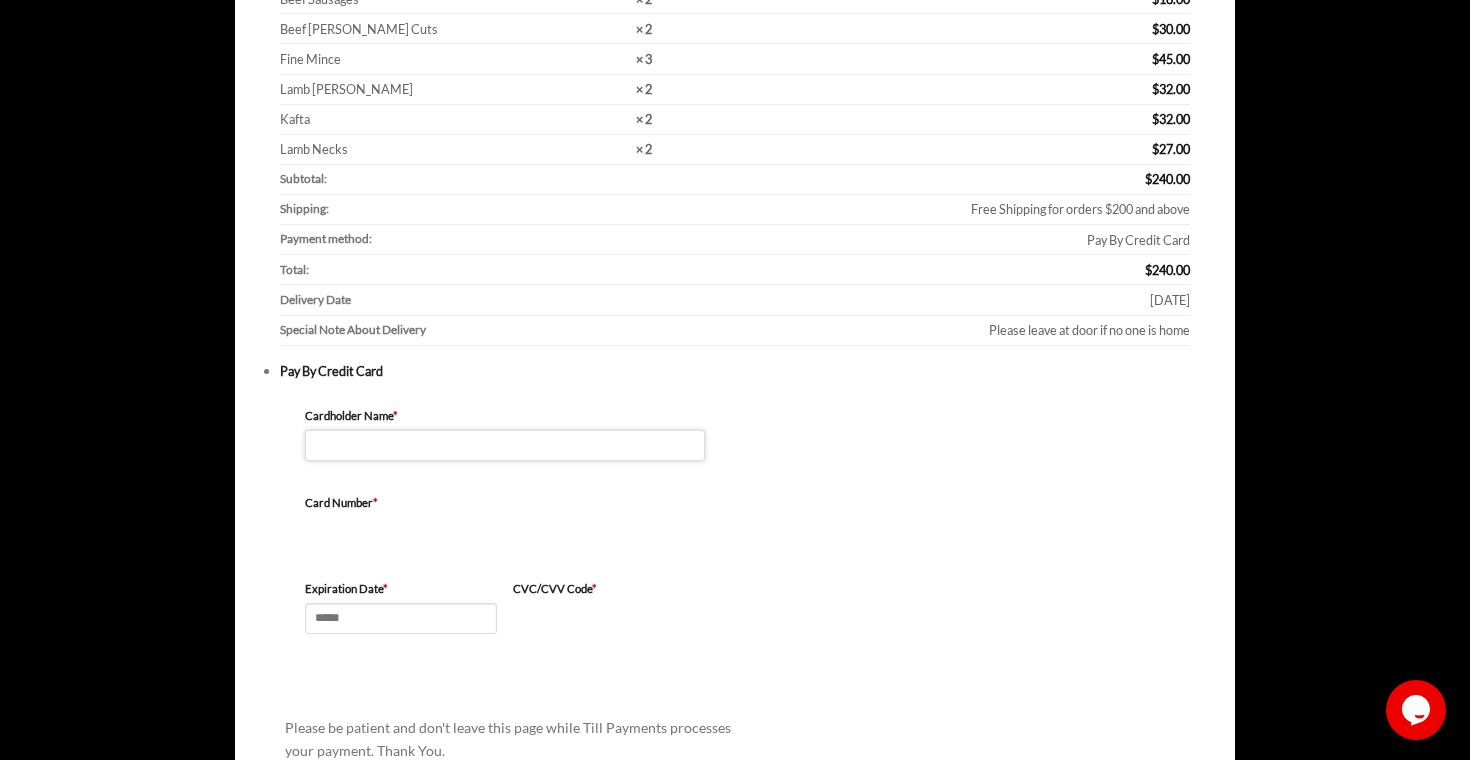 click on "Cardholder Name  *" at bounding box center (505, 445) 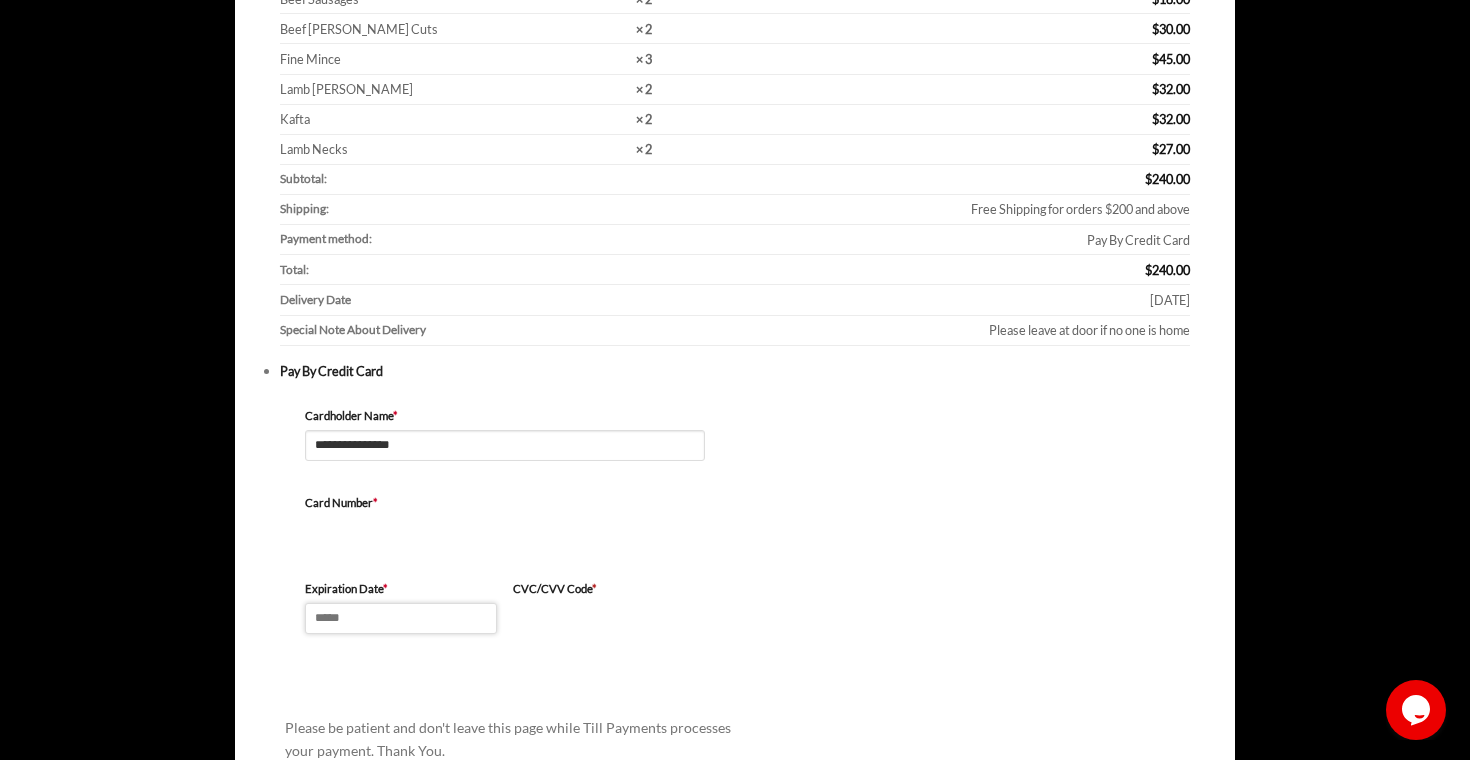 click on "Expiration Date  *" at bounding box center (401, 618) 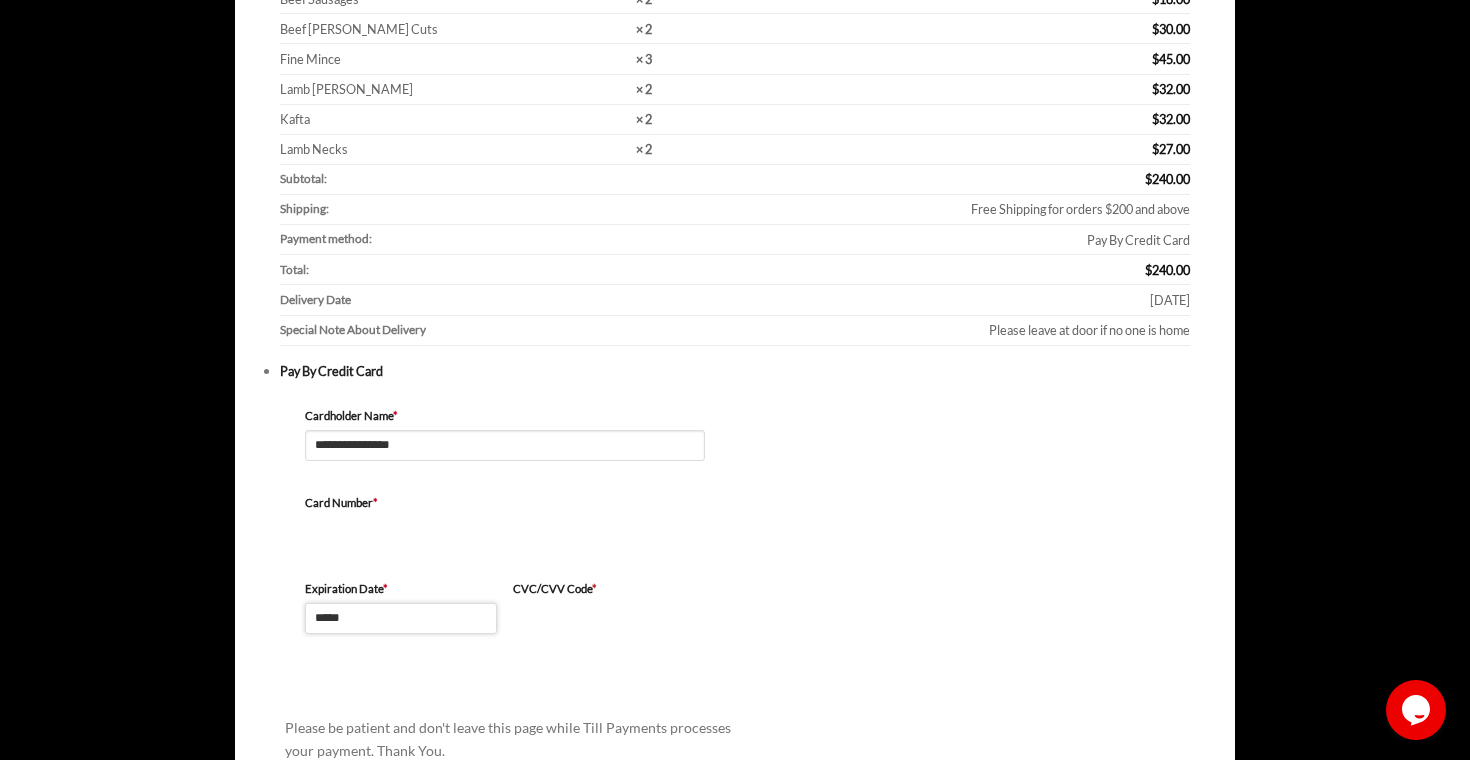 type on "*****" 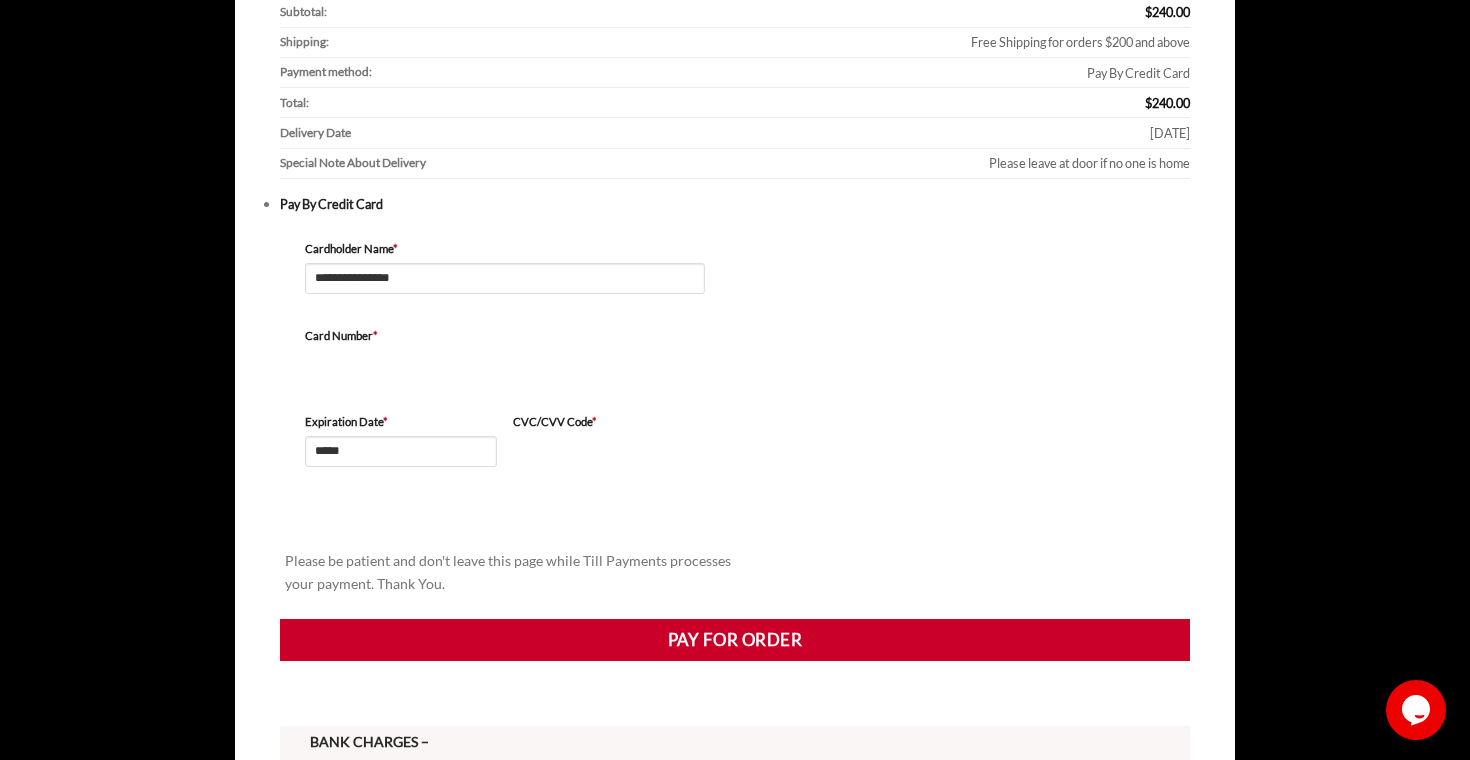 scroll, scrollTop: 561, scrollLeft: 0, axis: vertical 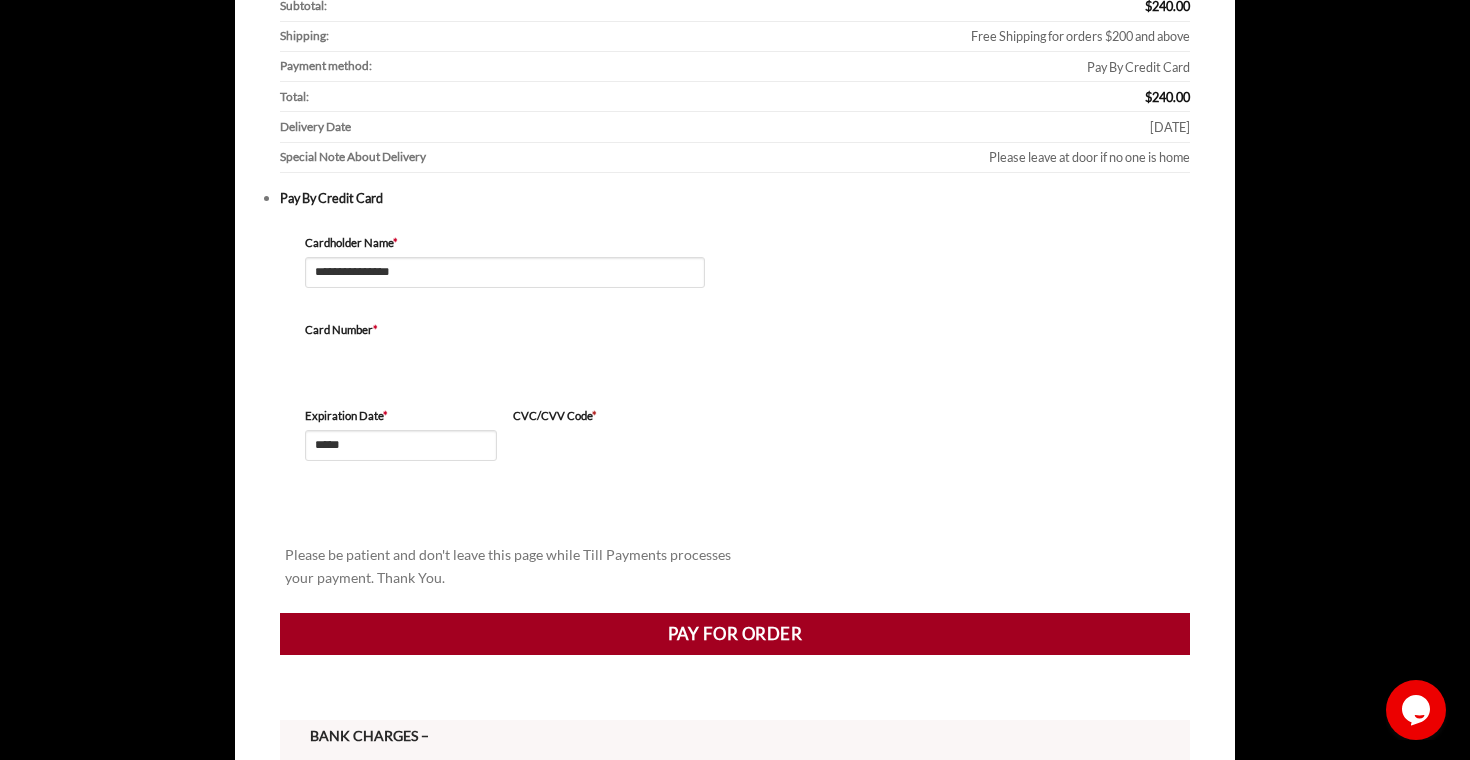 click on "Pay for order" at bounding box center (735, 634) 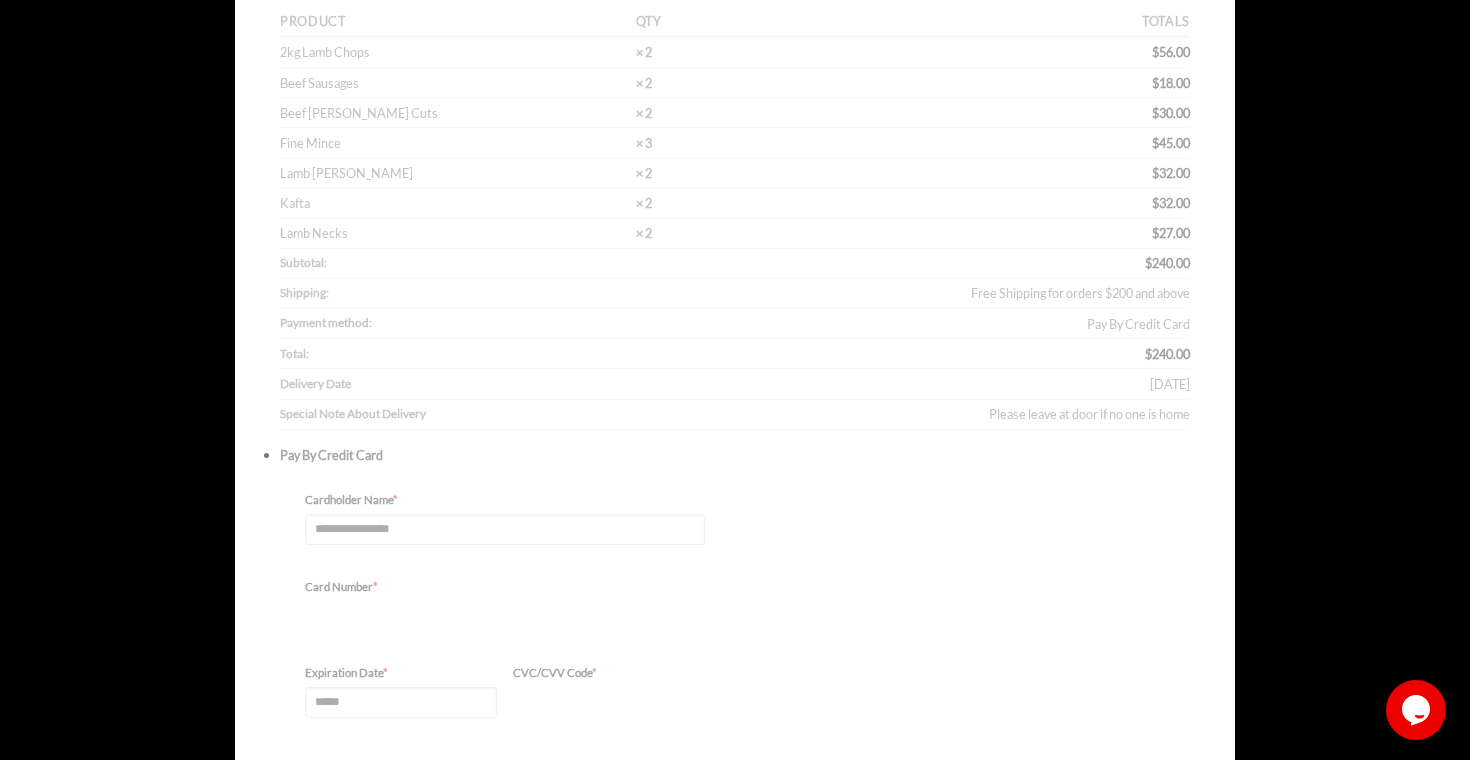 scroll, scrollTop: 119, scrollLeft: 0, axis: vertical 